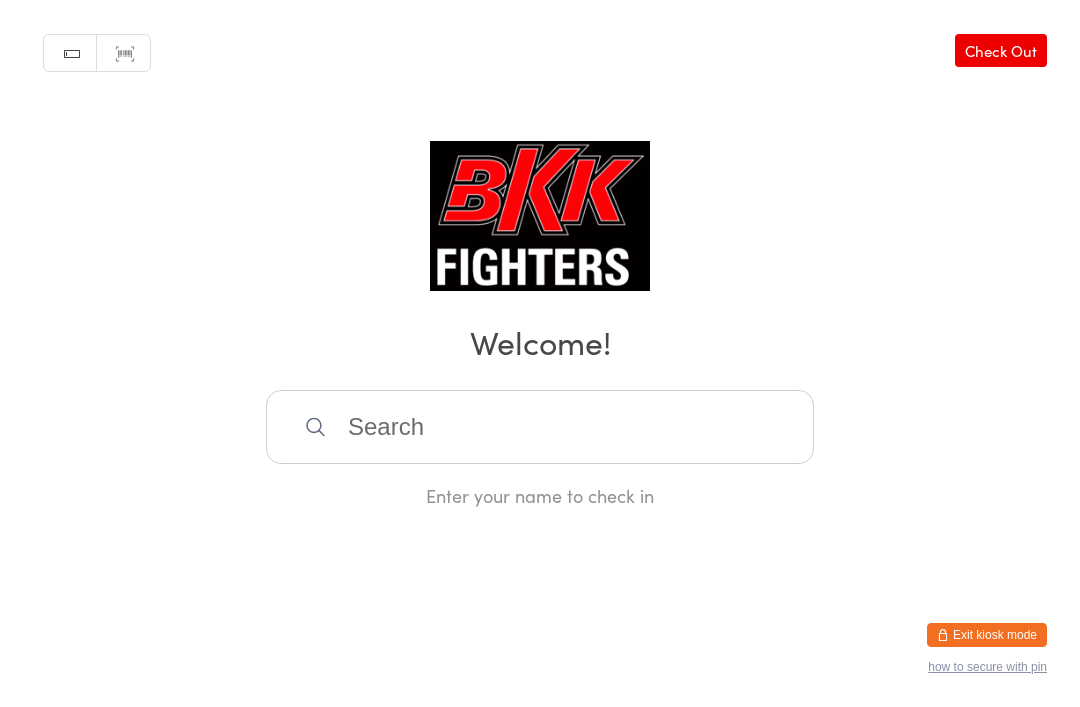 scroll, scrollTop: 0, scrollLeft: 0, axis: both 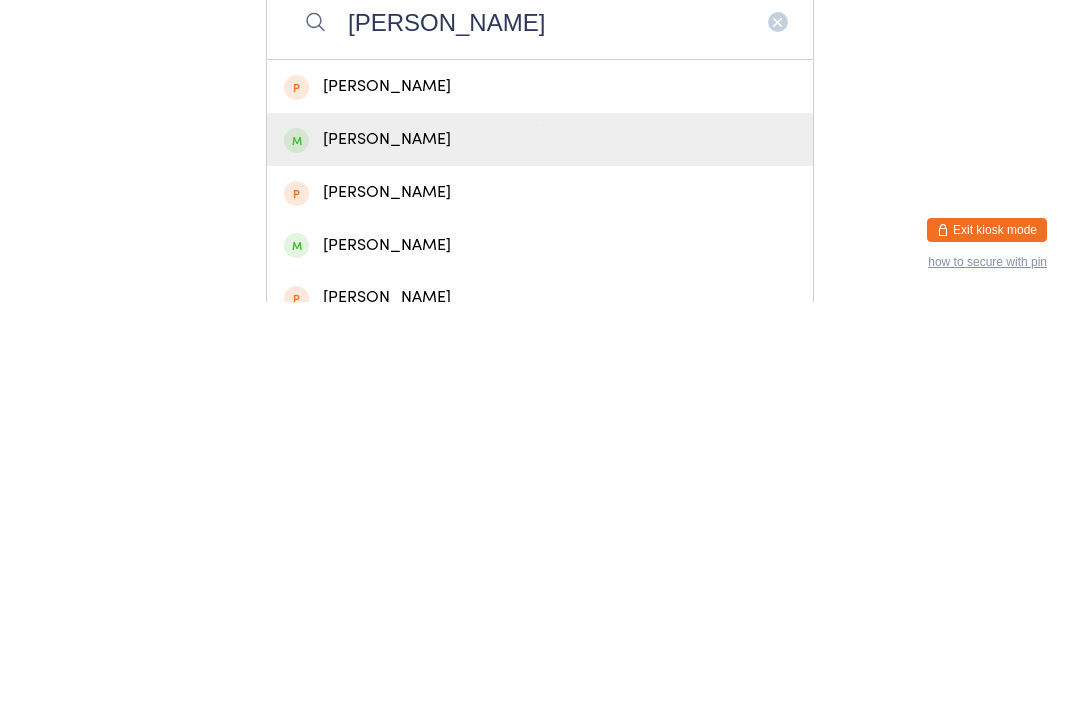 type on "[PERSON_NAME]" 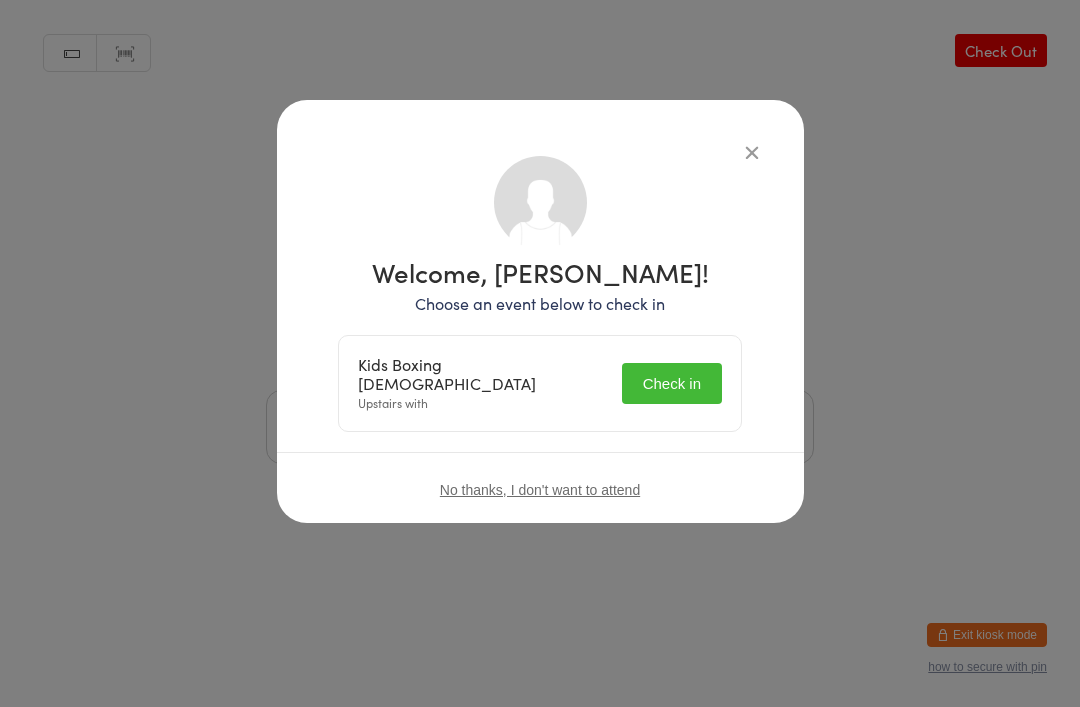 click on "Check in" at bounding box center [672, 383] 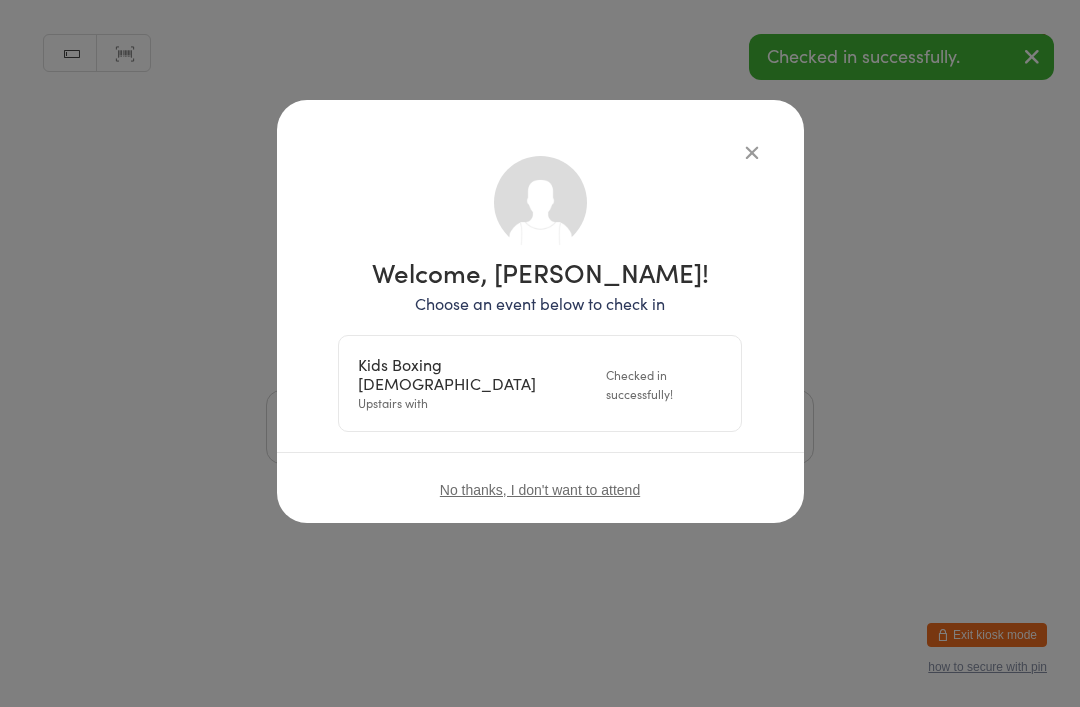 click at bounding box center [752, 152] 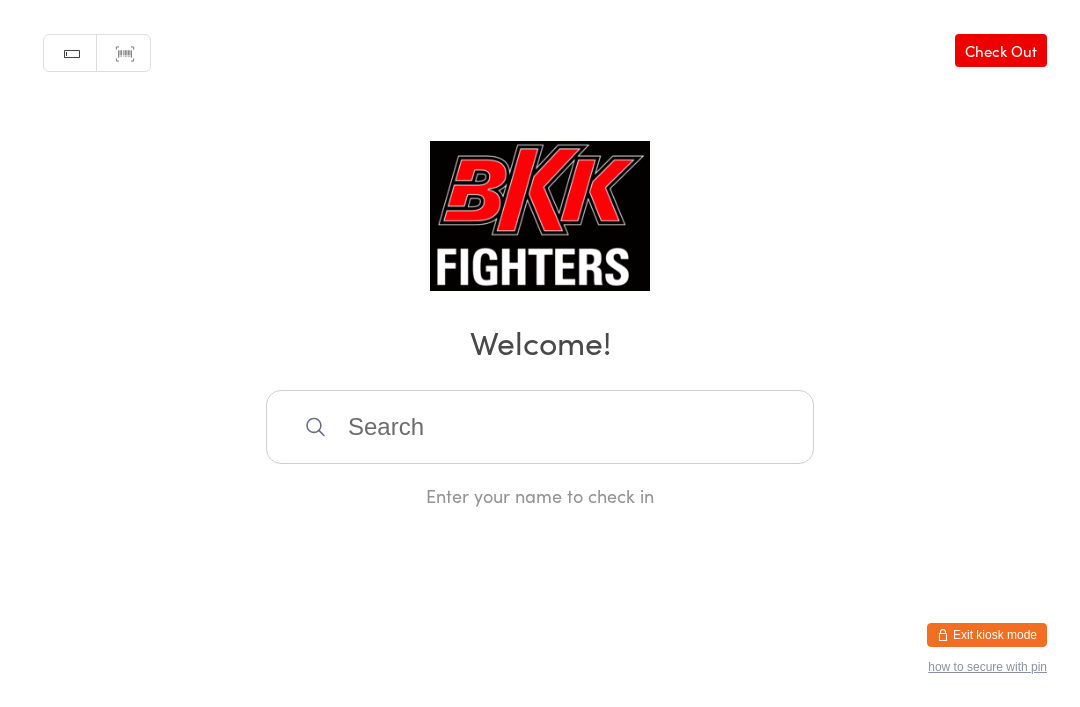 click at bounding box center (540, 427) 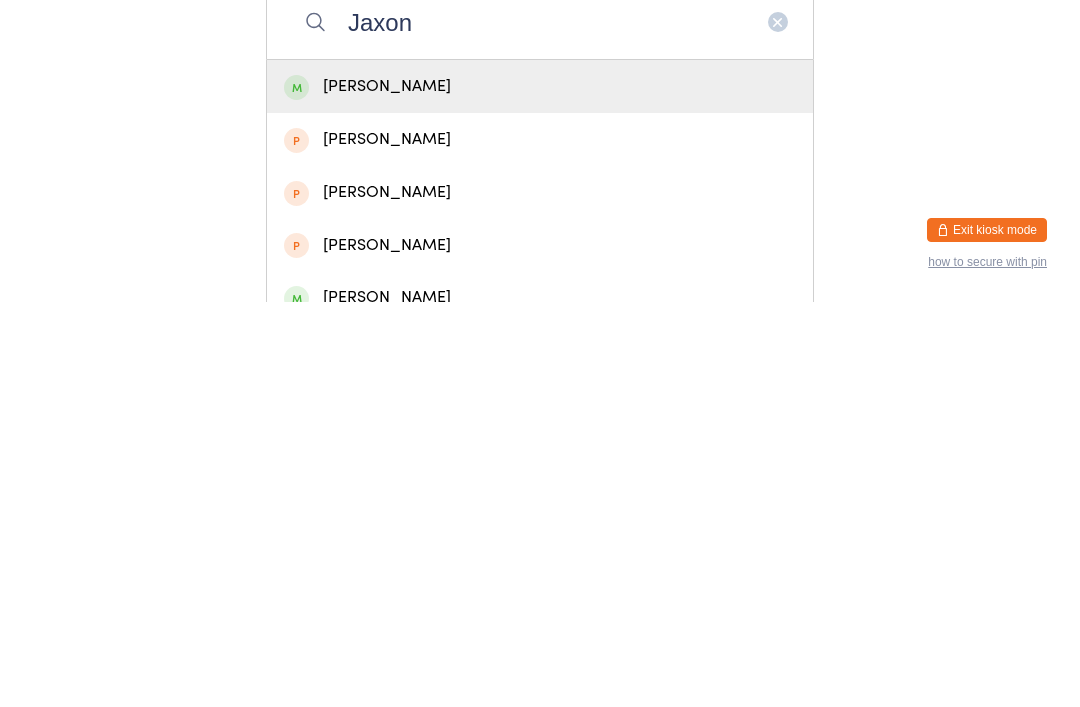 click on "Jaxon" at bounding box center [540, 427] 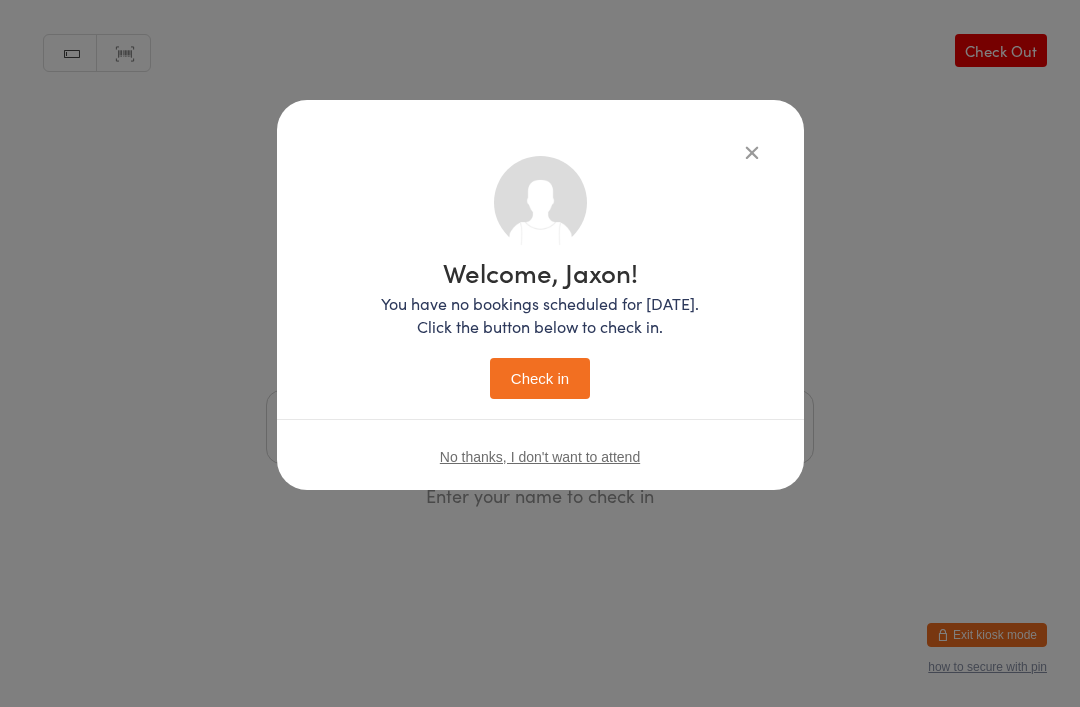 click on "Welcome, Jaxon! You have no bookings scheduled for [DATE]. Click the button below to check in. Check in No thanks, I don't want to attend" at bounding box center [540, 295] 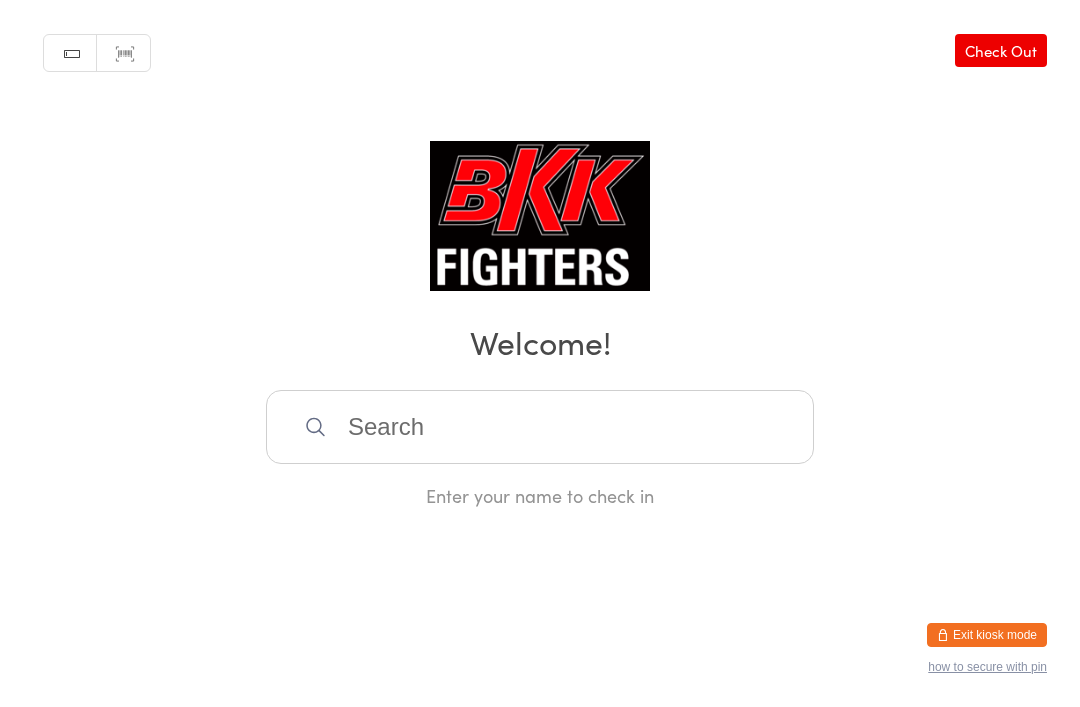 click at bounding box center (540, 427) 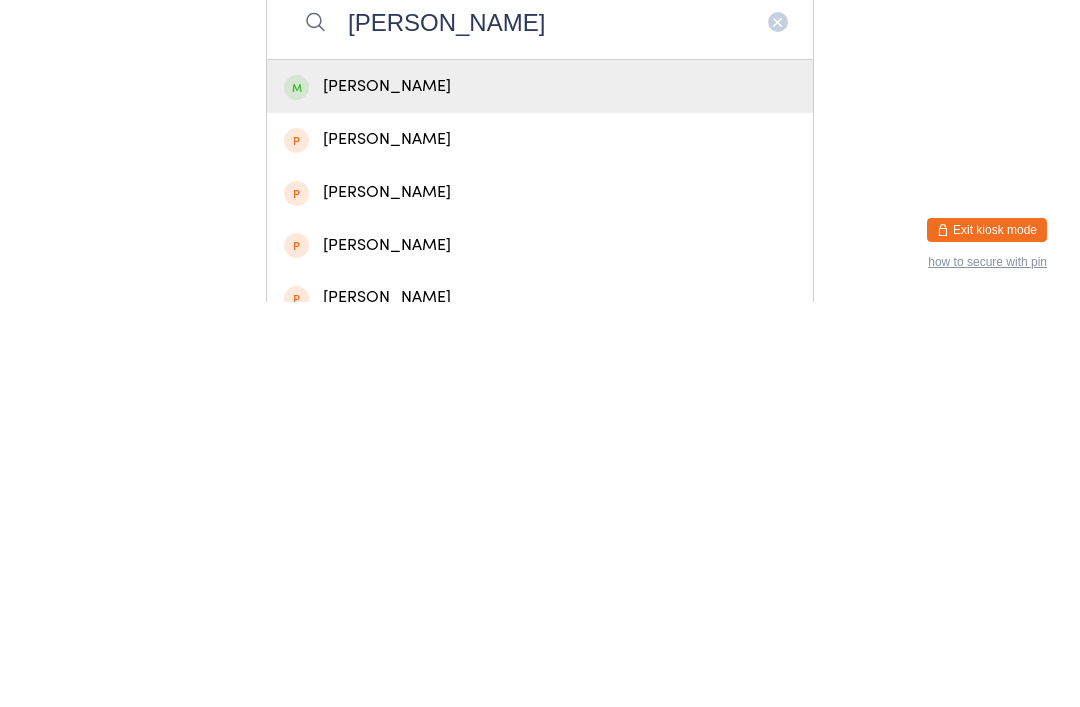 type on "[PERSON_NAME]" 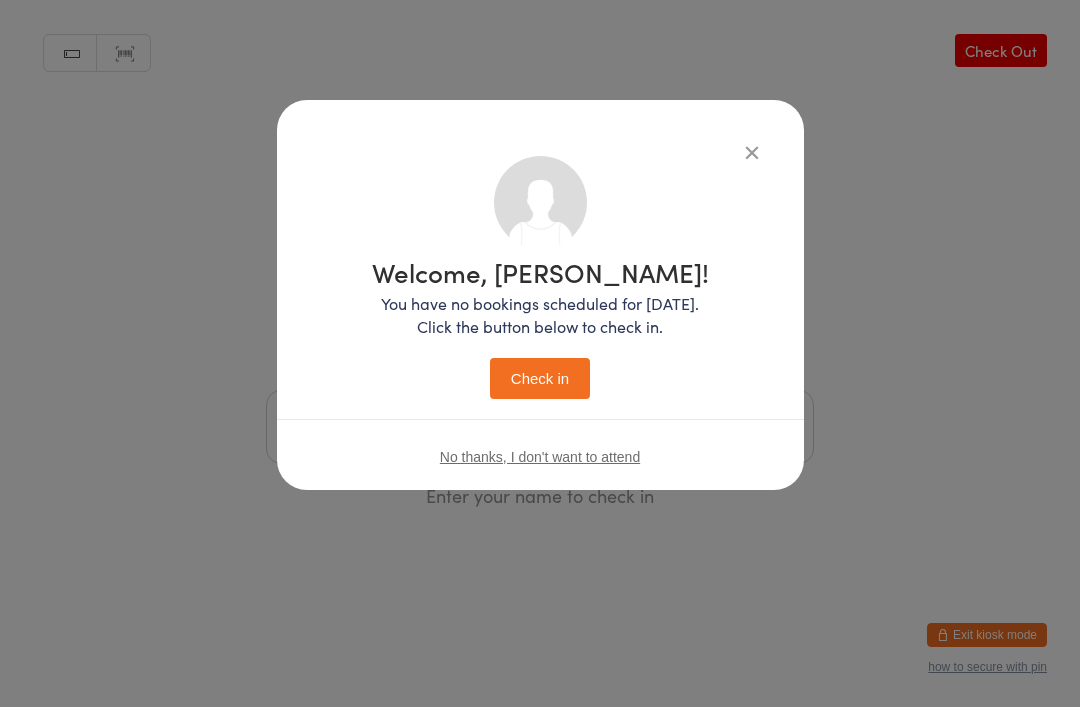 click on "Check in" at bounding box center (540, 378) 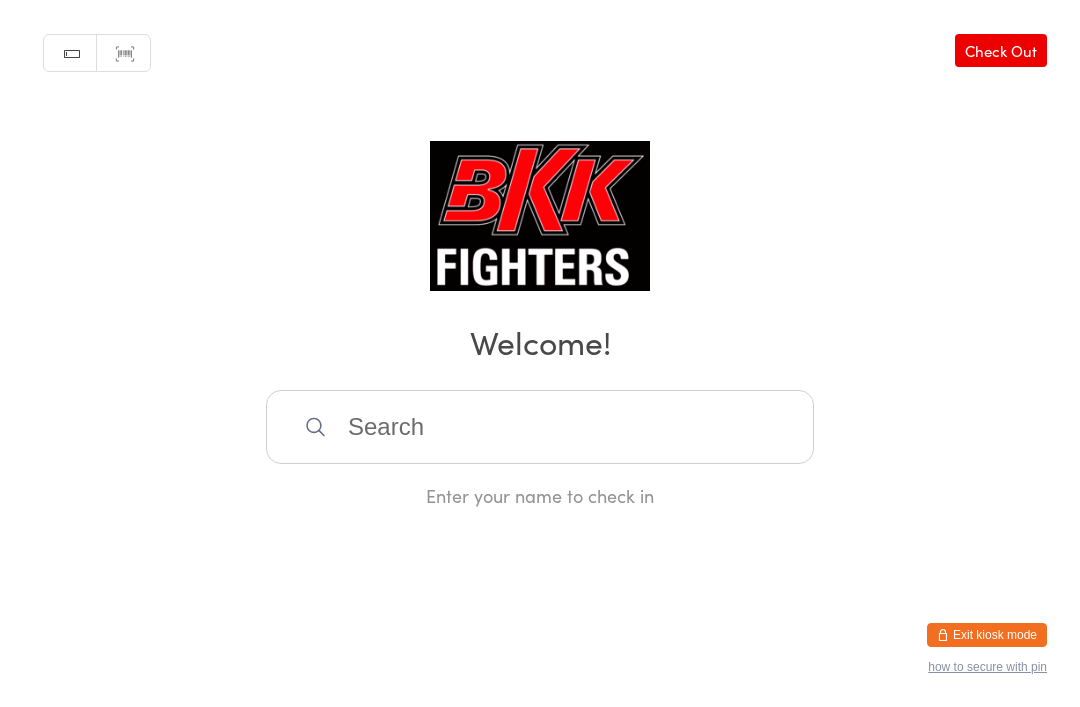 click at bounding box center (540, 427) 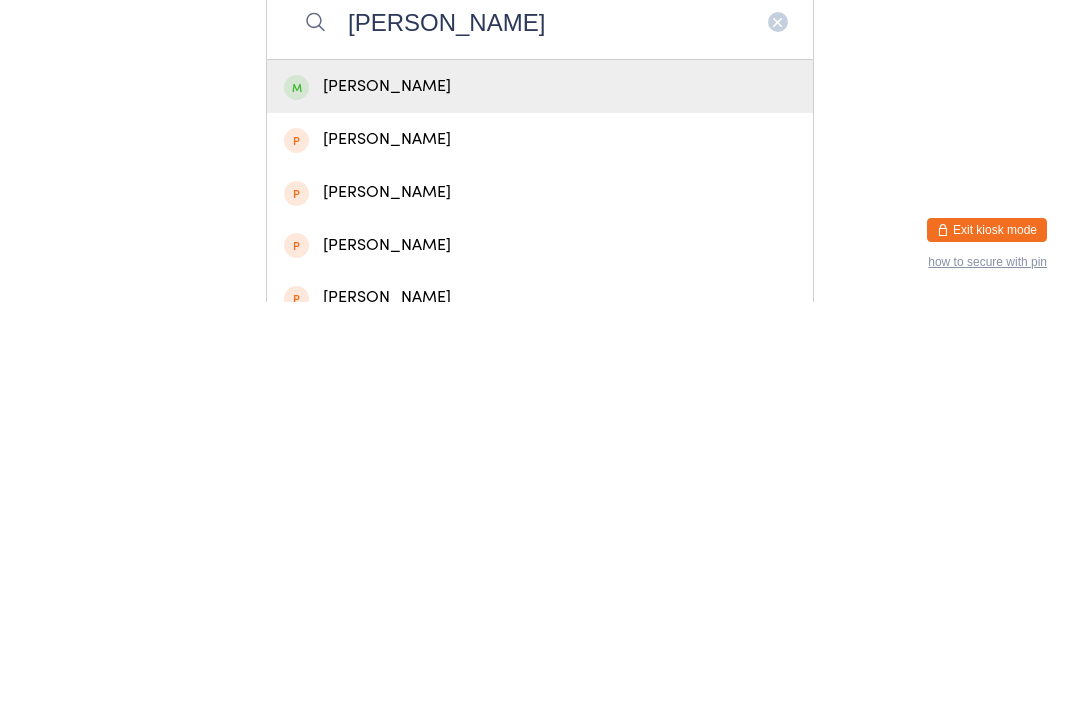 type on "[PERSON_NAME]" 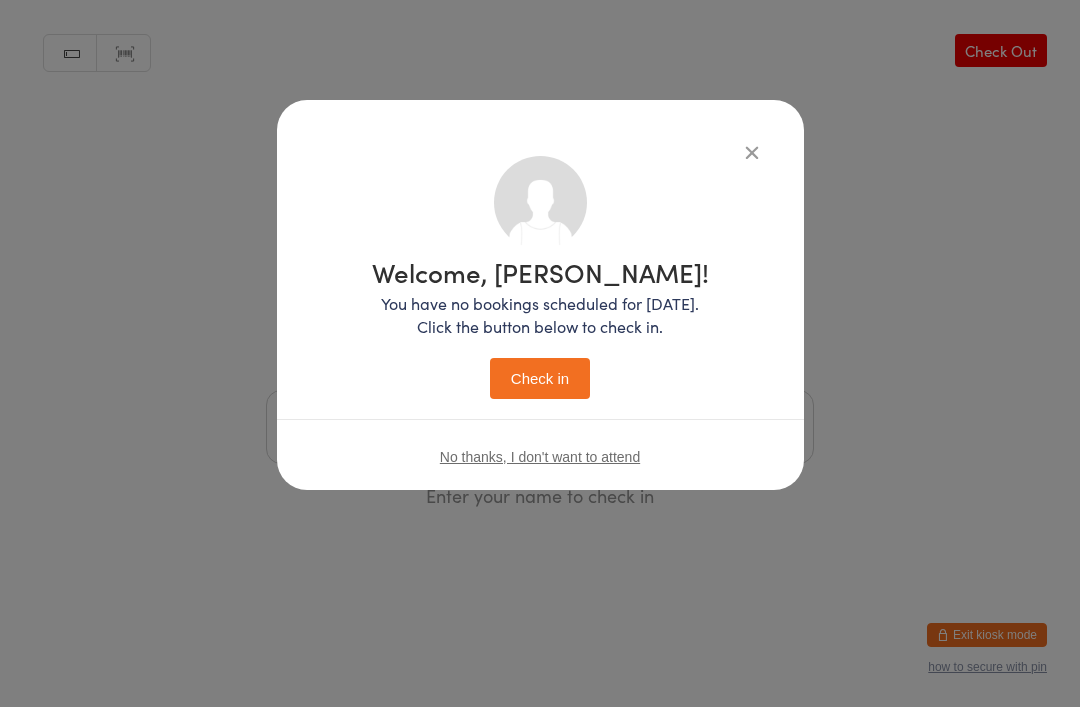 click on "Check in" at bounding box center (540, 378) 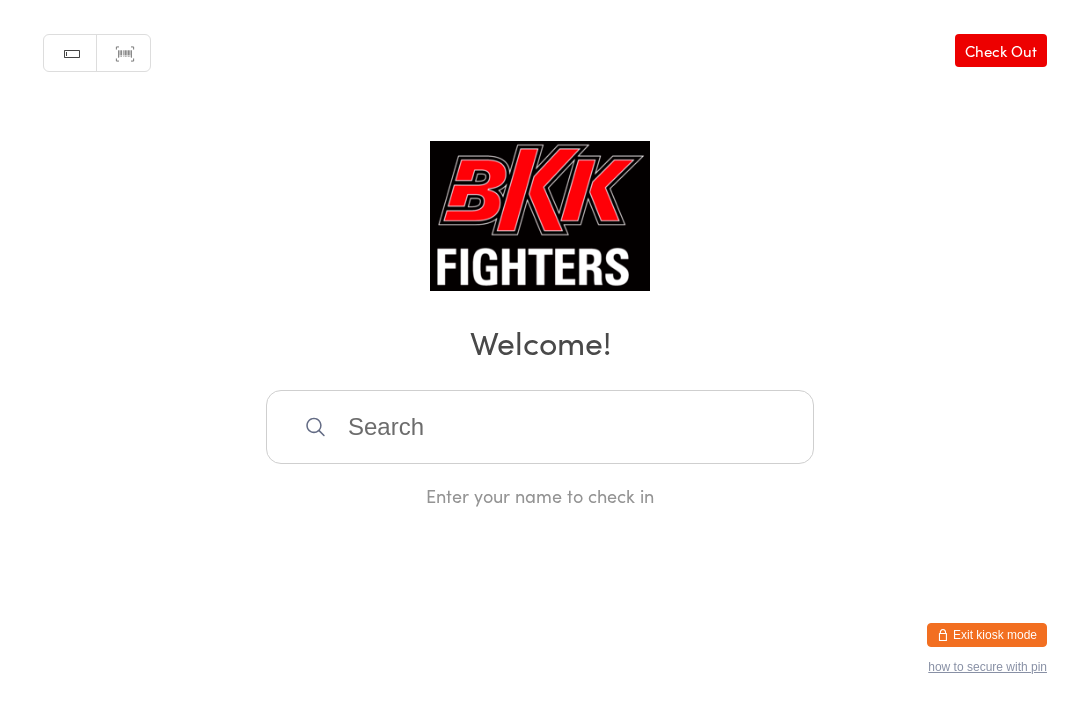 click at bounding box center [540, 427] 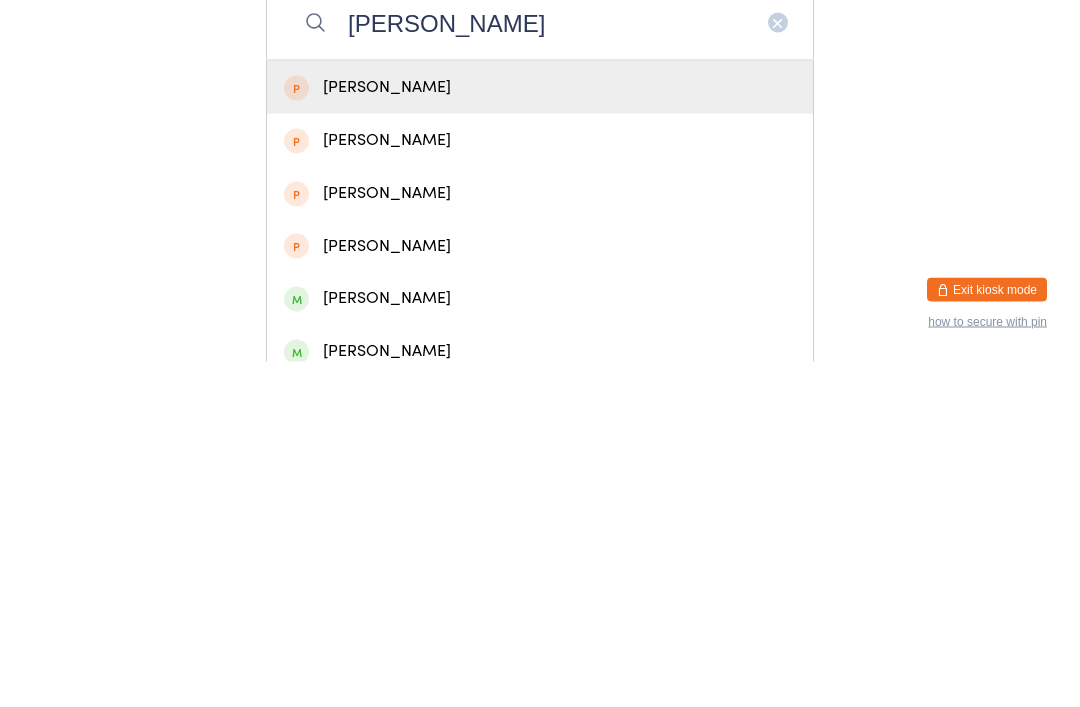 scroll, scrollTop: 65, scrollLeft: 0, axis: vertical 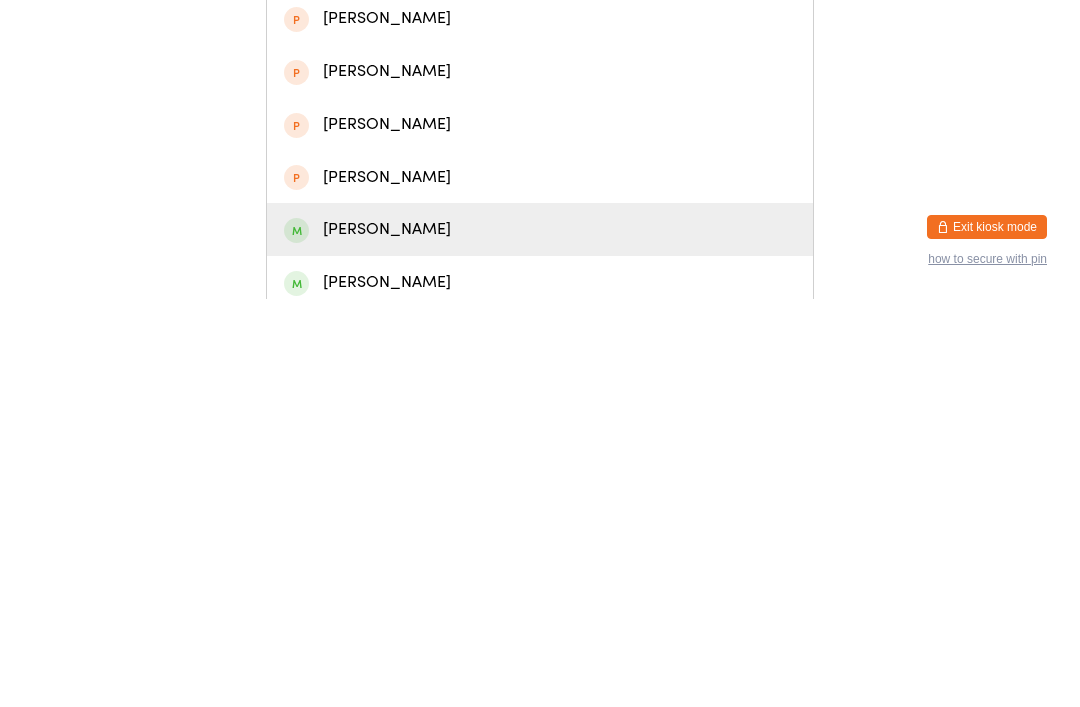 type on "[PERSON_NAME]" 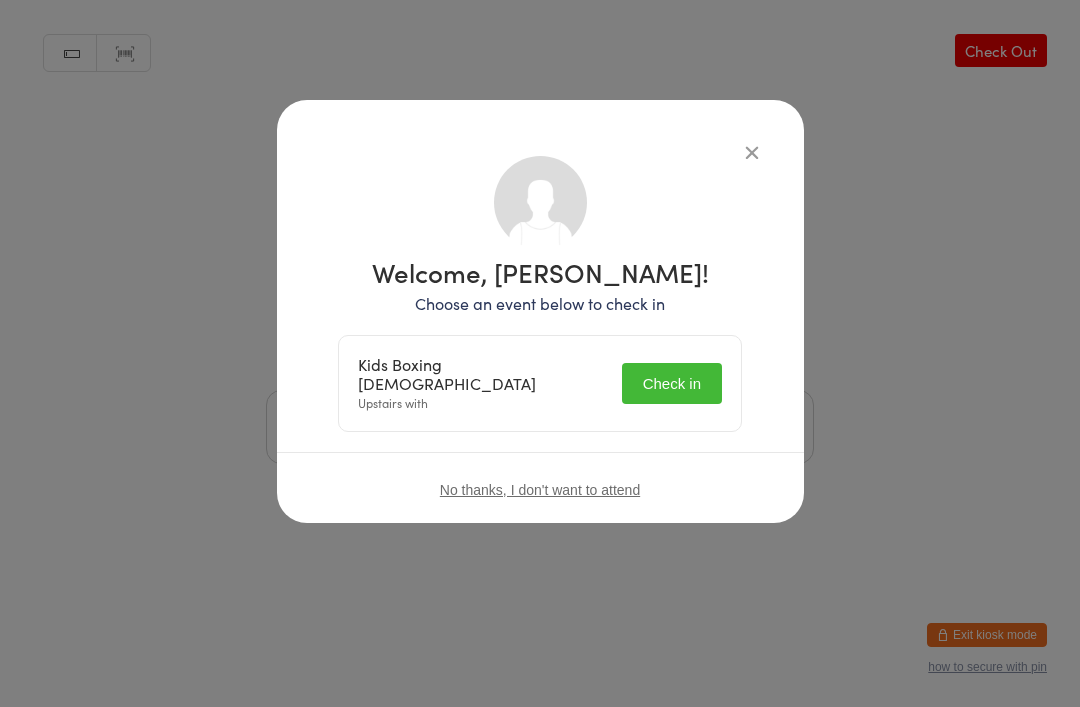 click on "Welcome, [PERSON_NAME]! Choose an event below to check in Kids Boxing [DEMOGRAPHIC_DATA] Upstairs with  Check in" at bounding box center [540, 294] 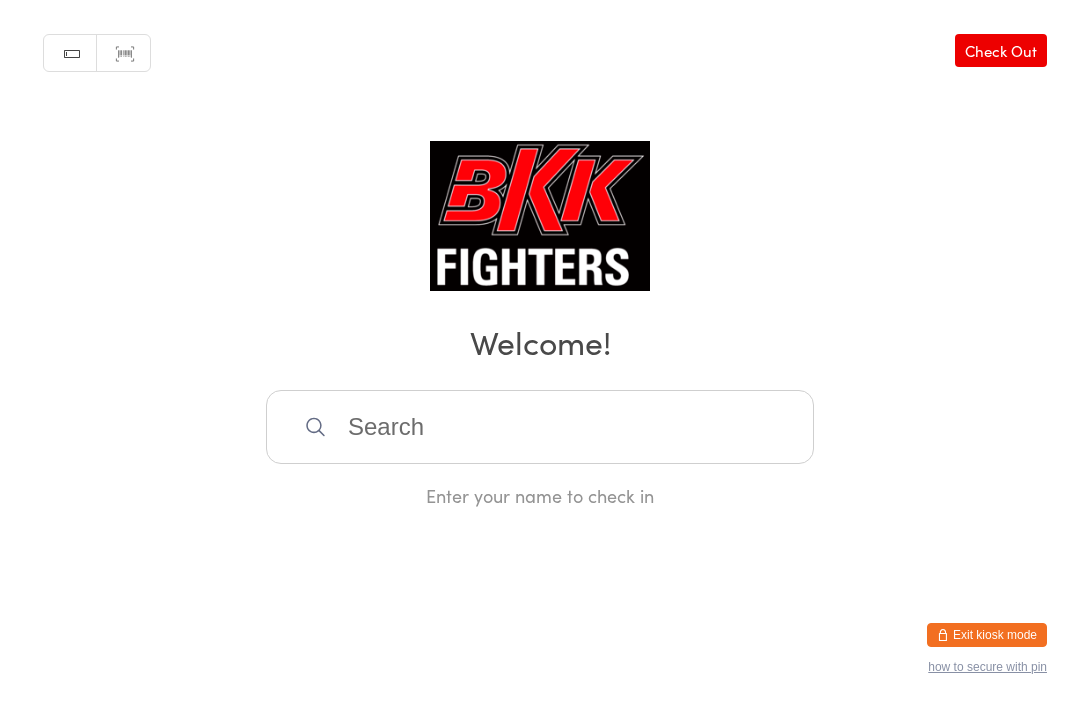 click at bounding box center (540, 427) 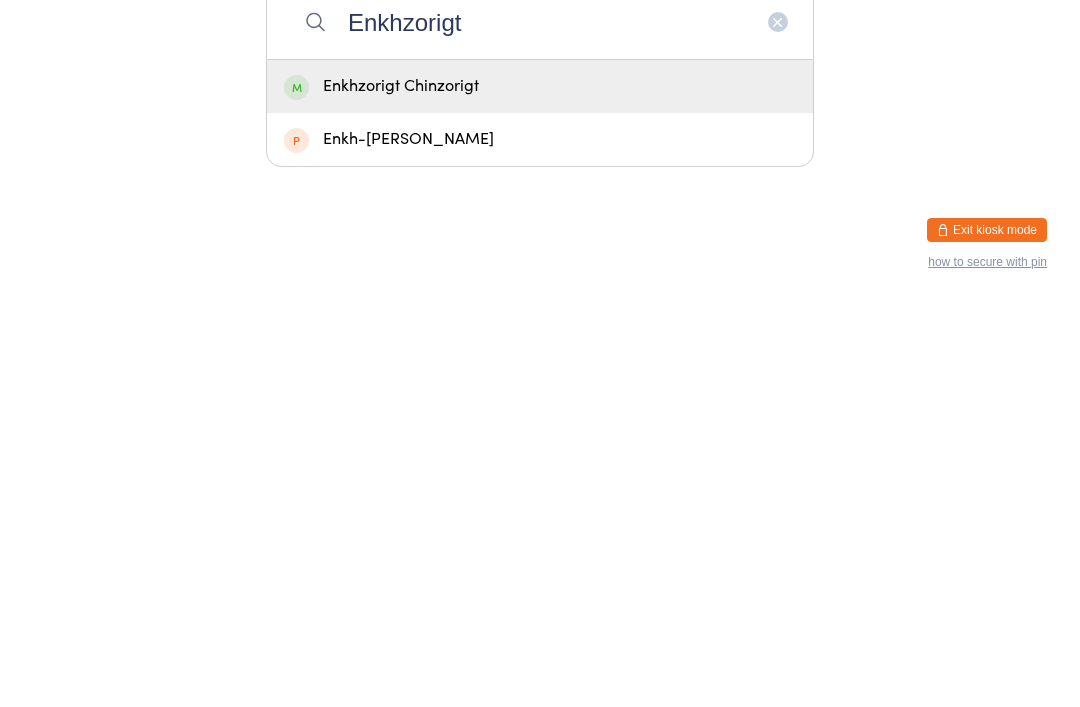 type on "Enkhzorigt" 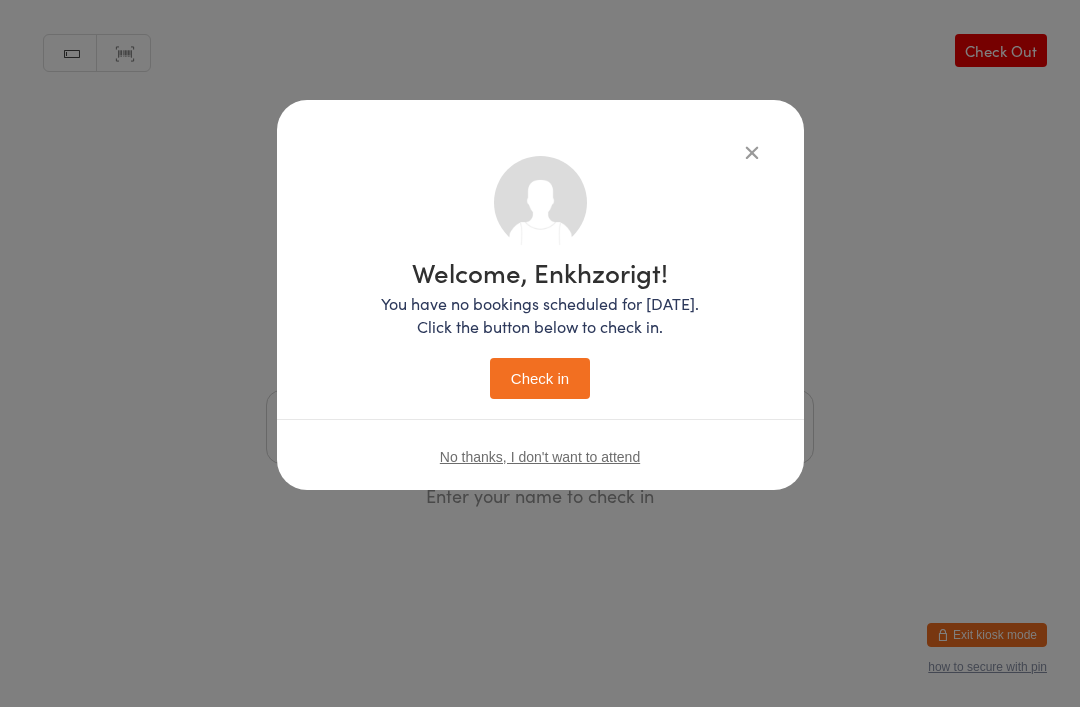 click on "Check in" at bounding box center (540, 378) 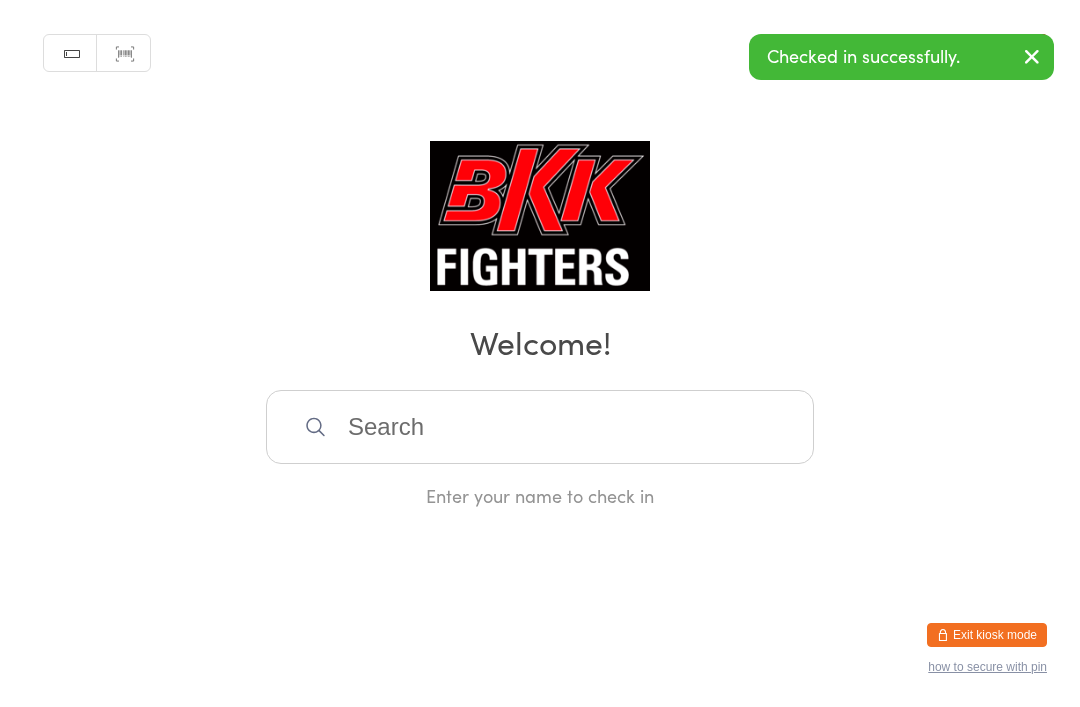 click at bounding box center (540, 427) 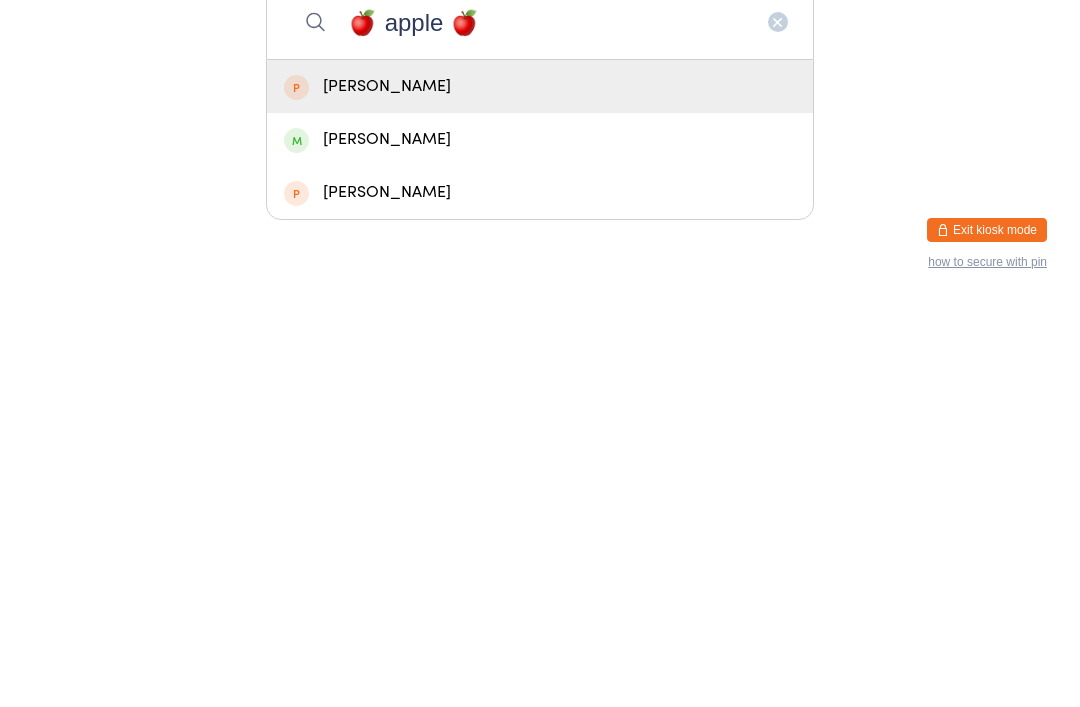 type on "🍎 apple 🍎" 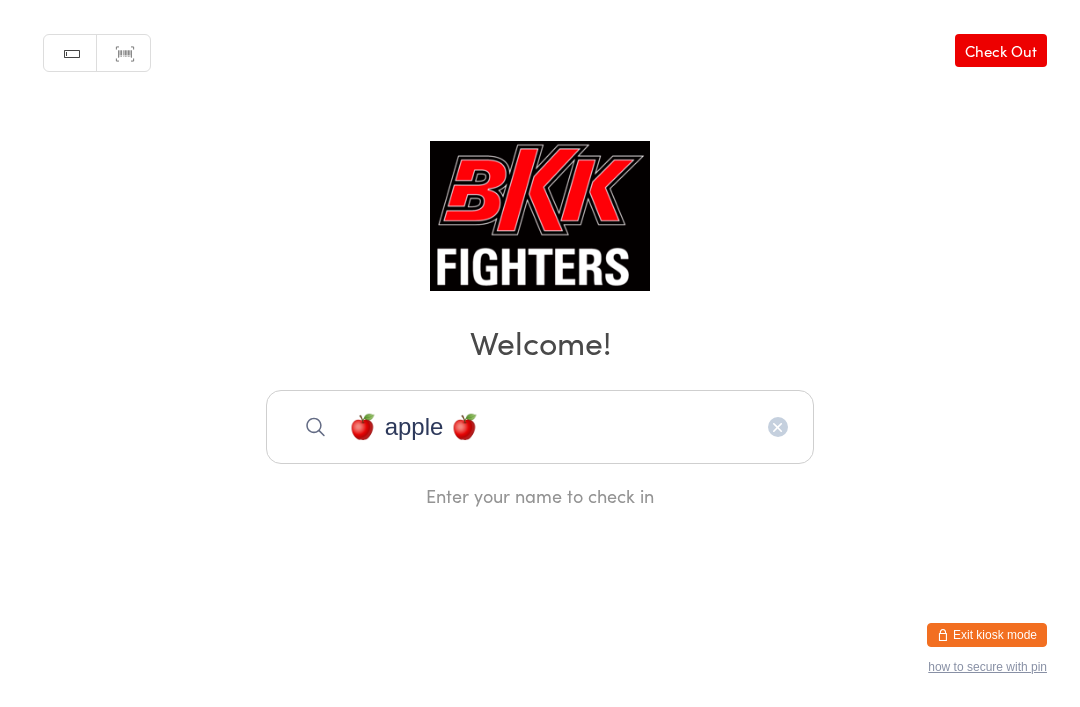 click on "🍎 apple 🍎" at bounding box center [540, 427] 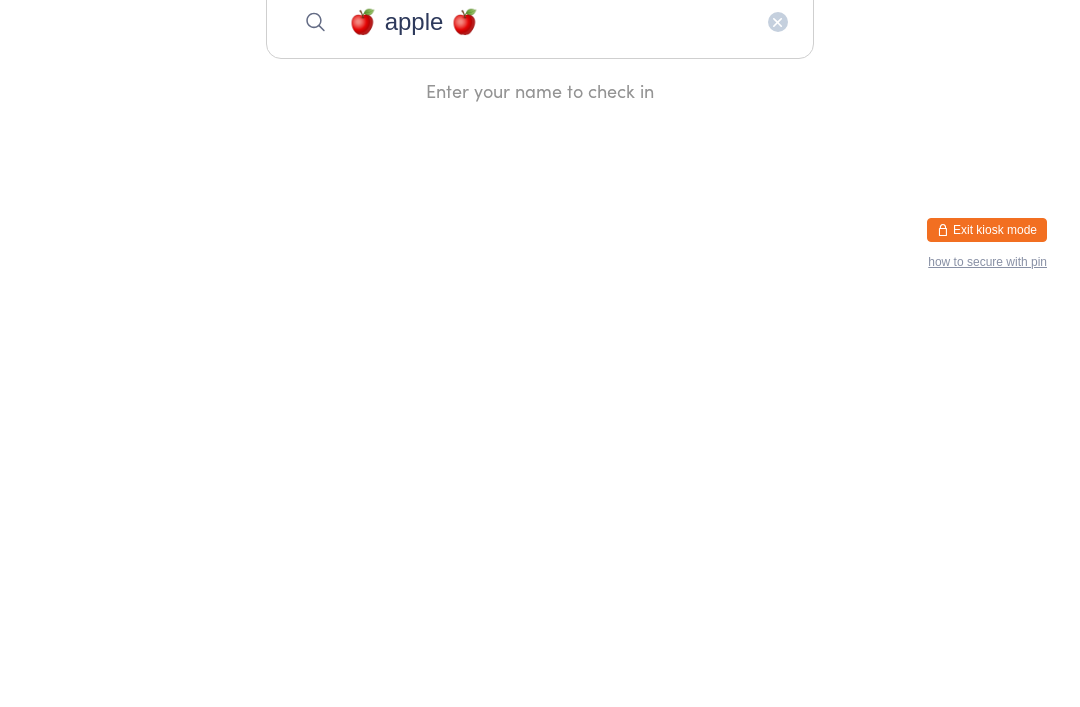 click on "🍎 apple 🍎" at bounding box center (540, 427) 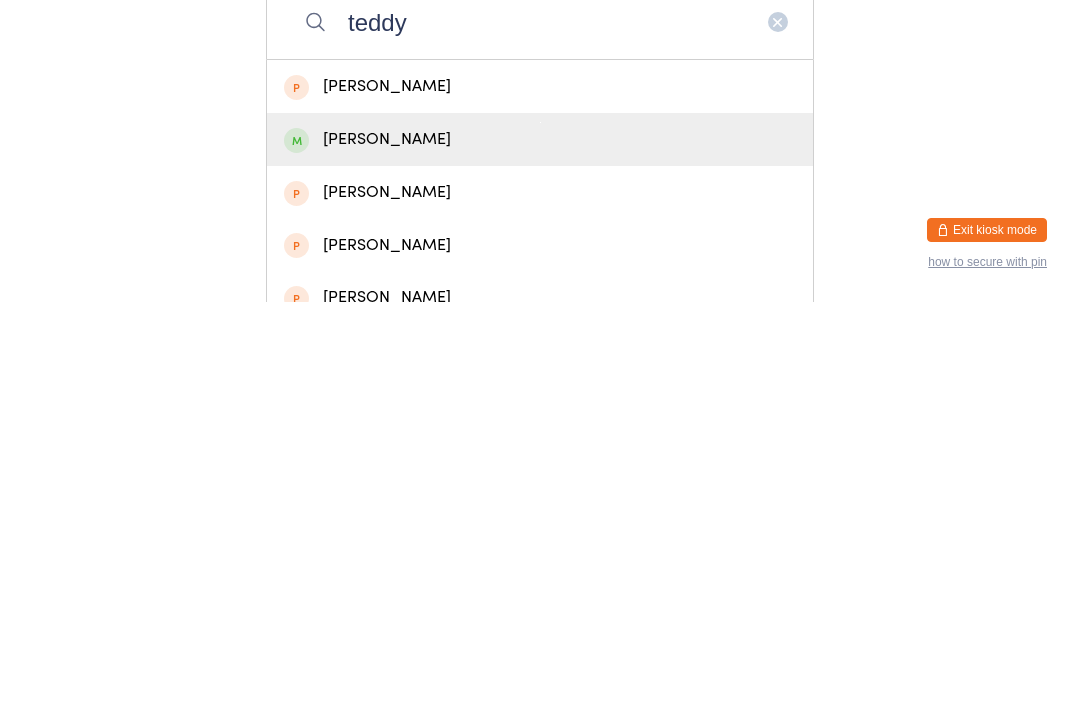 type on "teddy" 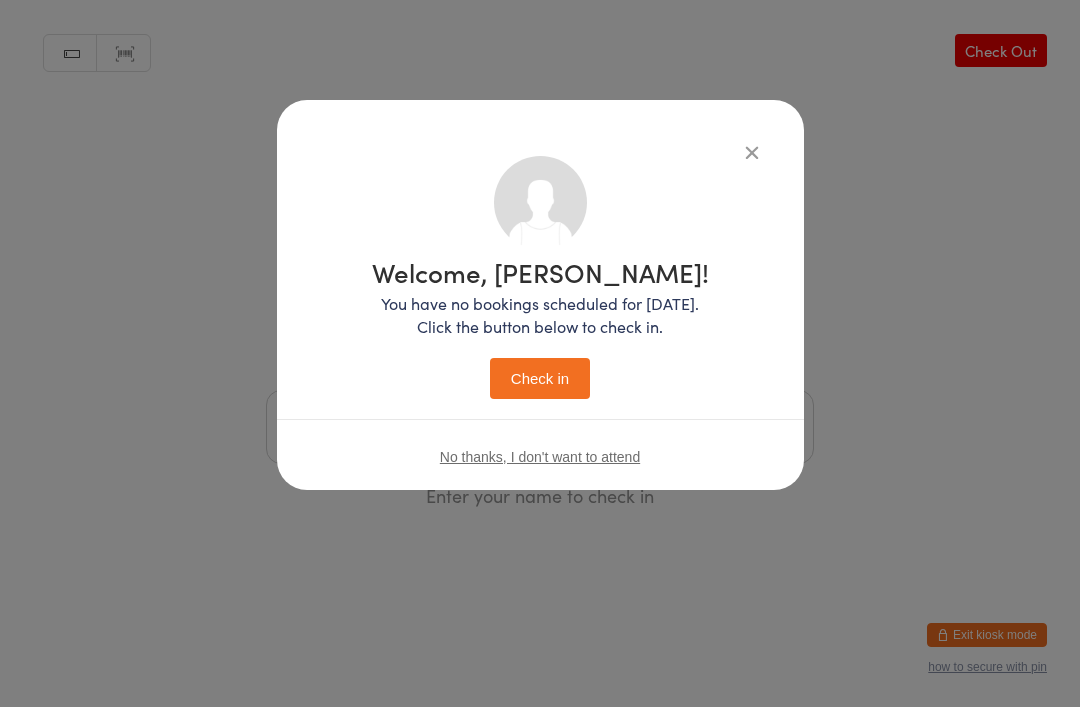 click on "Check in" at bounding box center [540, 378] 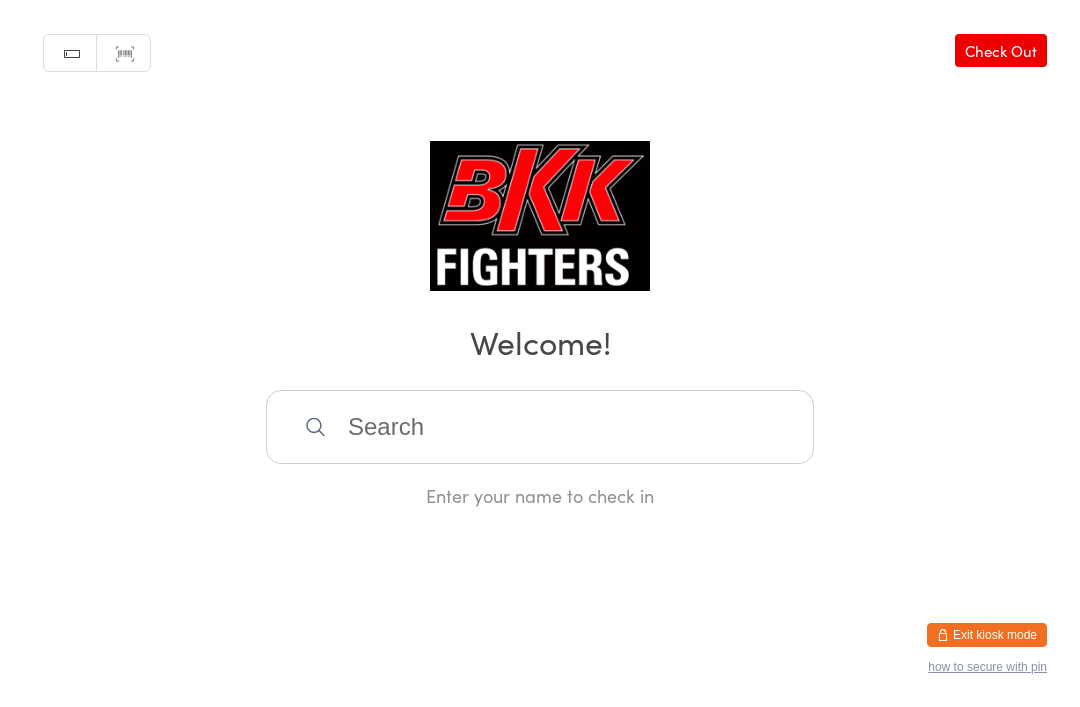 click at bounding box center [540, 427] 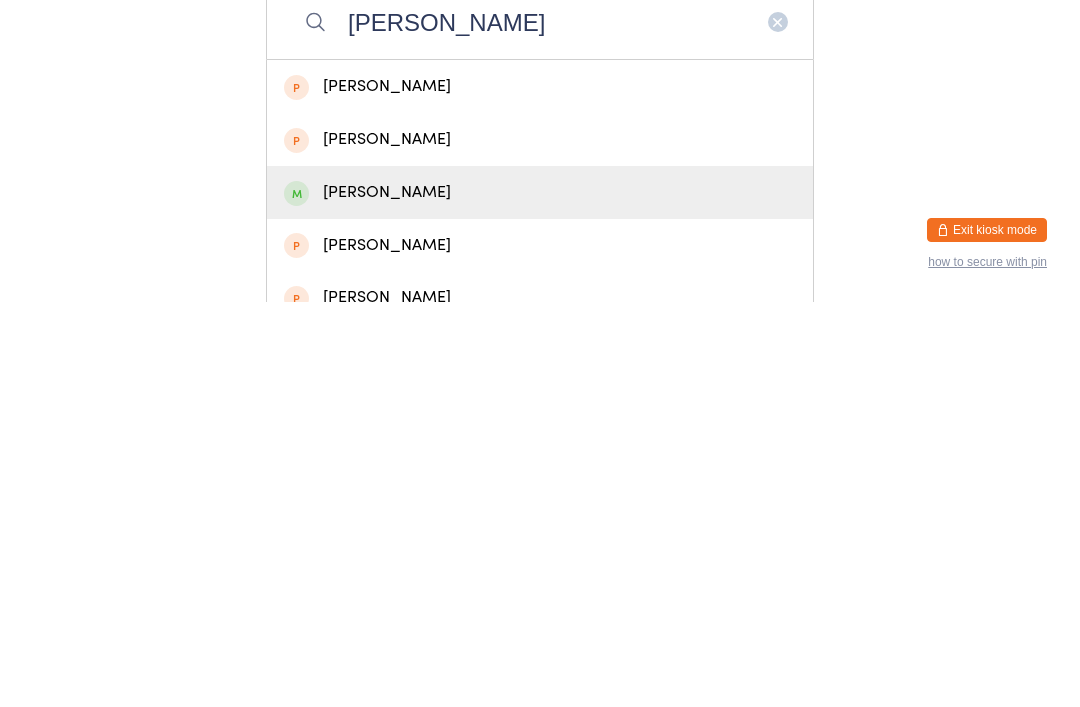 type on "[PERSON_NAME]" 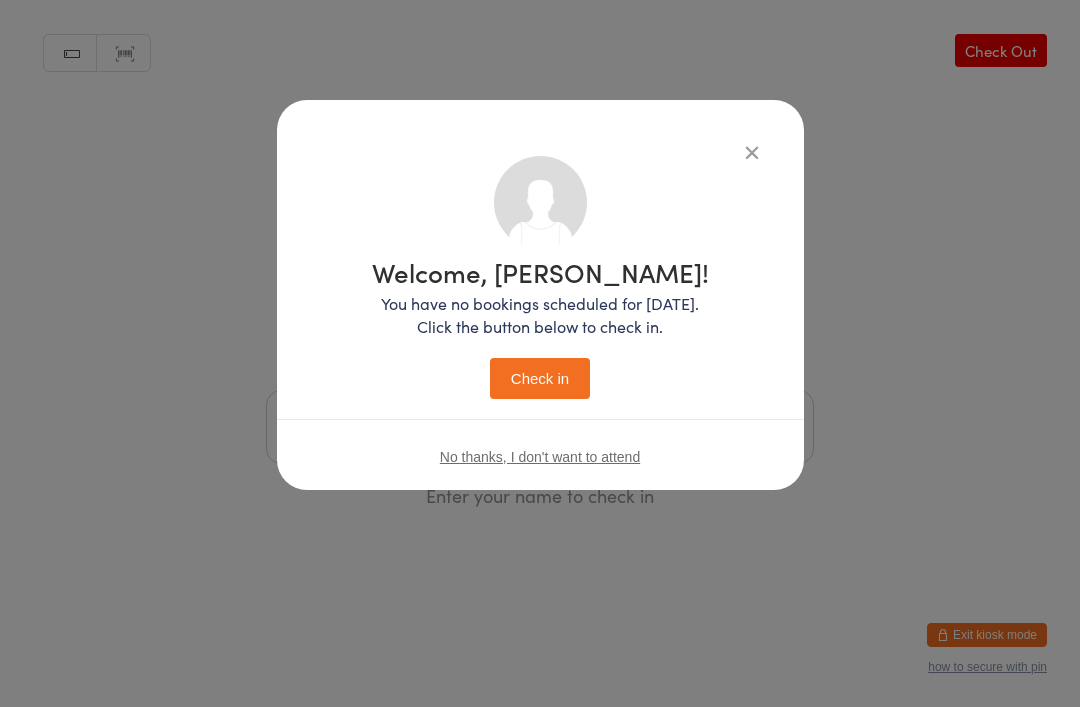 click on "Welcome, [PERSON_NAME]! You have no bookings scheduled for [DATE]. Click the button below to check in. Check in" at bounding box center (540, 329) 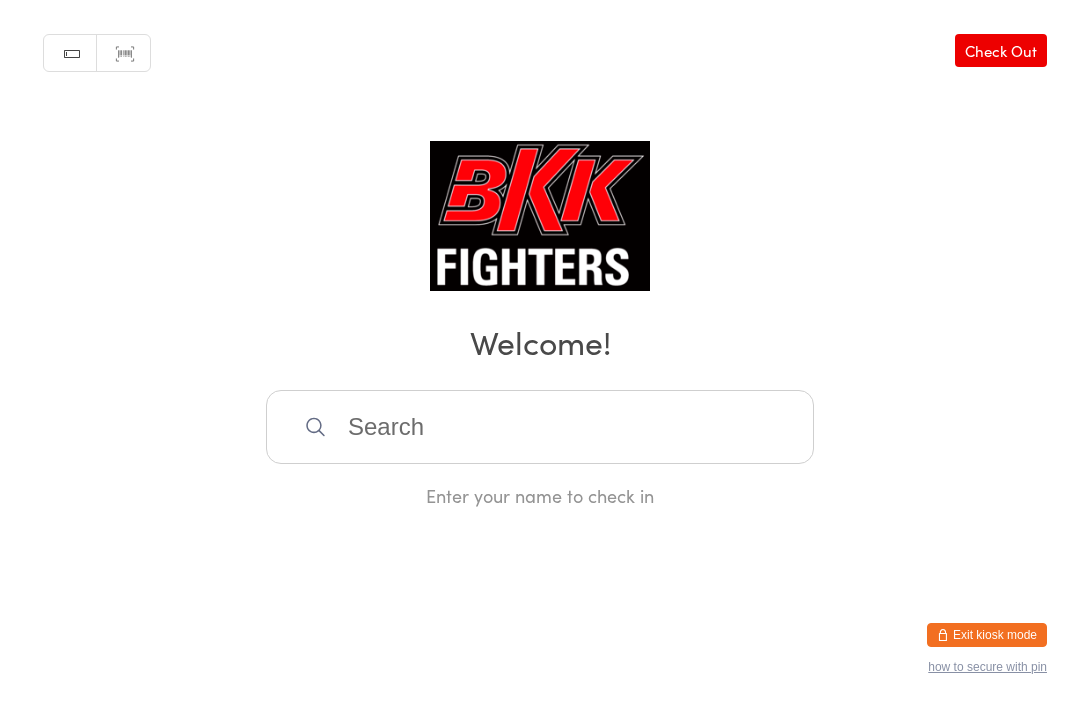 click at bounding box center (540, 427) 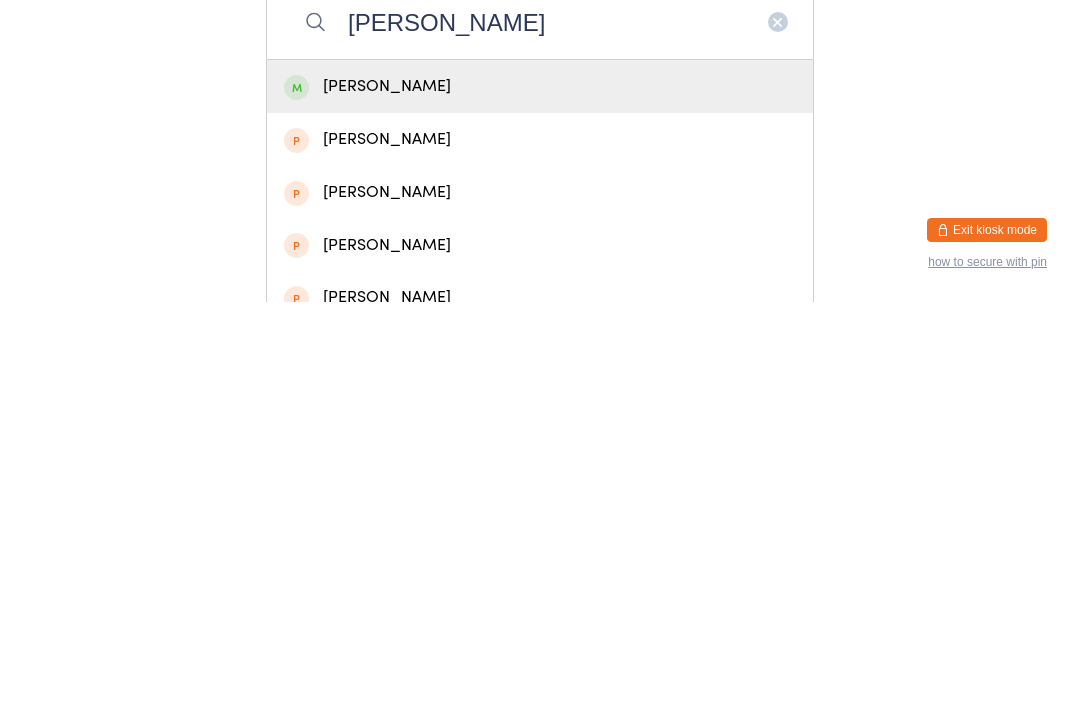 type on "[PERSON_NAME]" 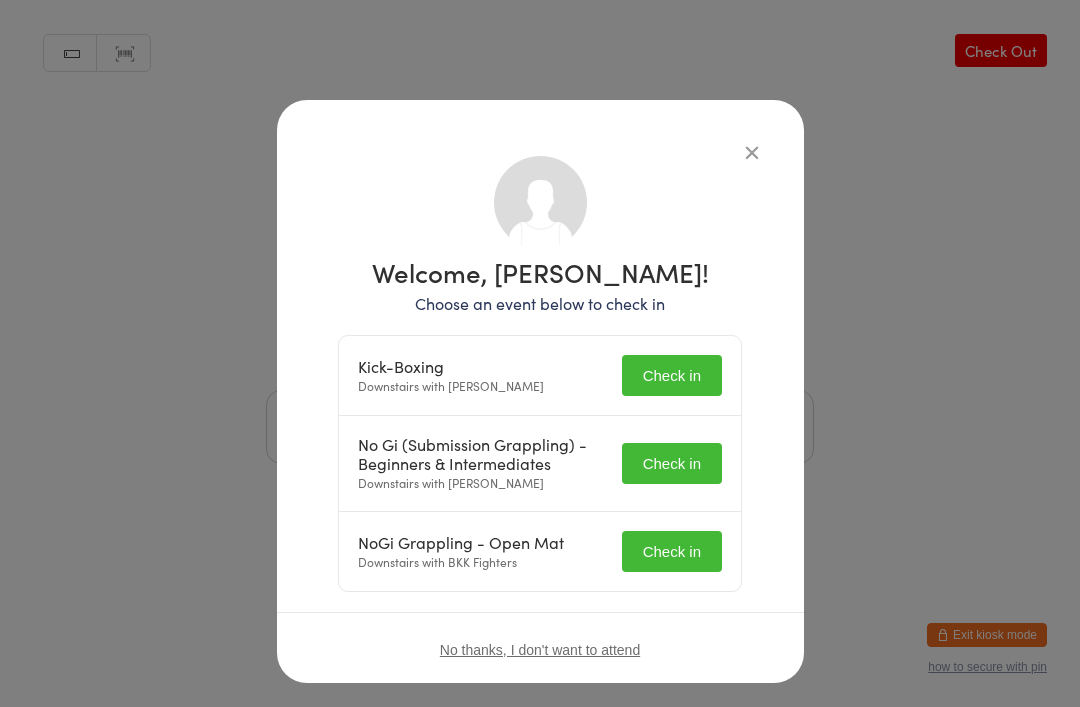 click on "Check in" at bounding box center [672, 375] 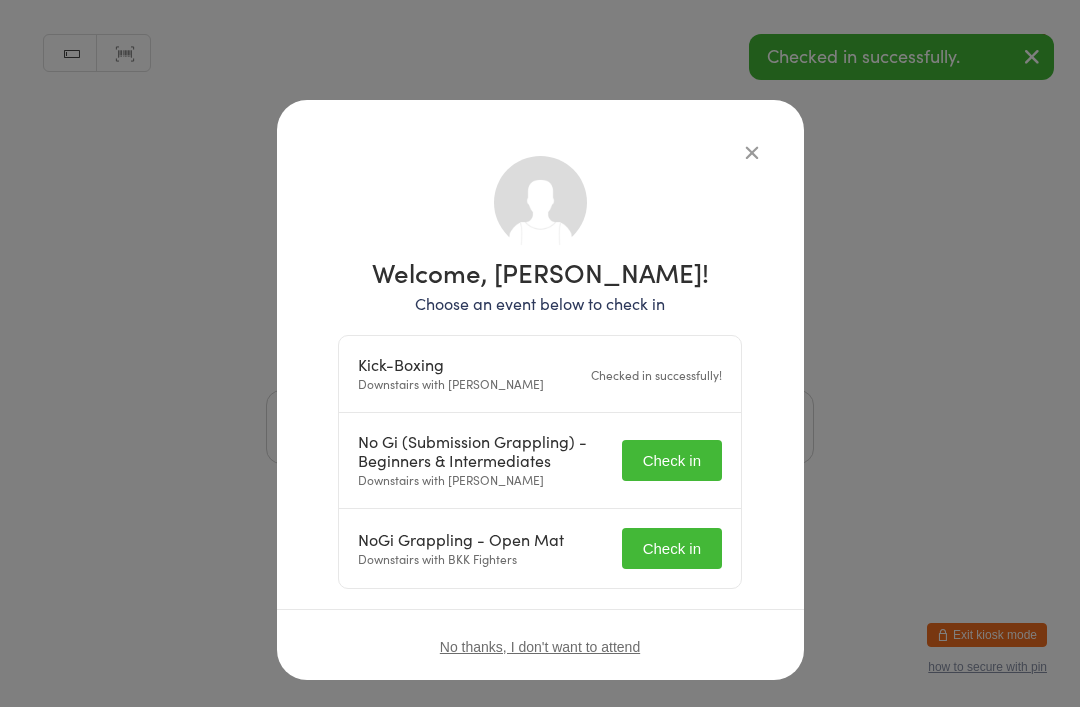 click on "Check in" at bounding box center [672, 460] 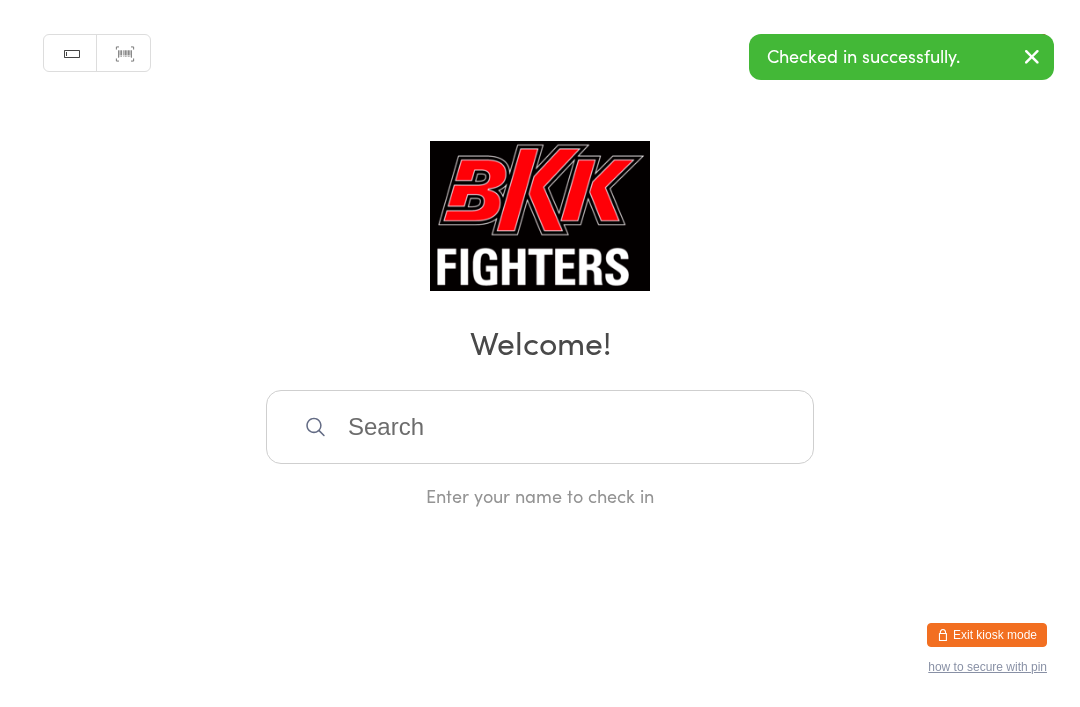 click at bounding box center [540, 427] 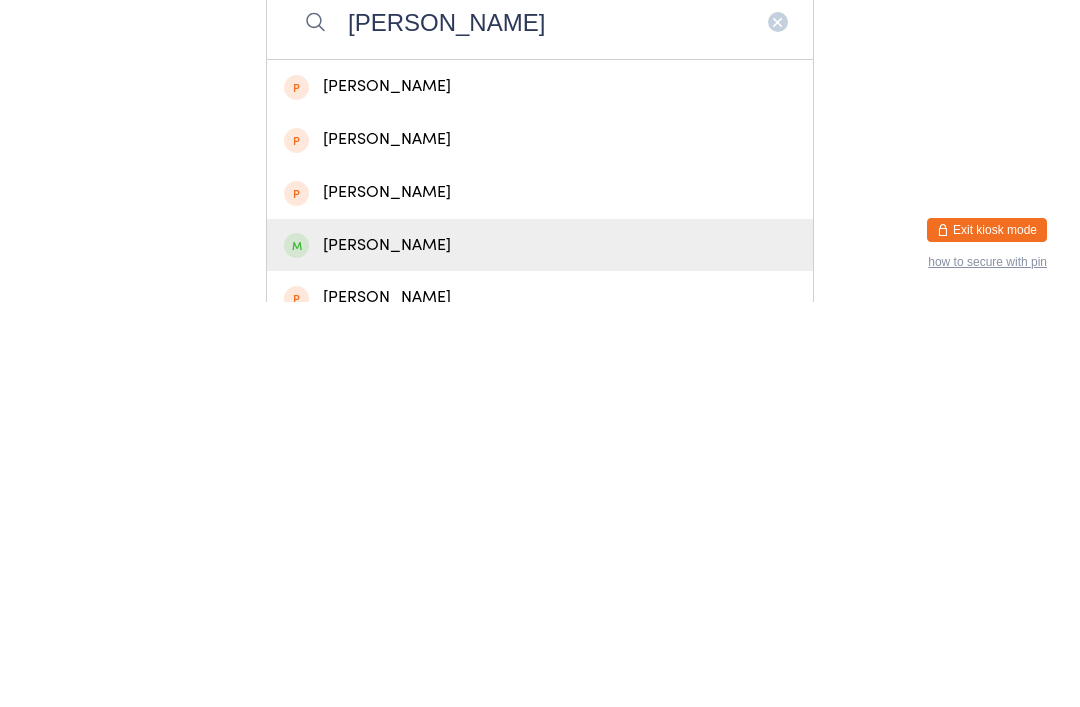 type on "[PERSON_NAME]" 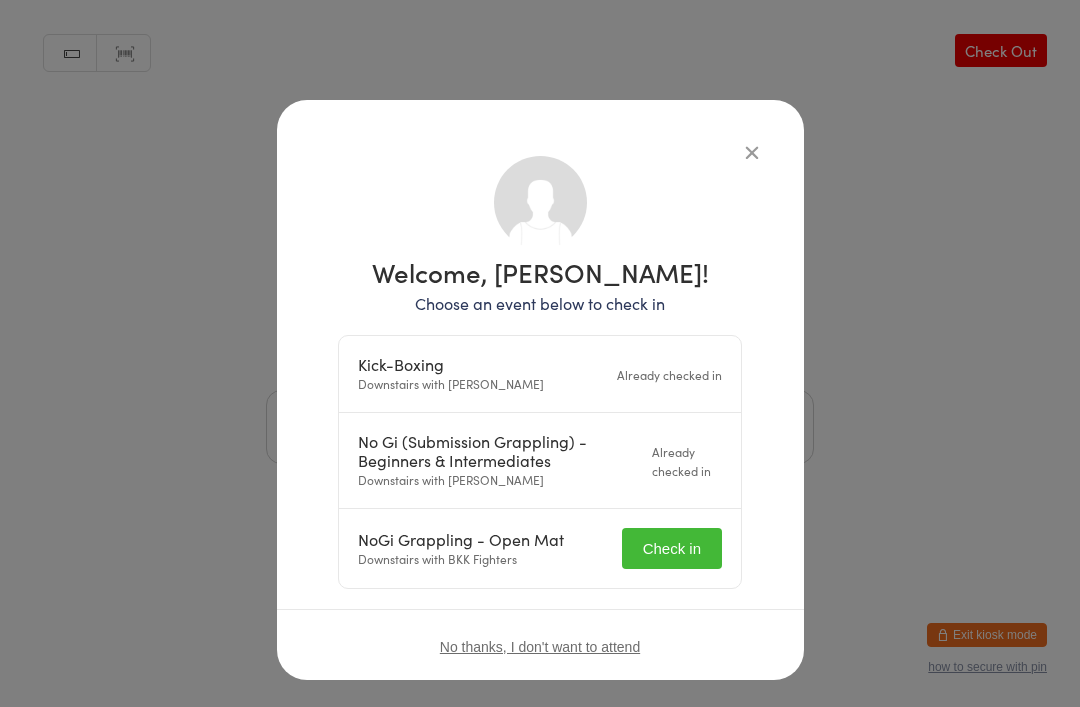 click on "Check in" at bounding box center [672, 548] 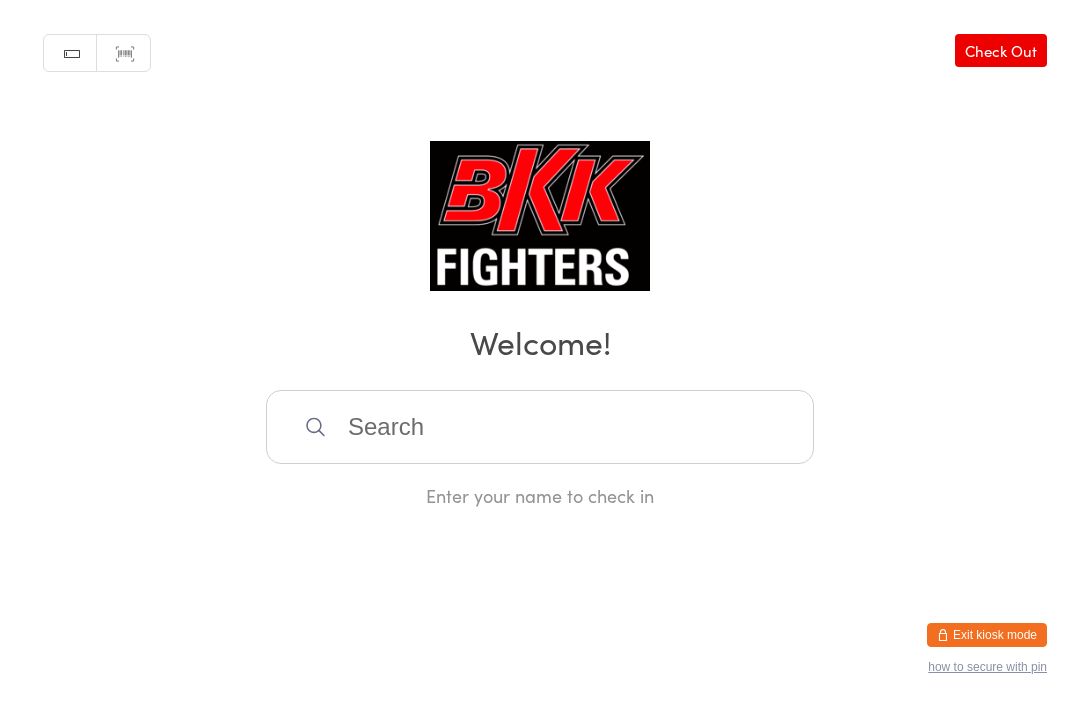 click at bounding box center (540, 427) 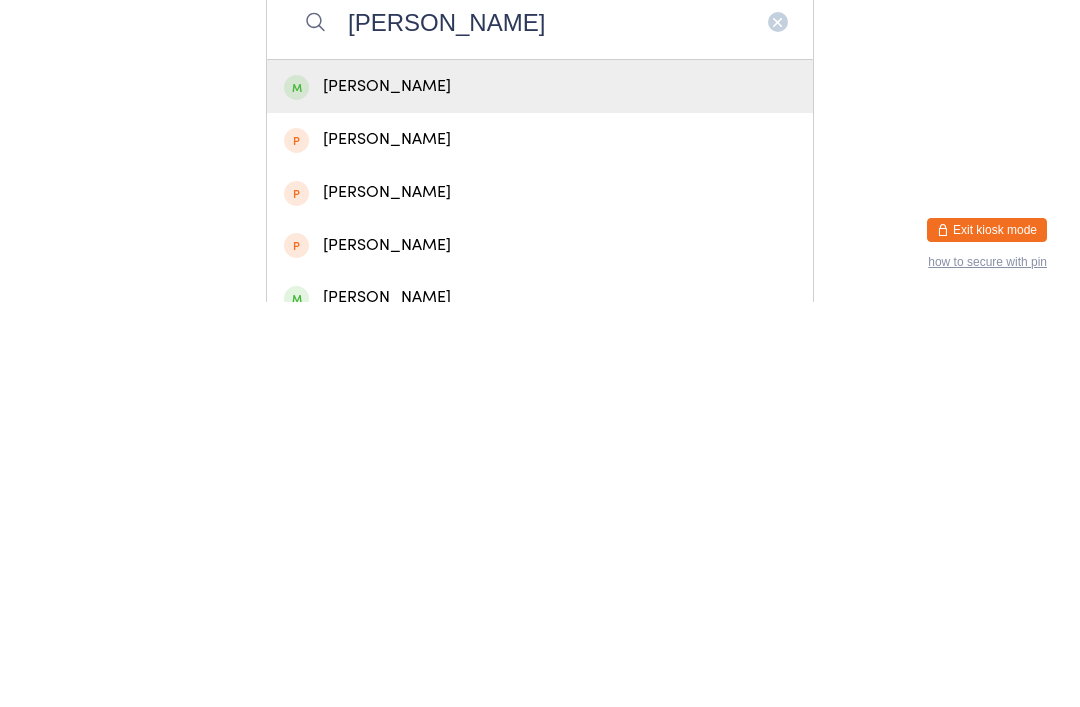 type on "[PERSON_NAME]" 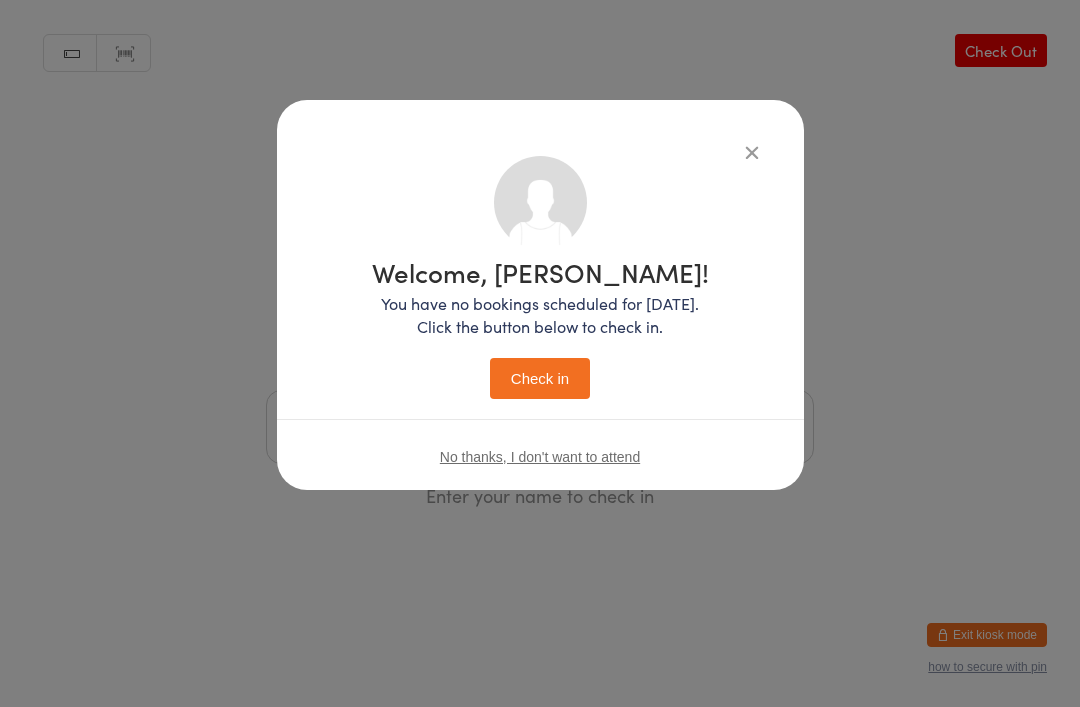 click on "Check in" at bounding box center [540, 378] 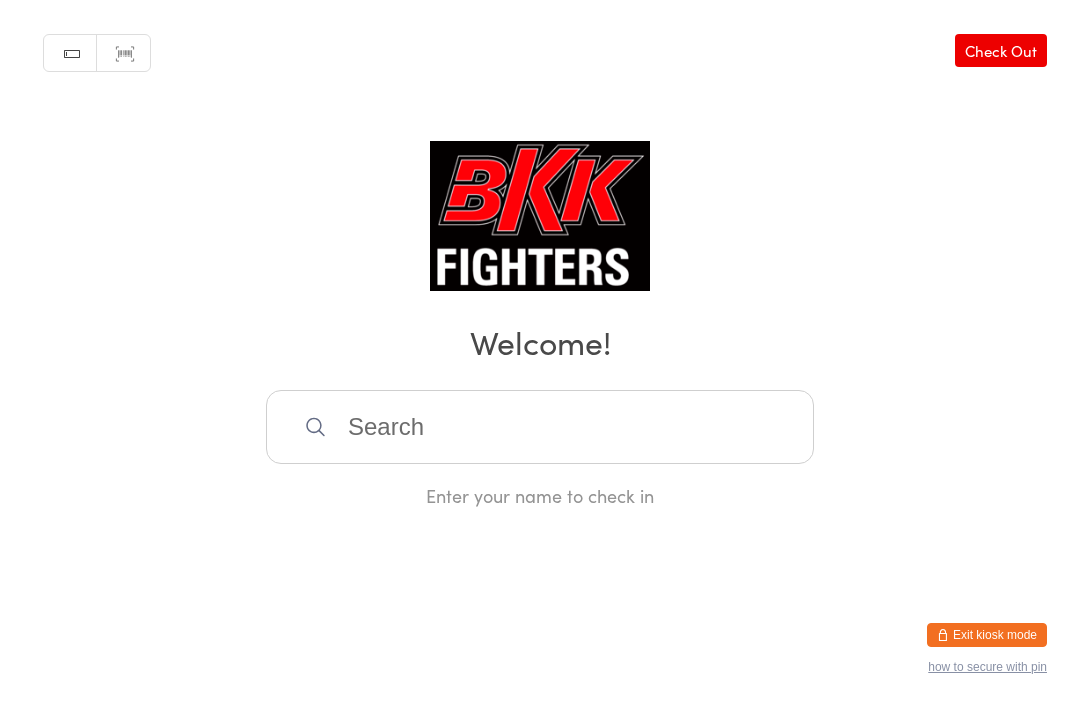 click at bounding box center (540, 427) 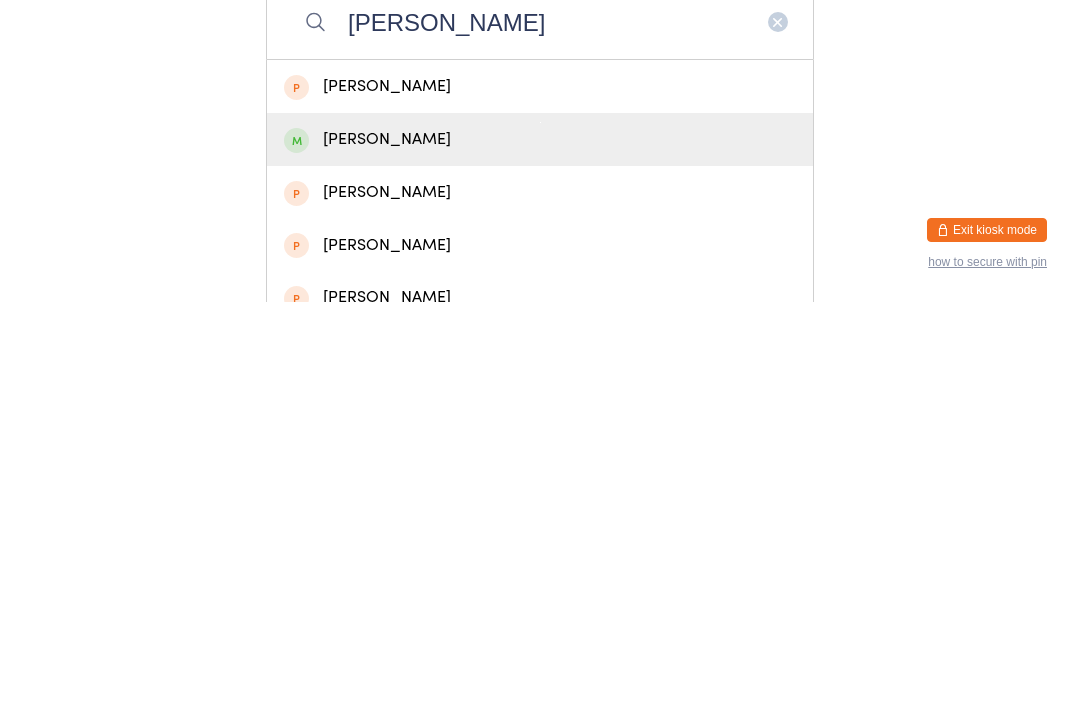 type on "[PERSON_NAME]" 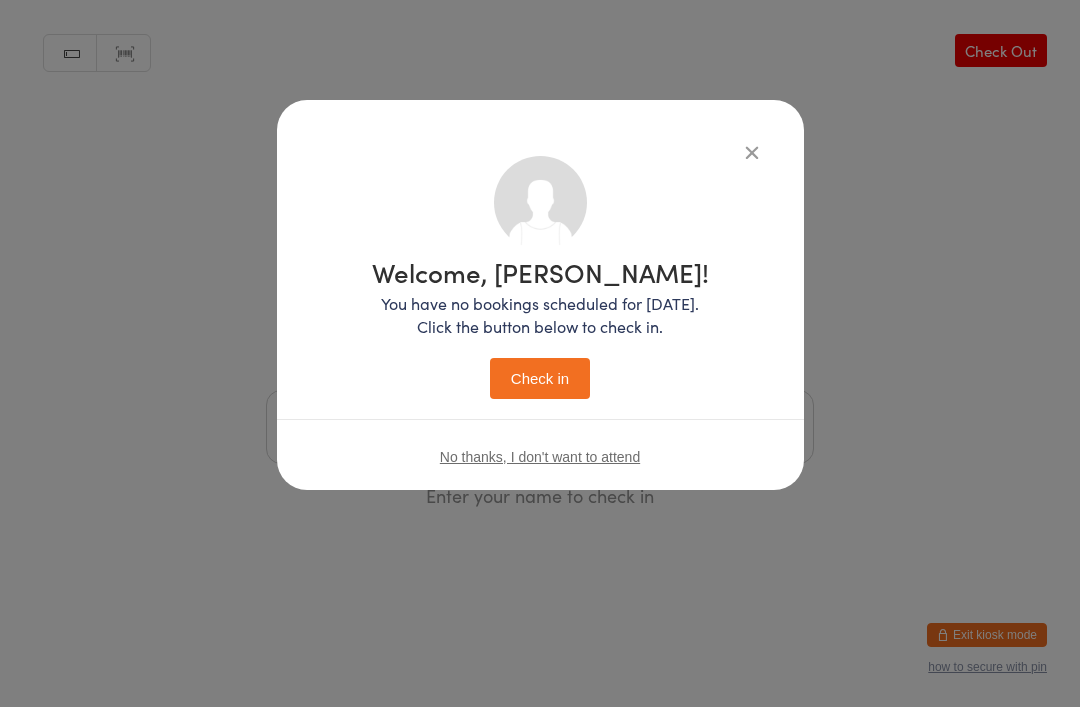 click on "Check in" at bounding box center [540, 378] 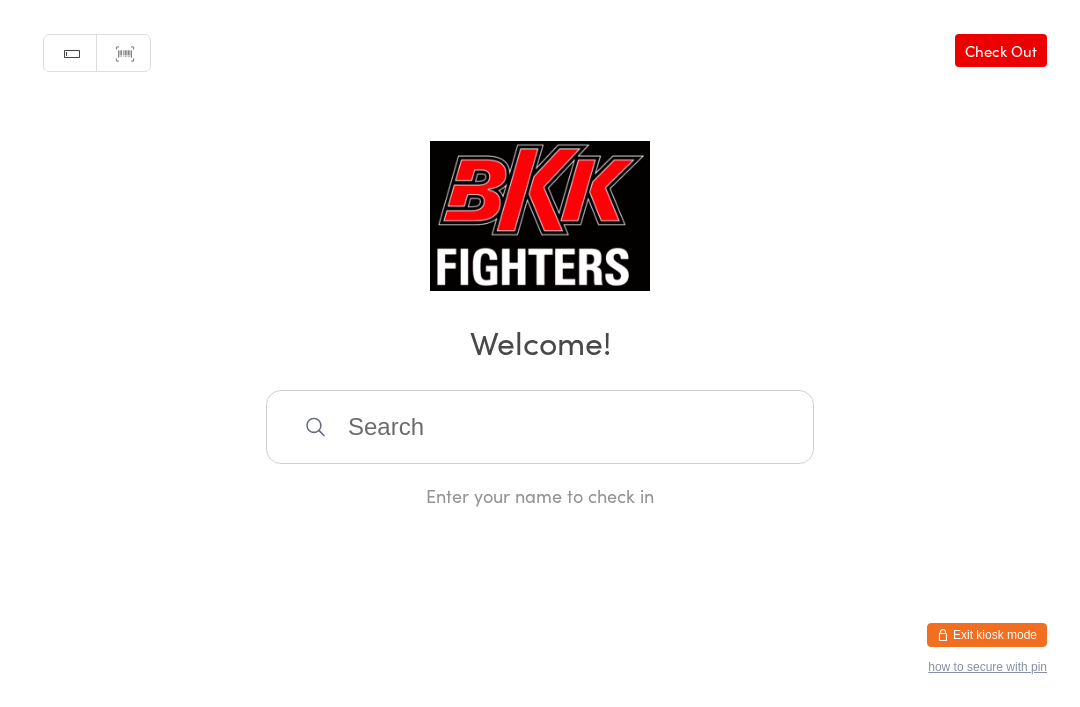 click at bounding box center (540, 427) 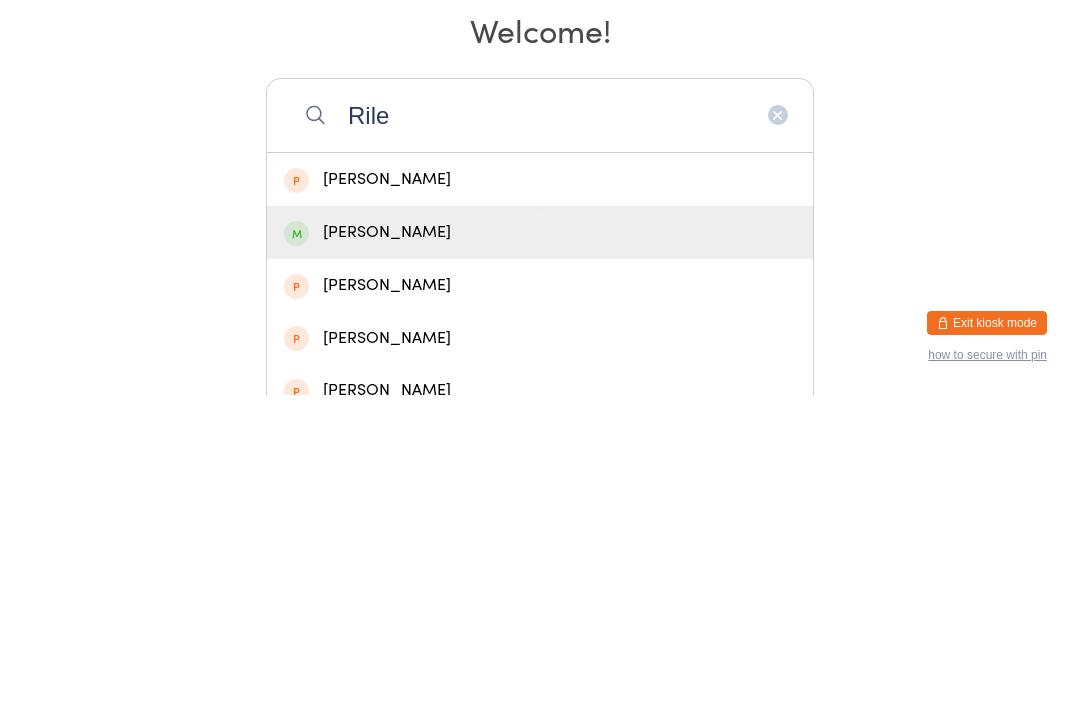 type on "Rile" 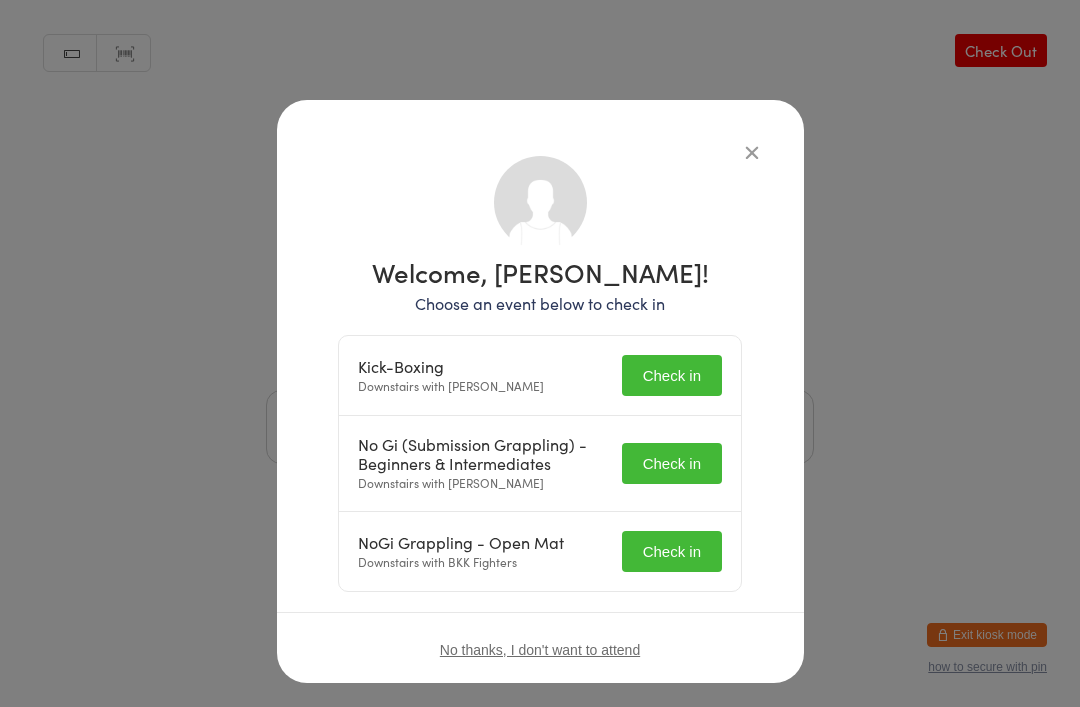 click on "Check in" at bounding box center [672, 375] 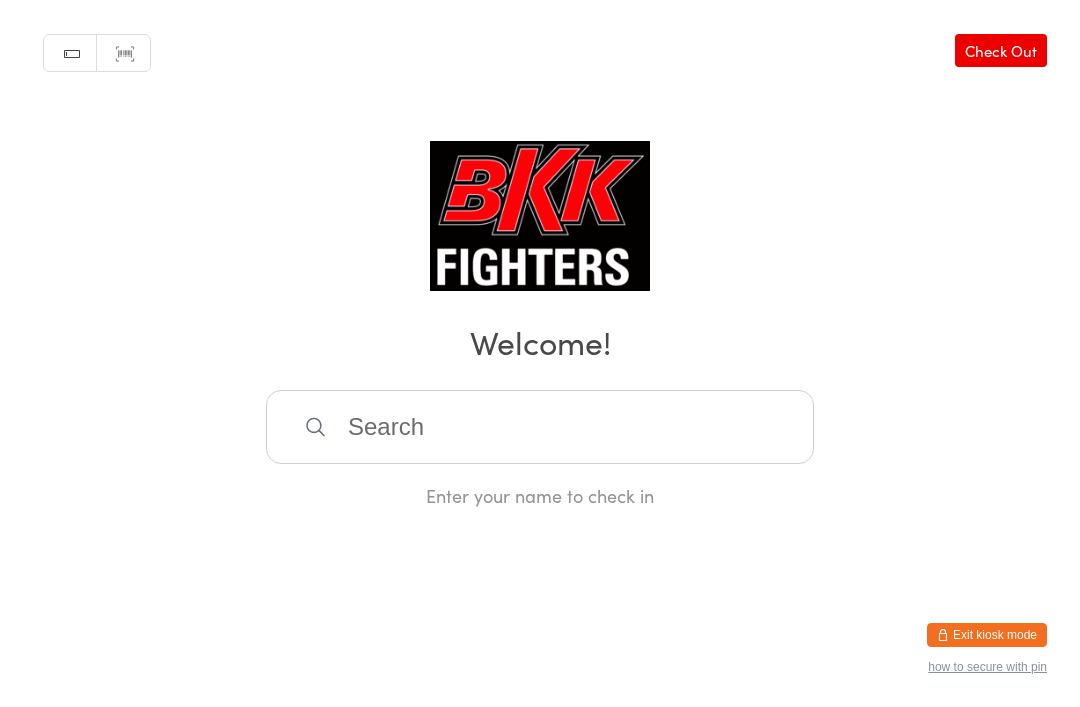 click at bounding box center (540, 427) 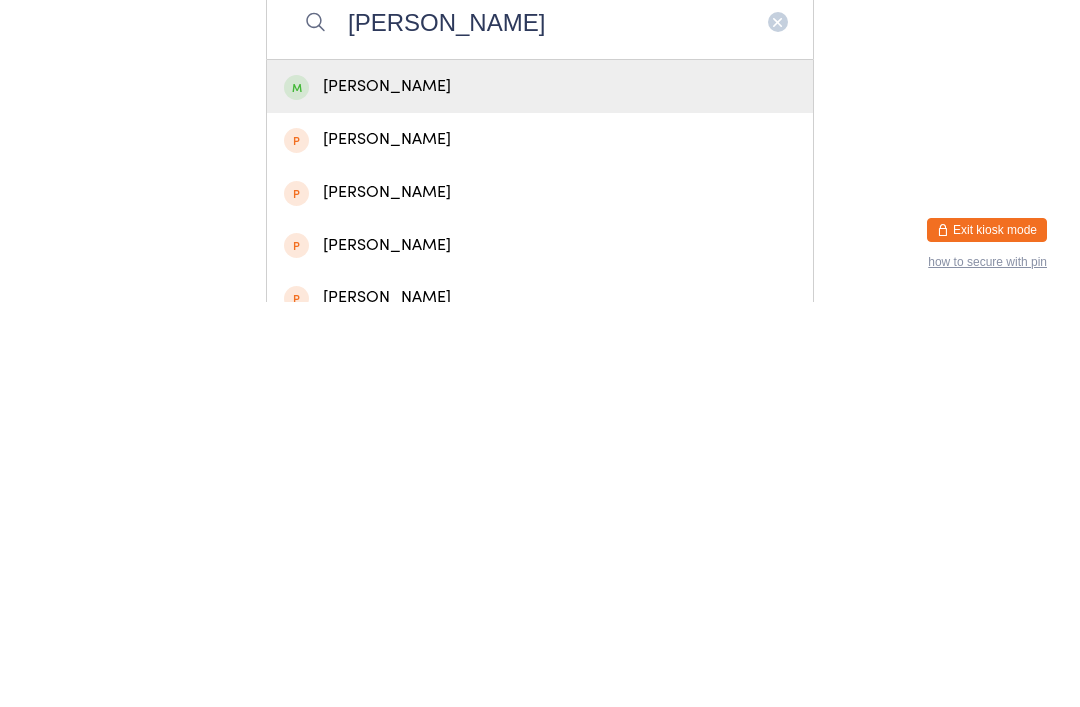 type on "[PERSON_NAME]" 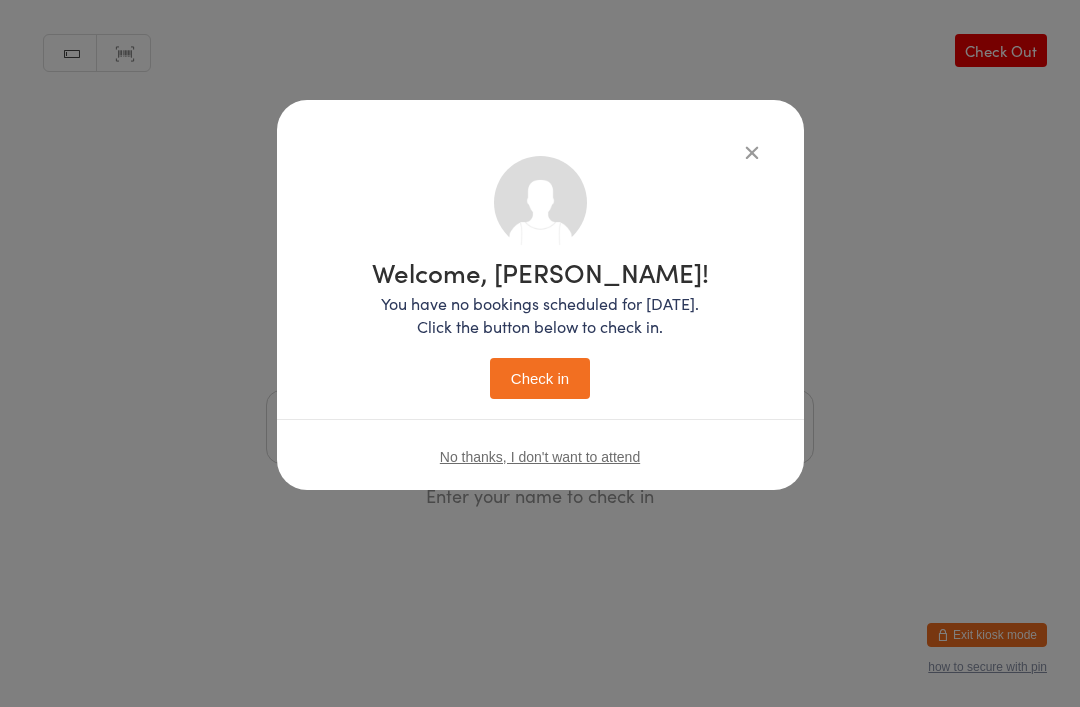 click on "Check in" at bounding box center [540, 378] 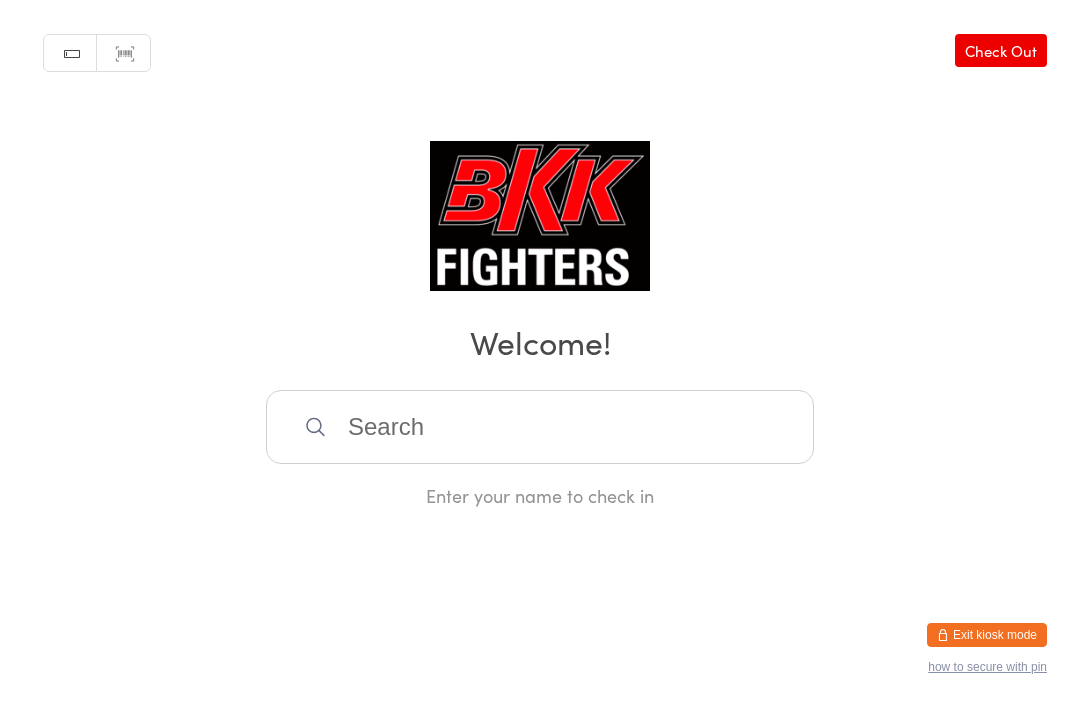 click at bounding box center [540, 427] 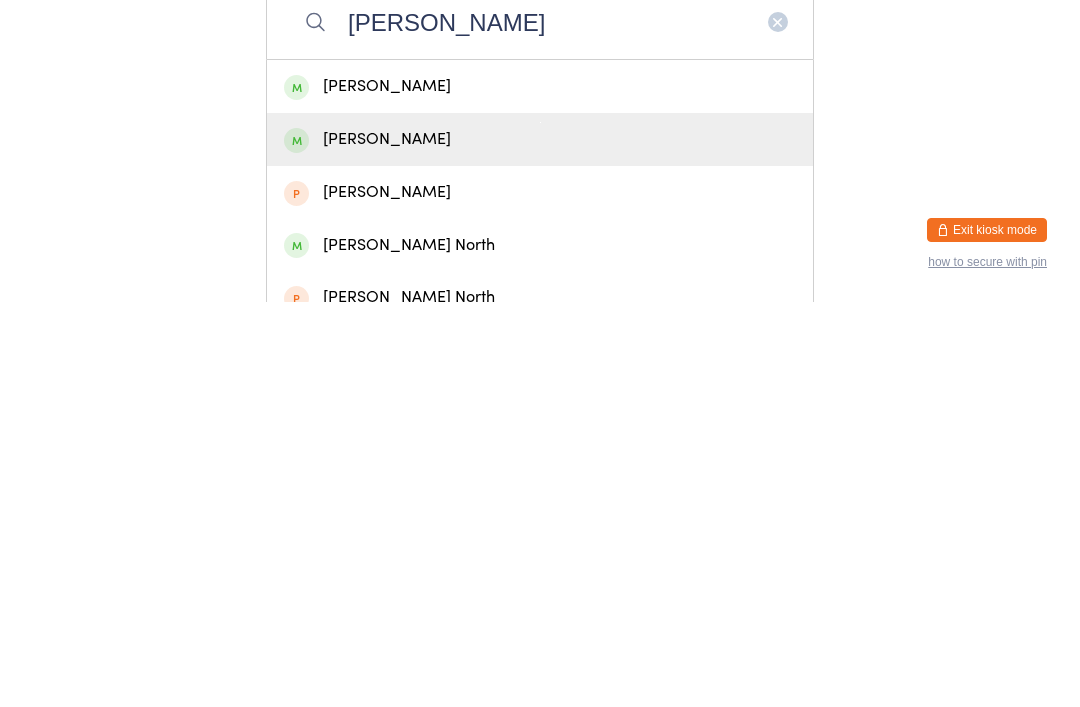 type on "[PERSON_NAME]" 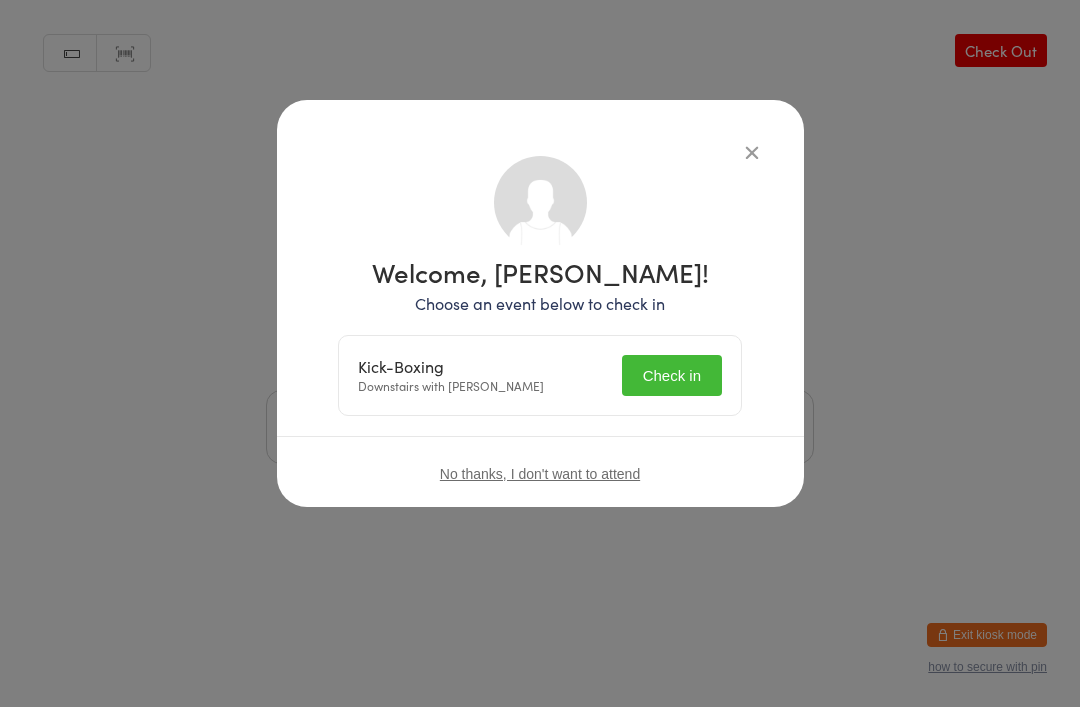 click on "Check in" at bounding box center [672, 375] 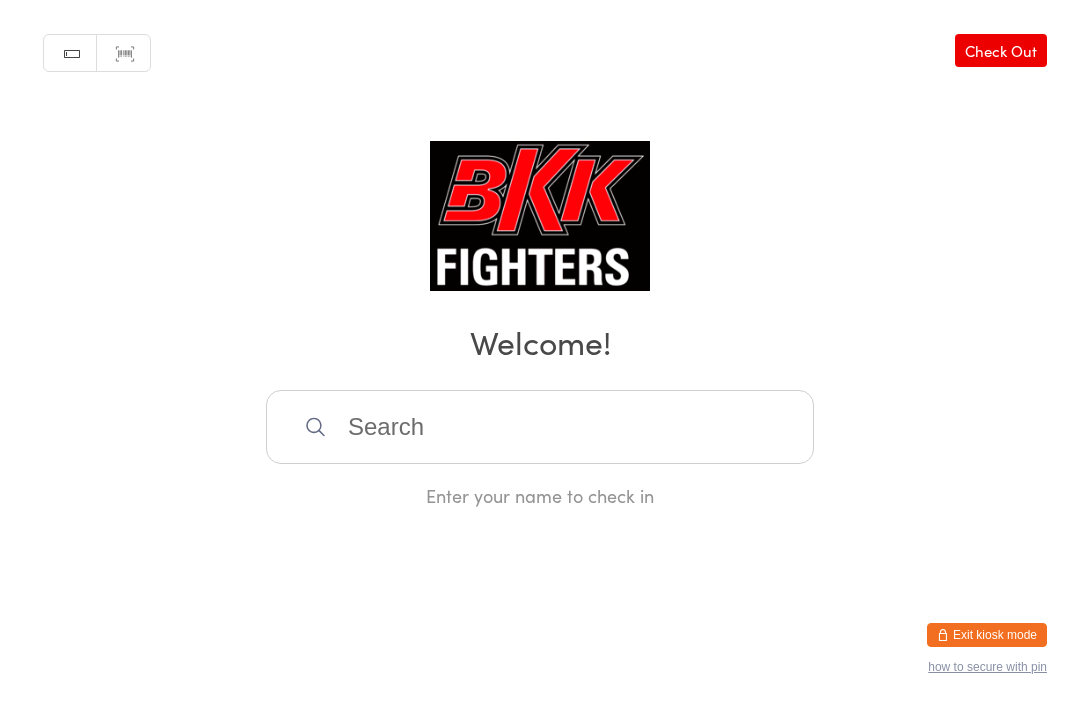 click on "Manual search Scanner input Check Out Welcome! Enter your name to check in" at bounding box center [540, 254] 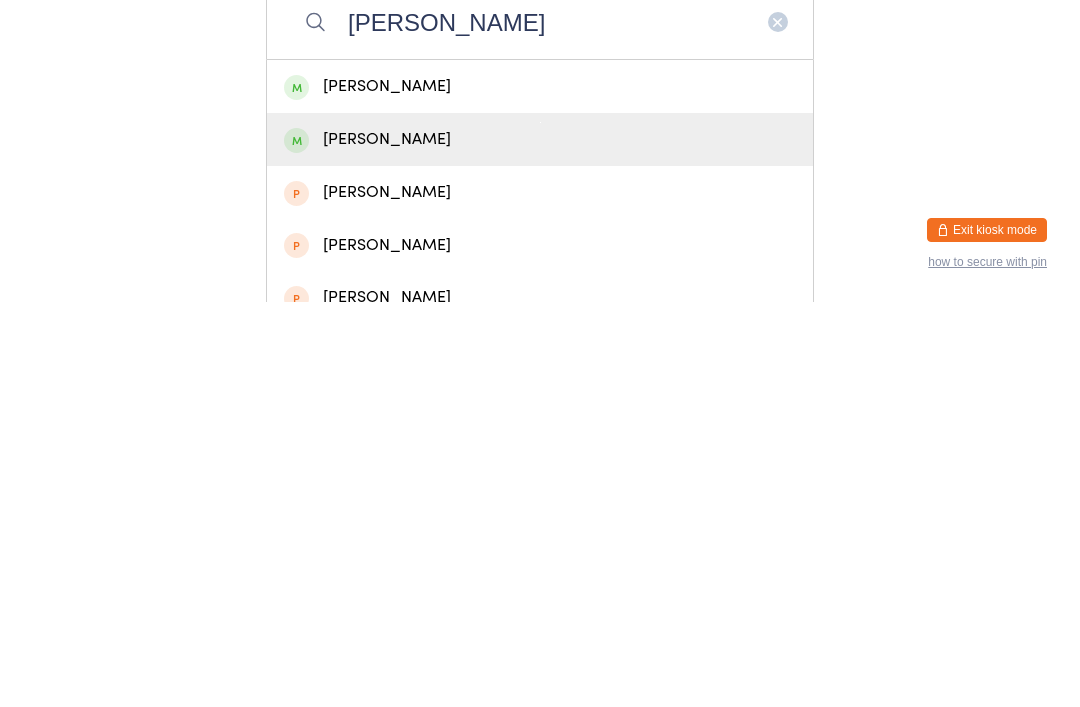 type on "[PERSON_NAME]" 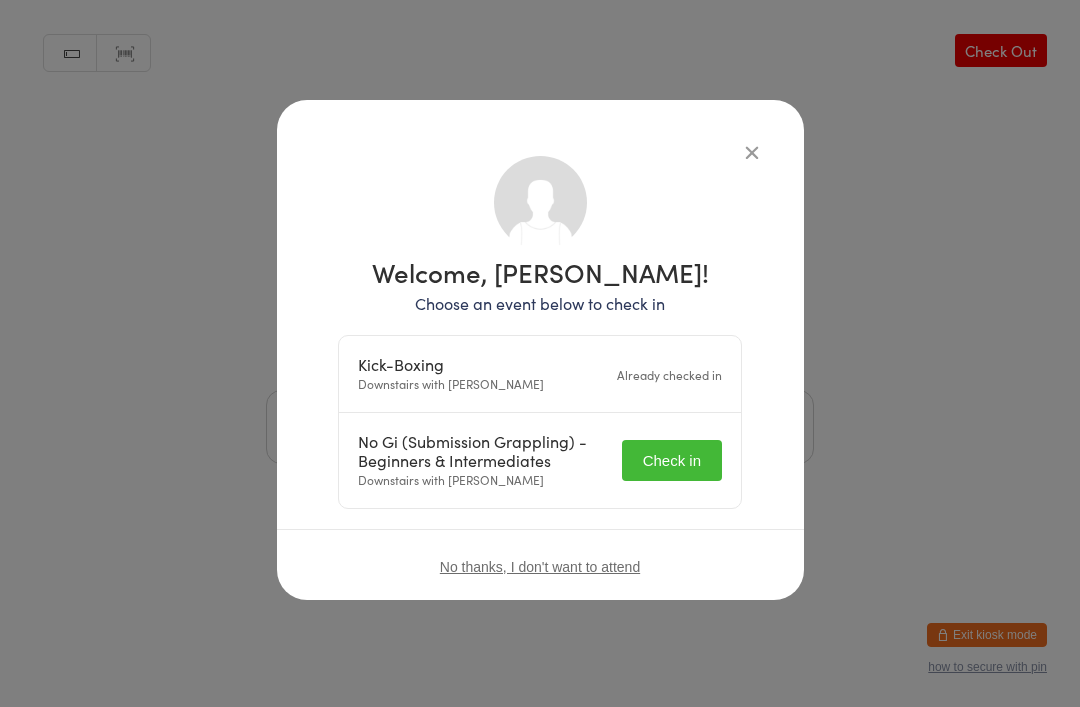 click on "Check in" at bounding box center (672, 460) 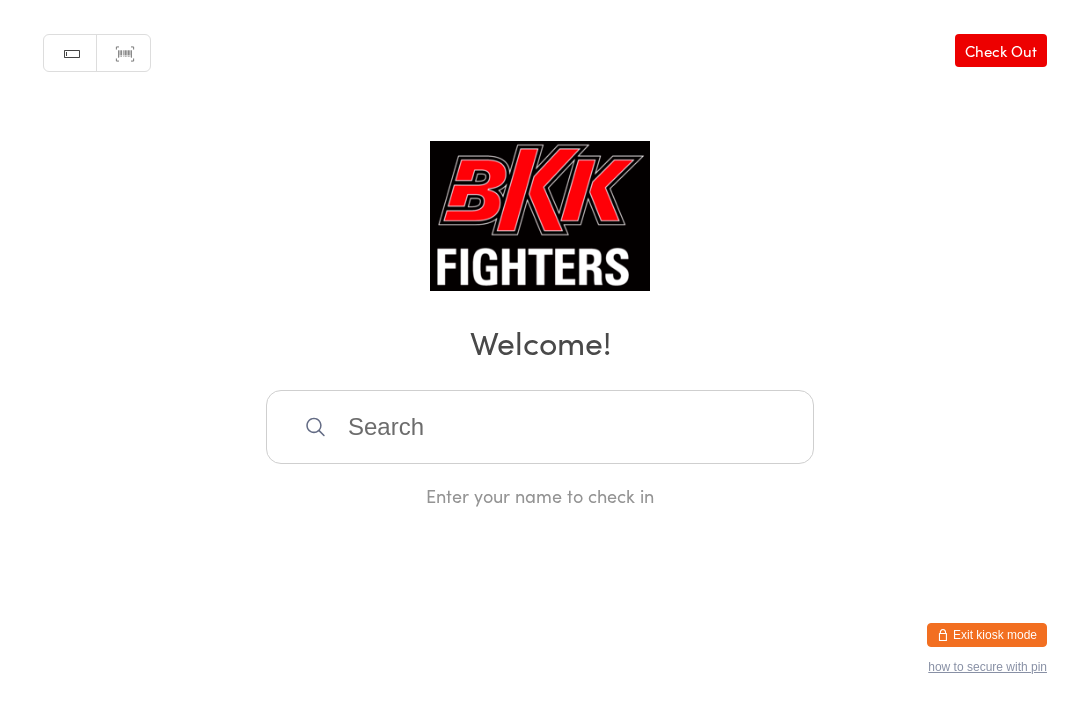 click at bounding box center (540, 427) 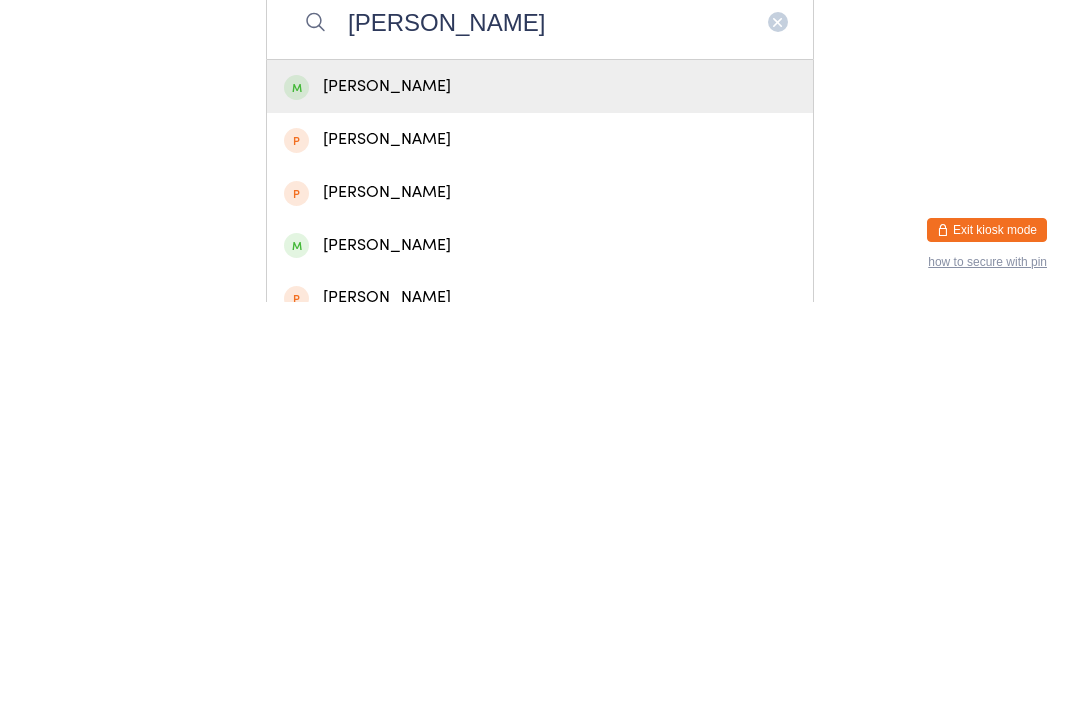 type on "[PERSON_NAME]" 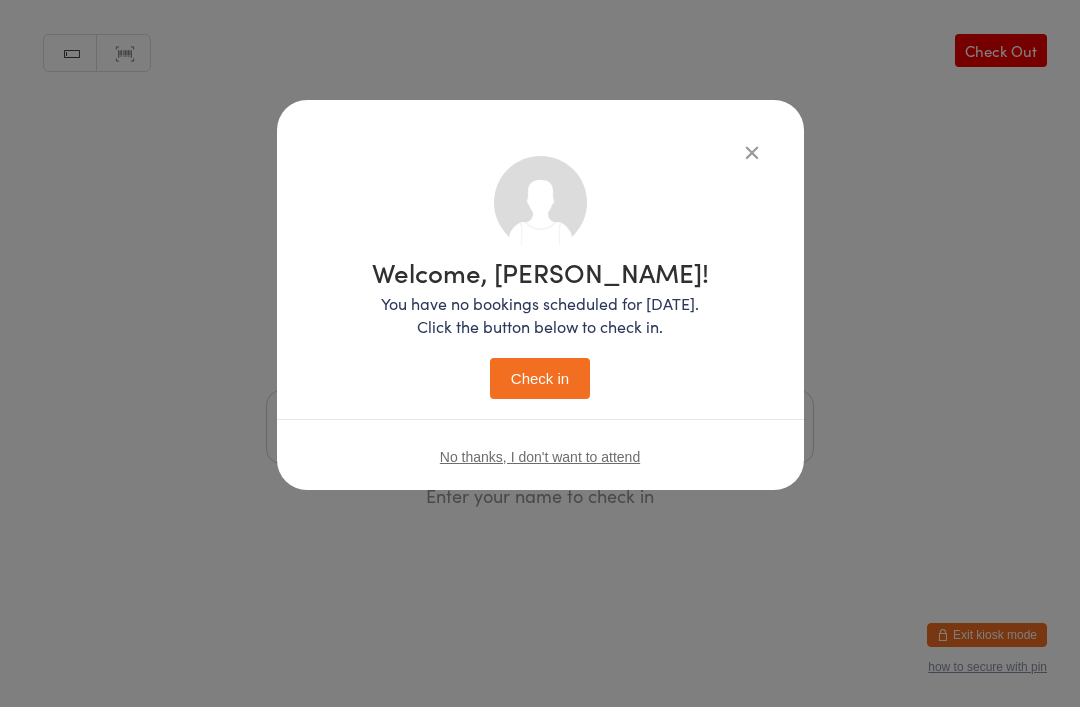 click on "Welcome, [PERSON_NAME]! You have no bookings scheduled for [DATE]. Click the button below to check in. Check in" at bounding box center (540, 329) 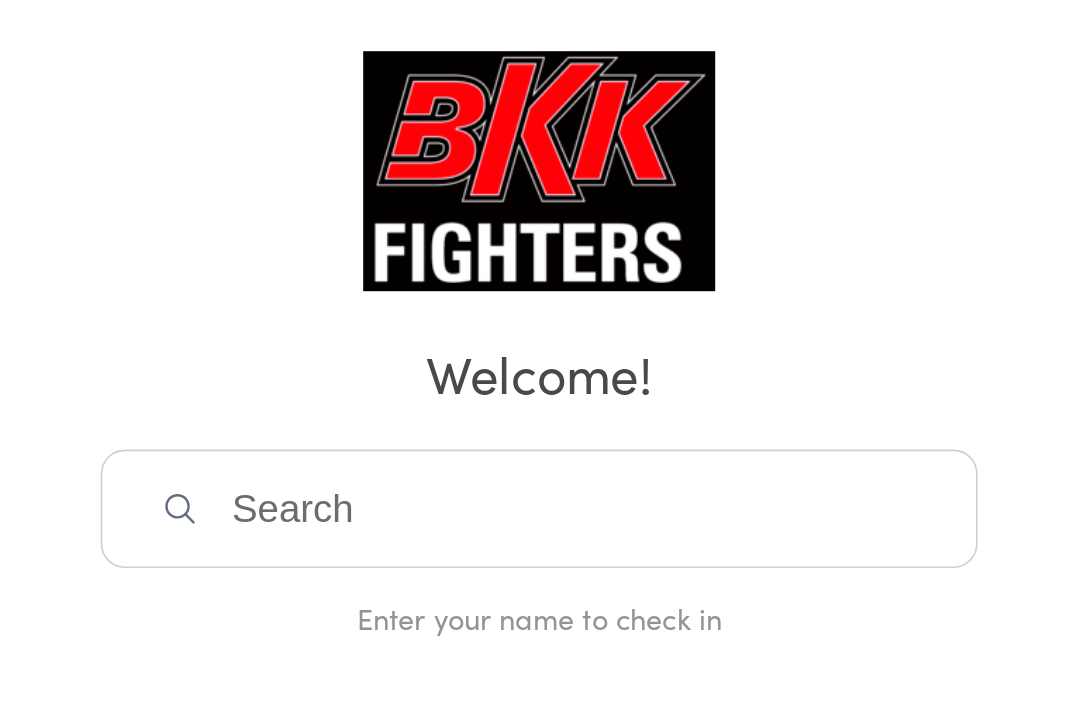 click at bounding box center (540, 427) 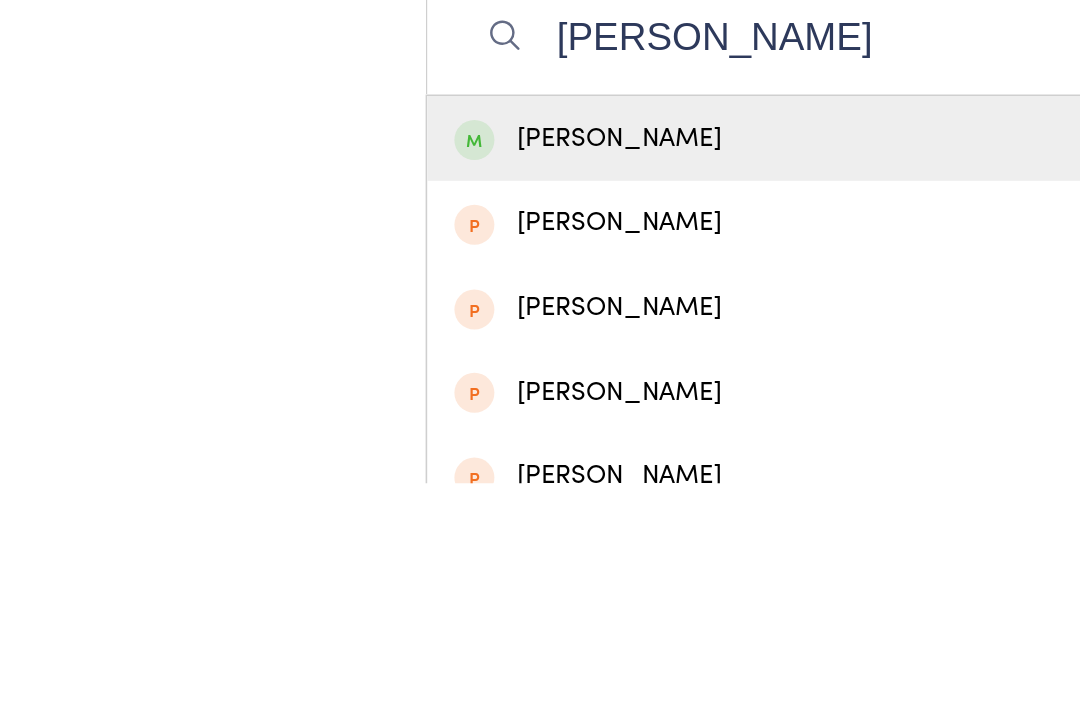 type on "[PERSON_NAME]" 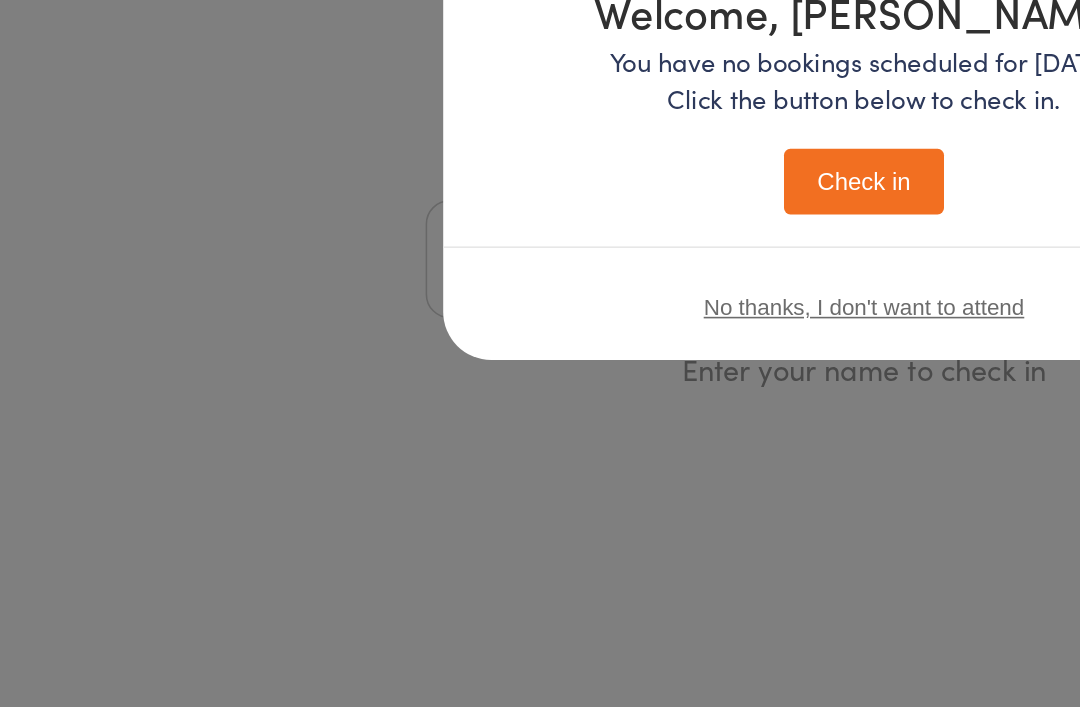 click on "Check in" at bounding box center (540, 378) 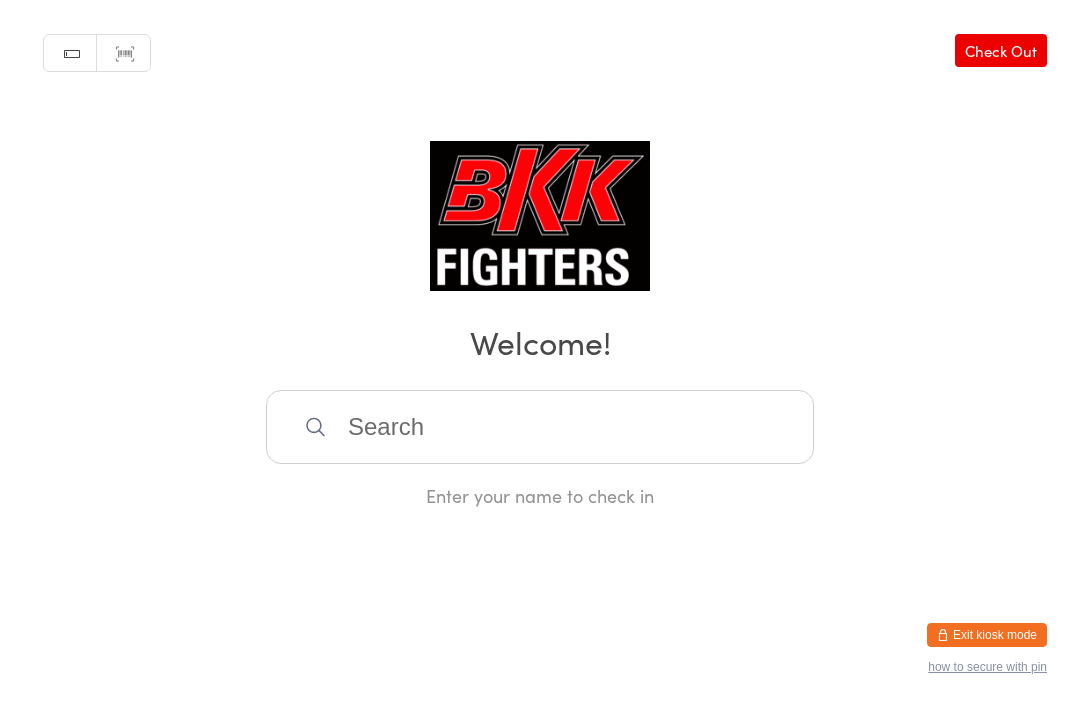 click at bounding box center (540, 427) 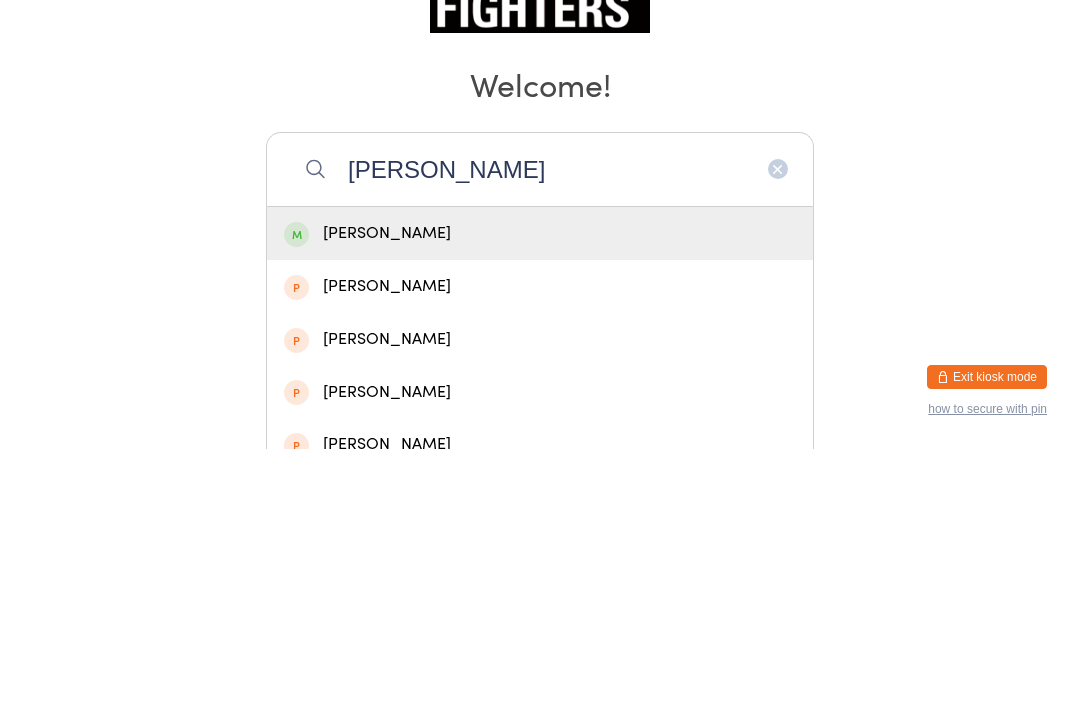 type on "[PERSON_NAME]" 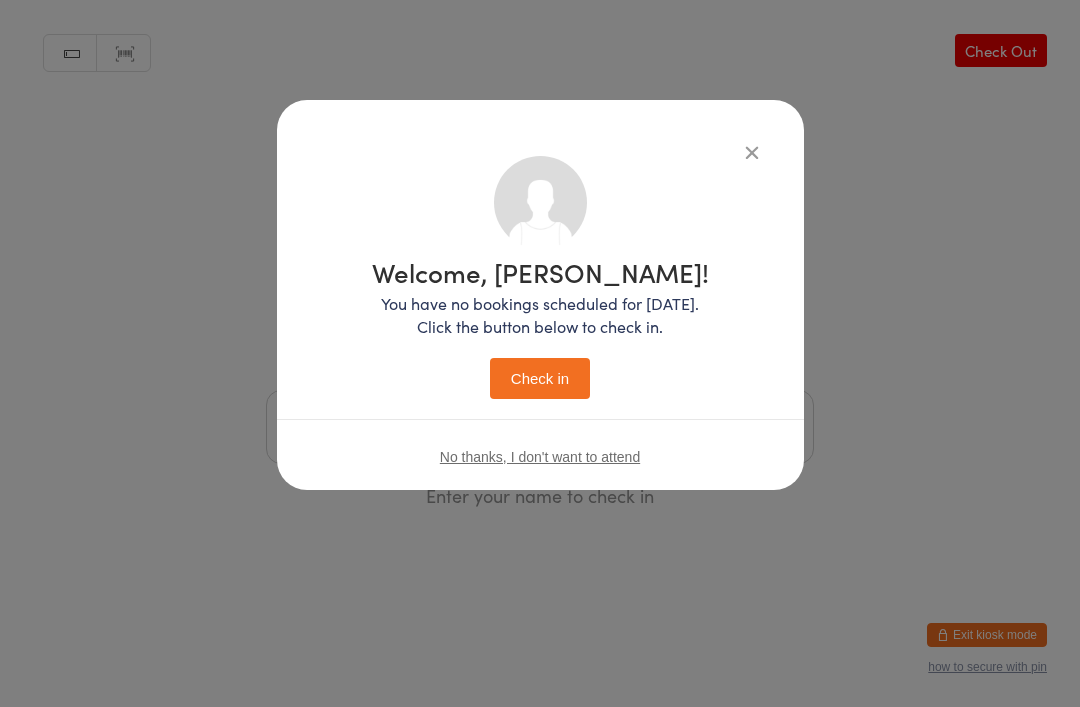 click on "Check in" at bounding box center [540, 378] 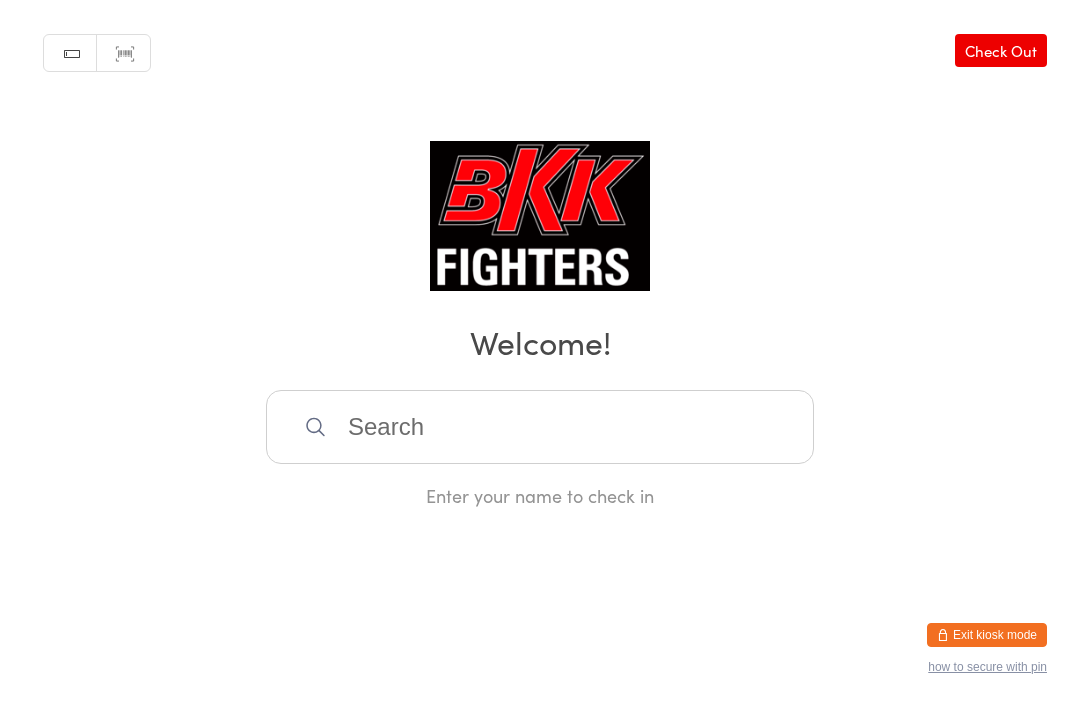 click at bounding box center (540, 427) 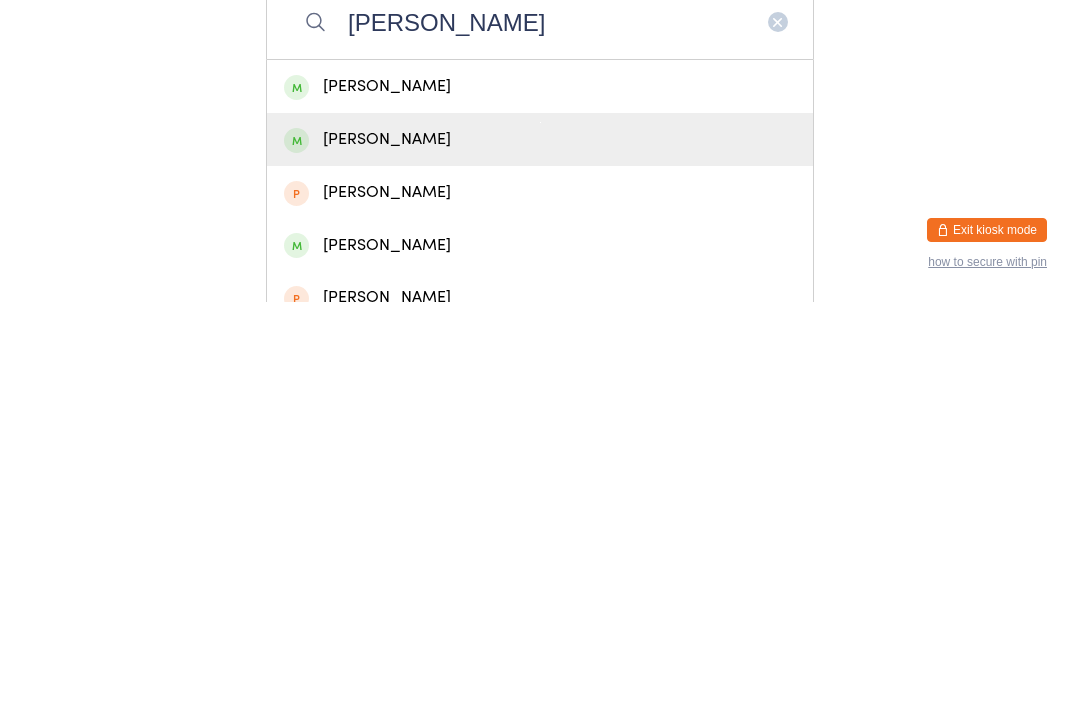 type on "[PERSON_NAME]" 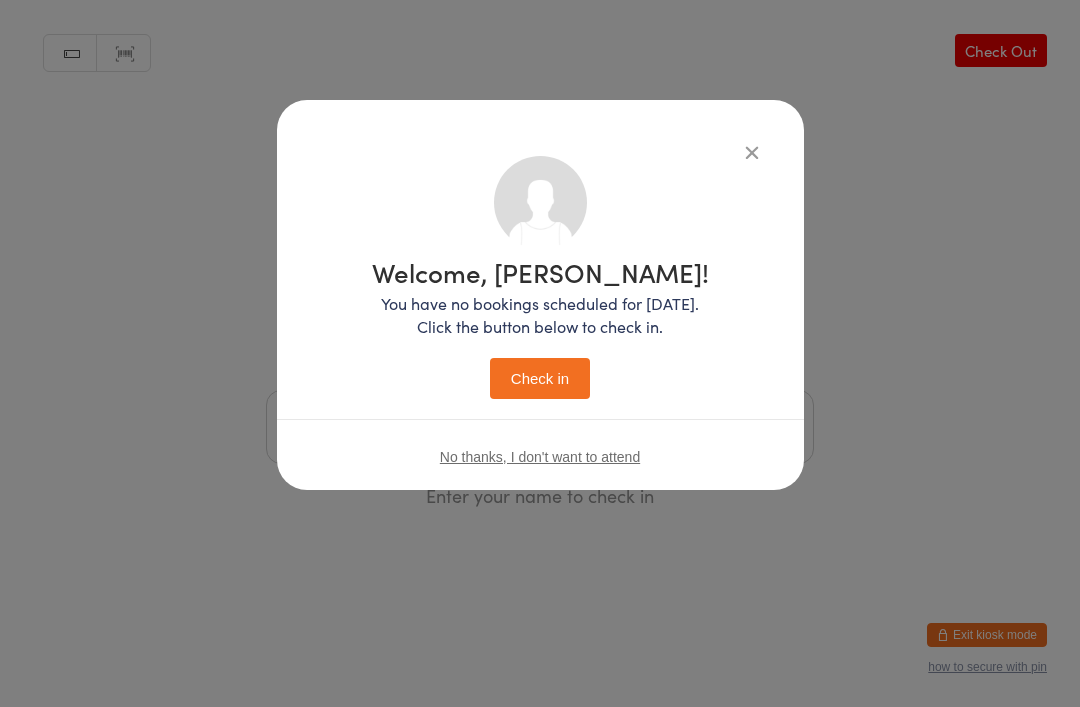 click on "Check in" at bounding box center [540, 378] 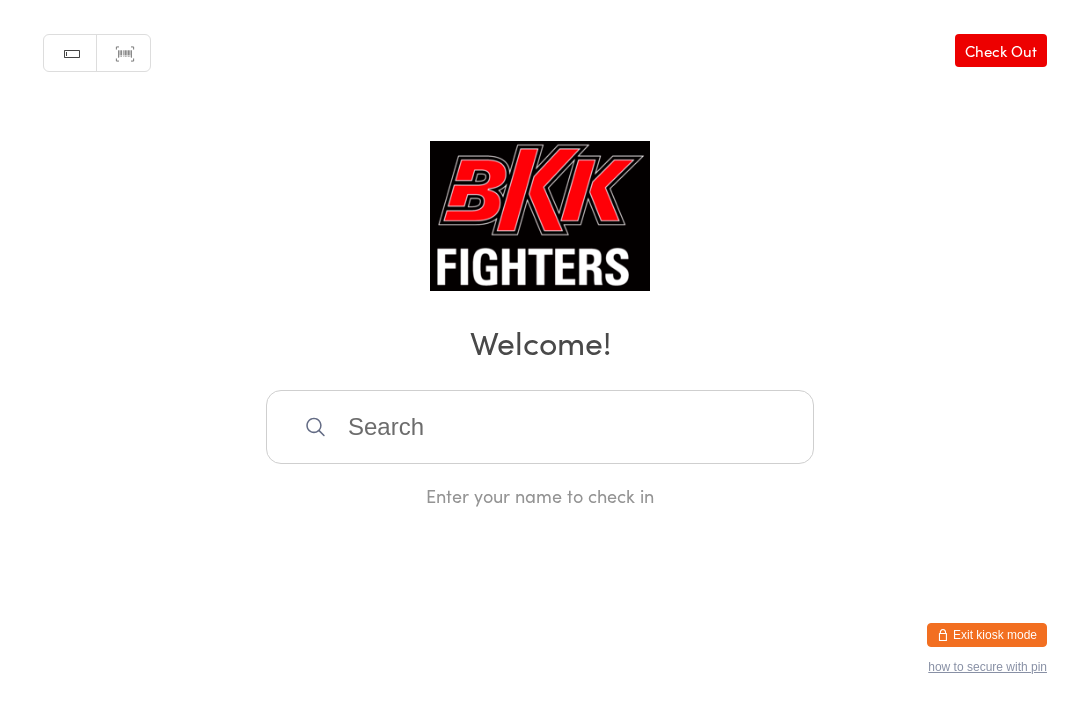 click at bounding box center (540, 427) 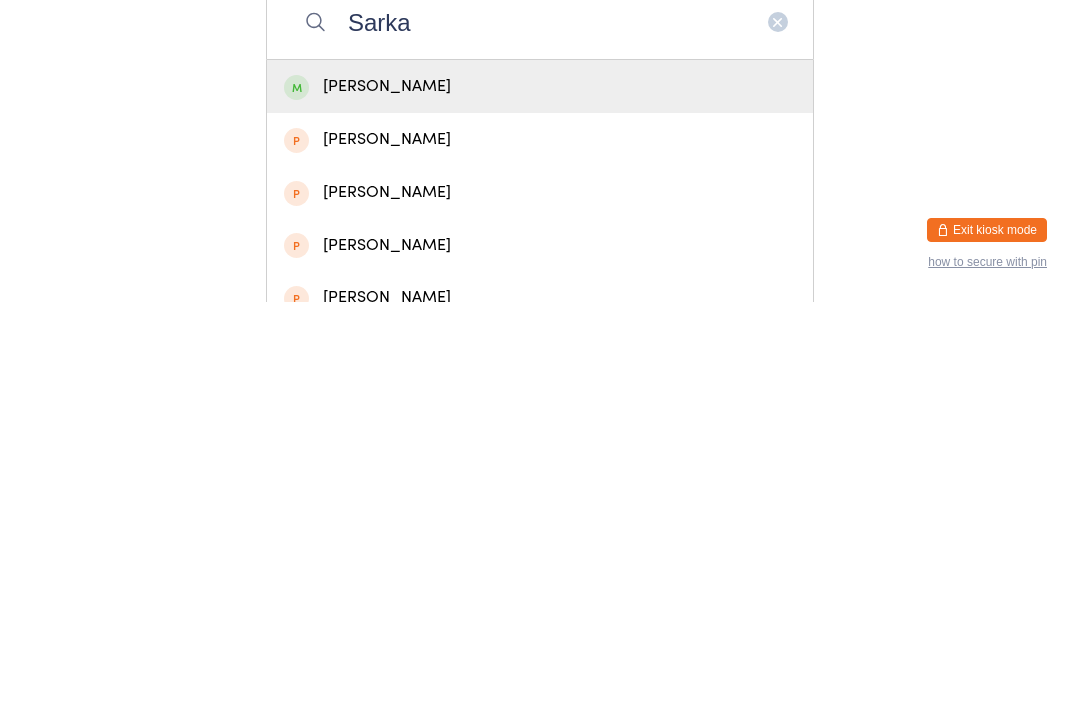 type on "Sarka" 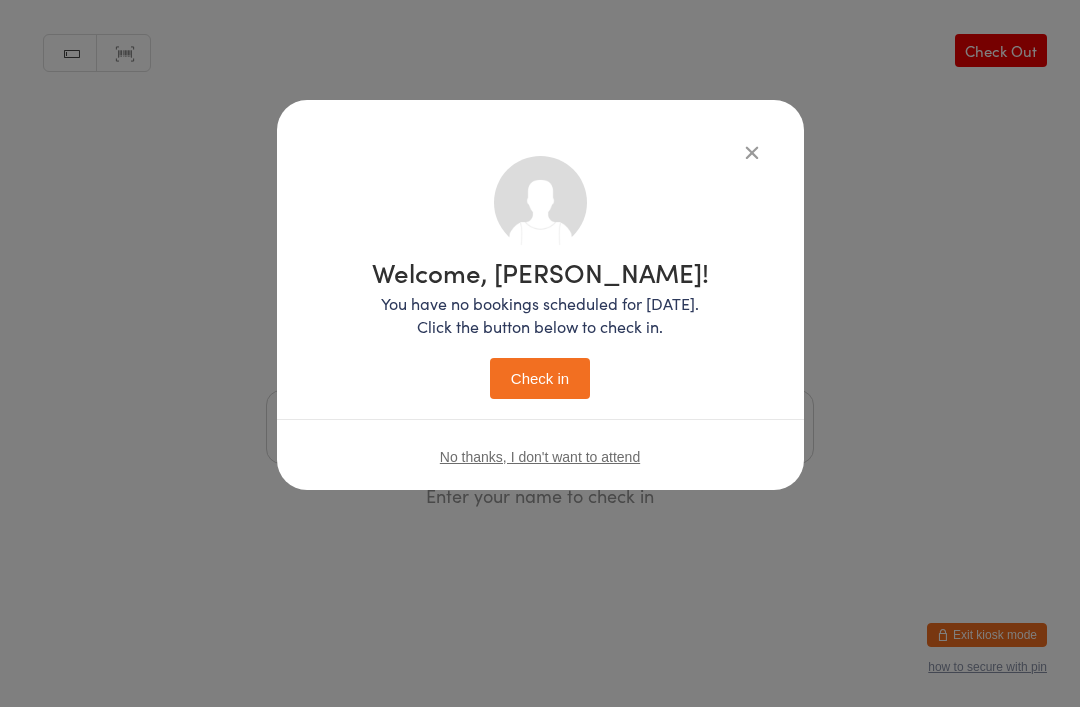 click on "Check in" at bounding box center [540, 378] 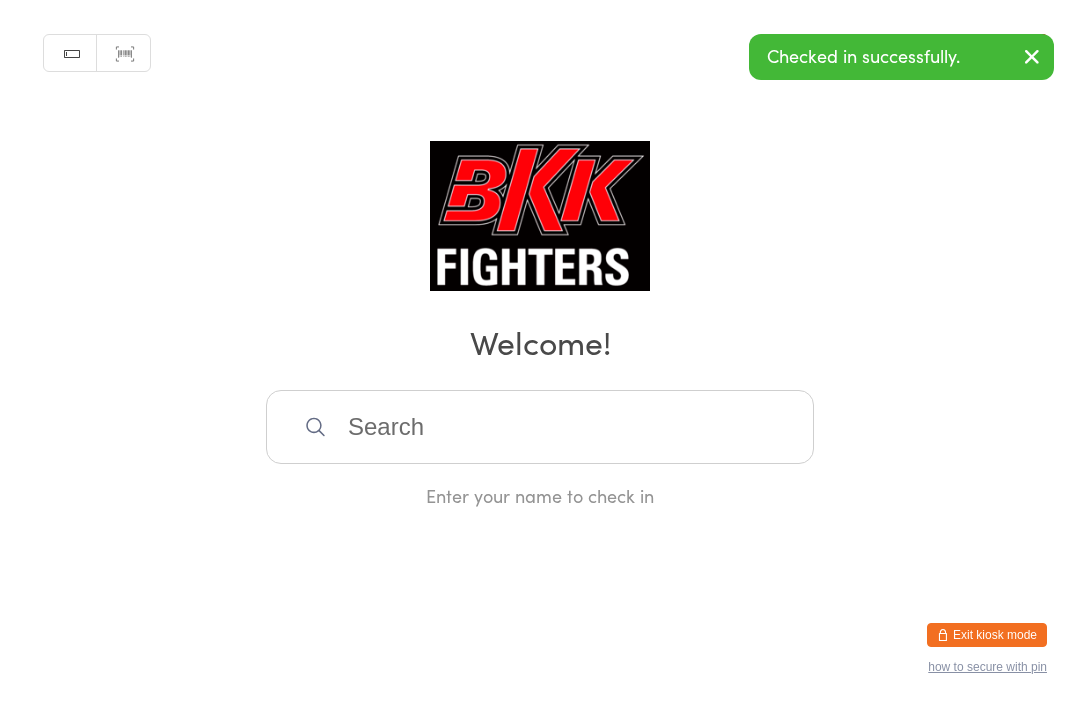 click at bounding box center [540, 427] 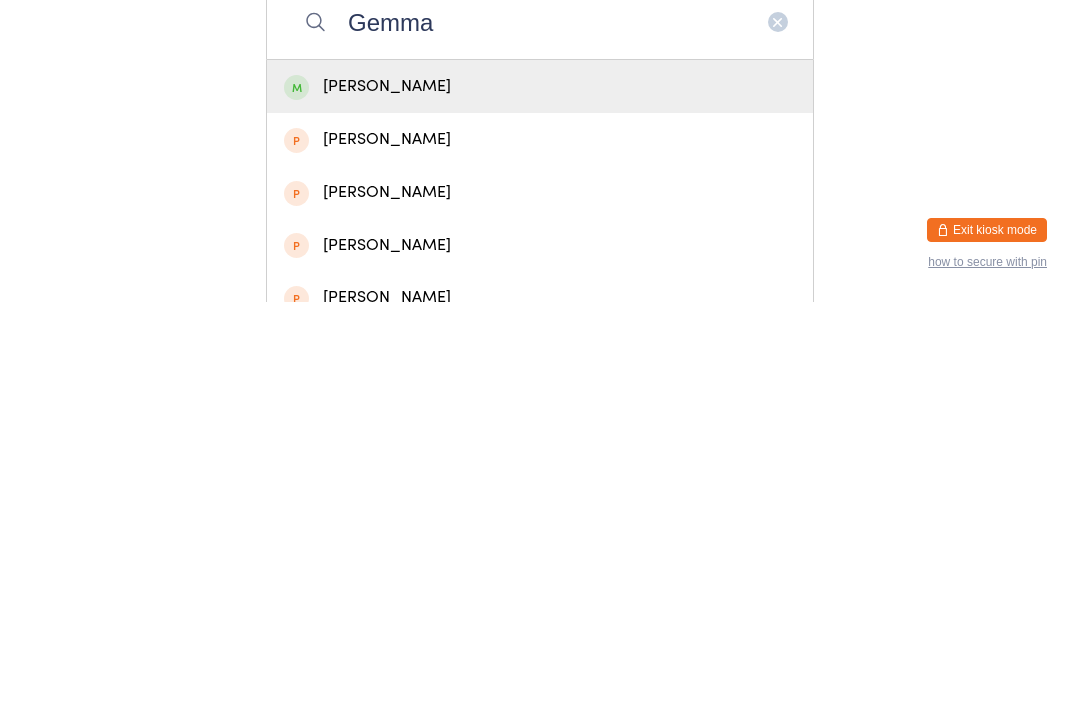 type on "Gemma" 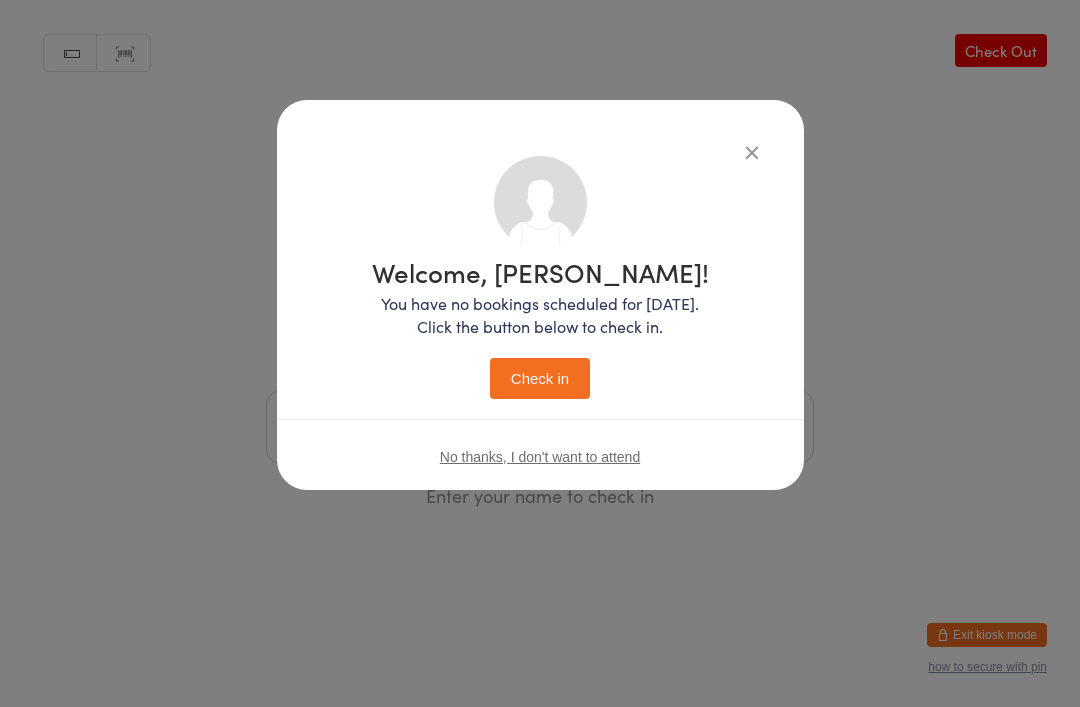 click on "Check in" at bounding box center [540, 378] 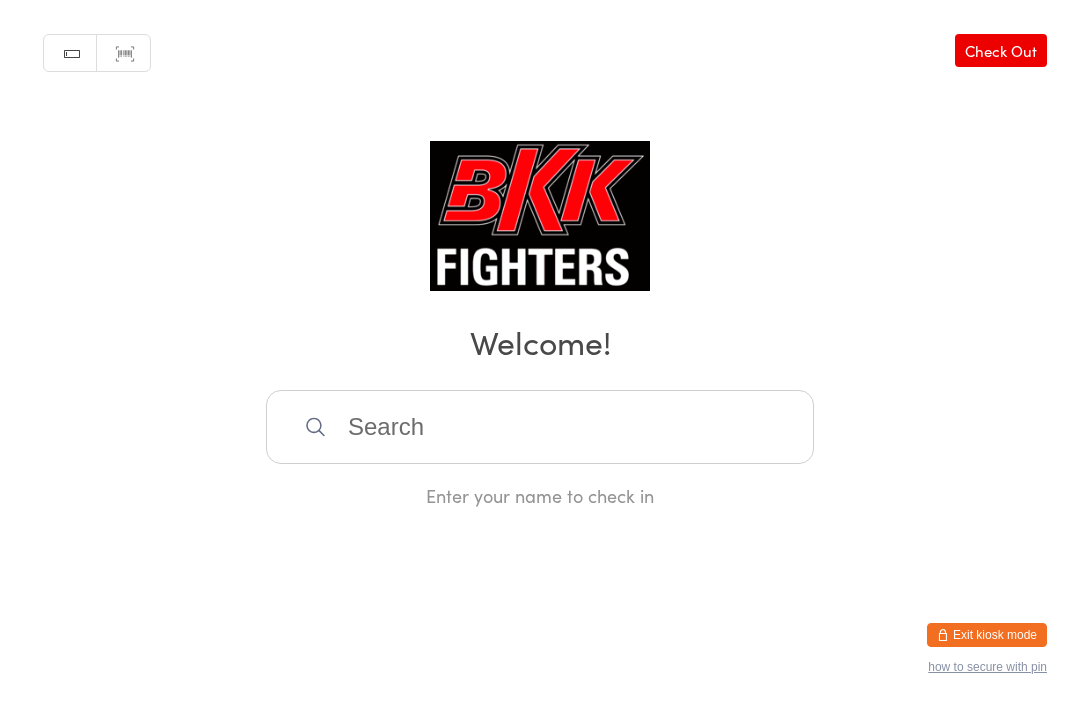 click at bounding box center [540, 427] 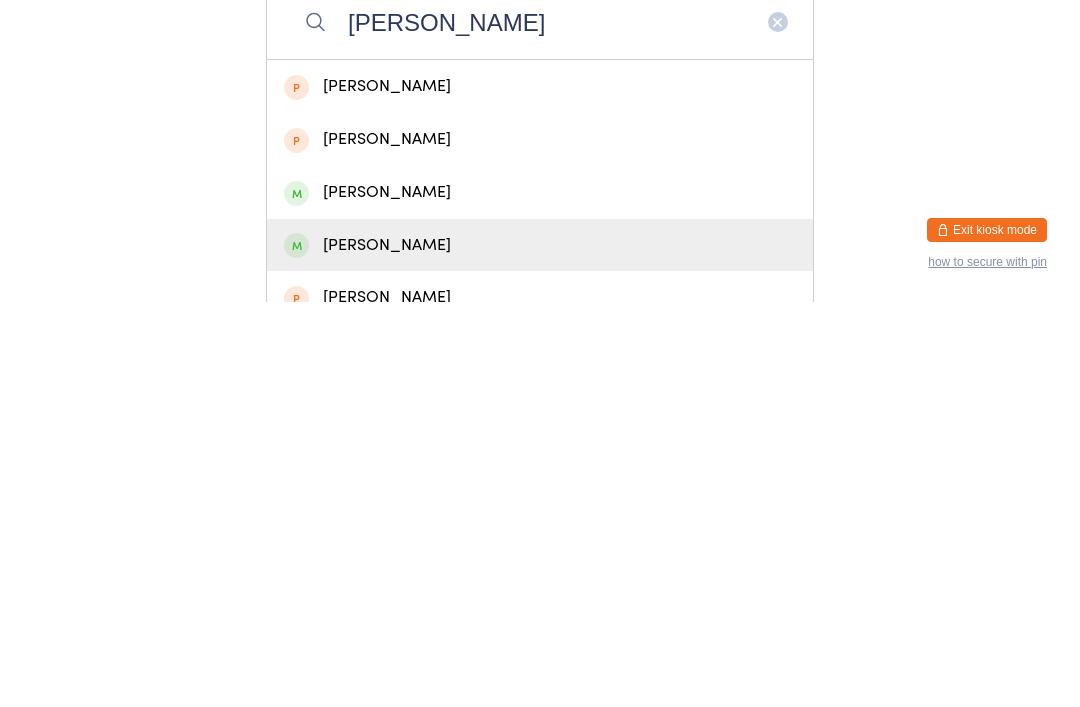 type on "[PERSON_NAME]" 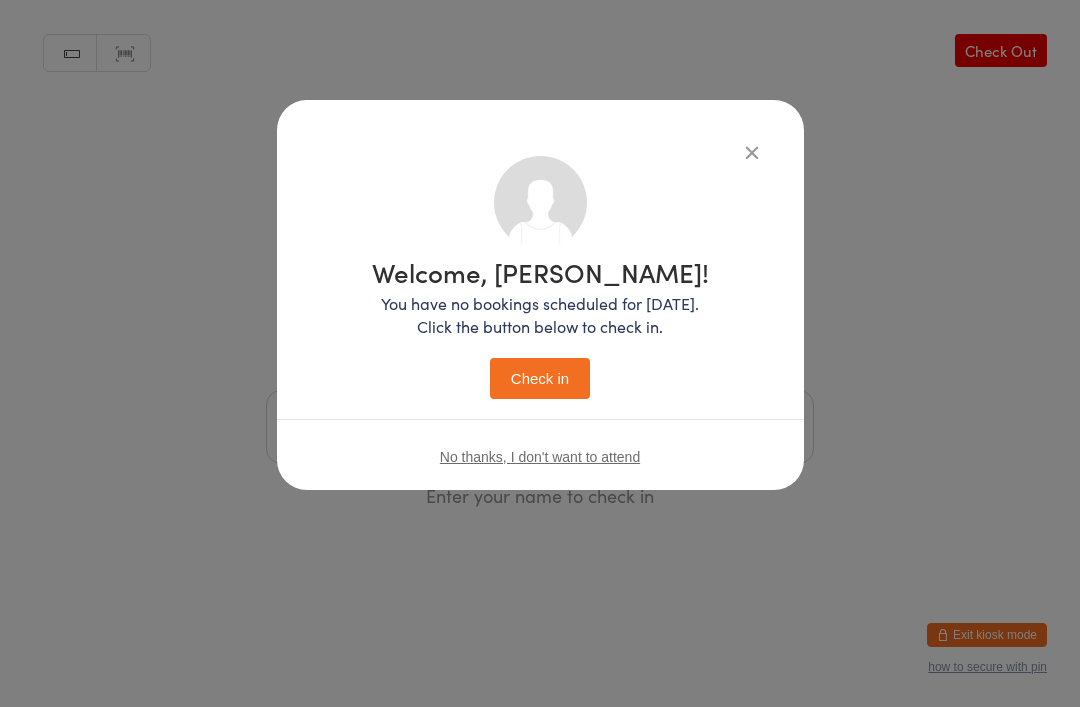 click on "Check in" at bounding box center [540, 378] 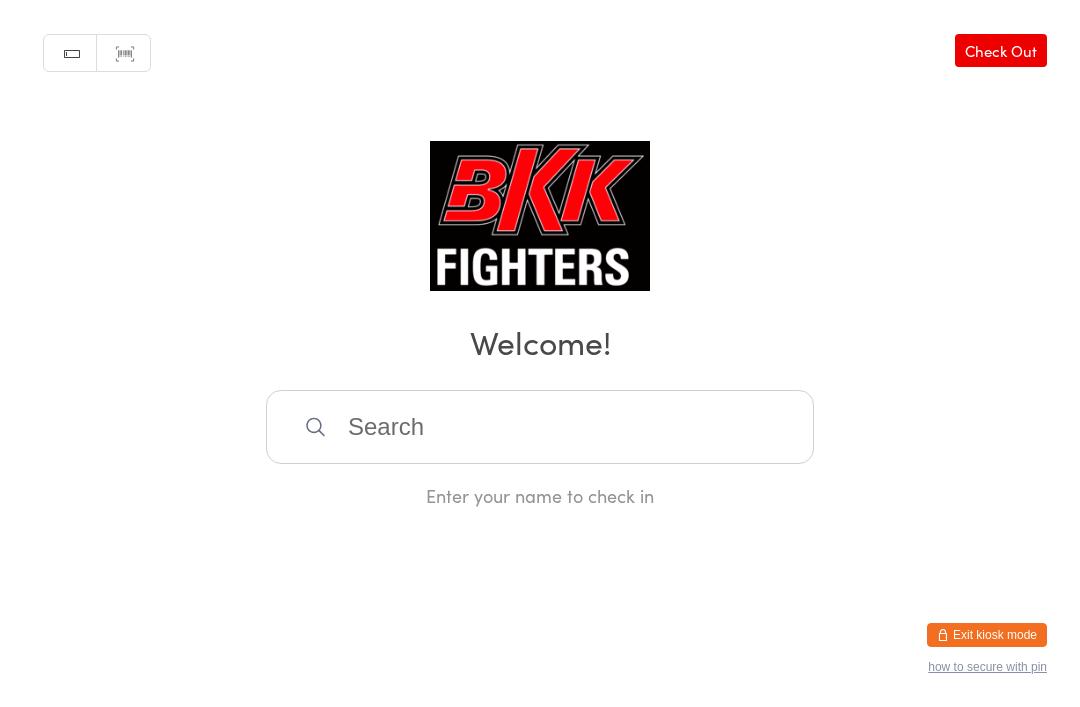 click at bounding box center (540, 427) 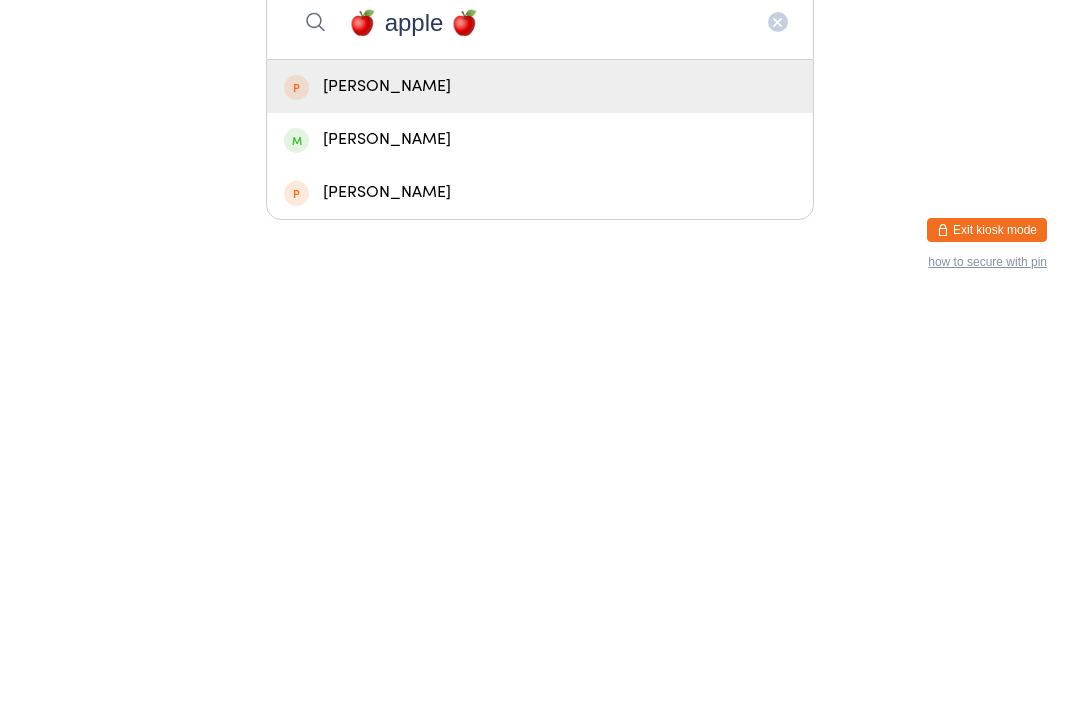 type on "🍎 apple 🍎" 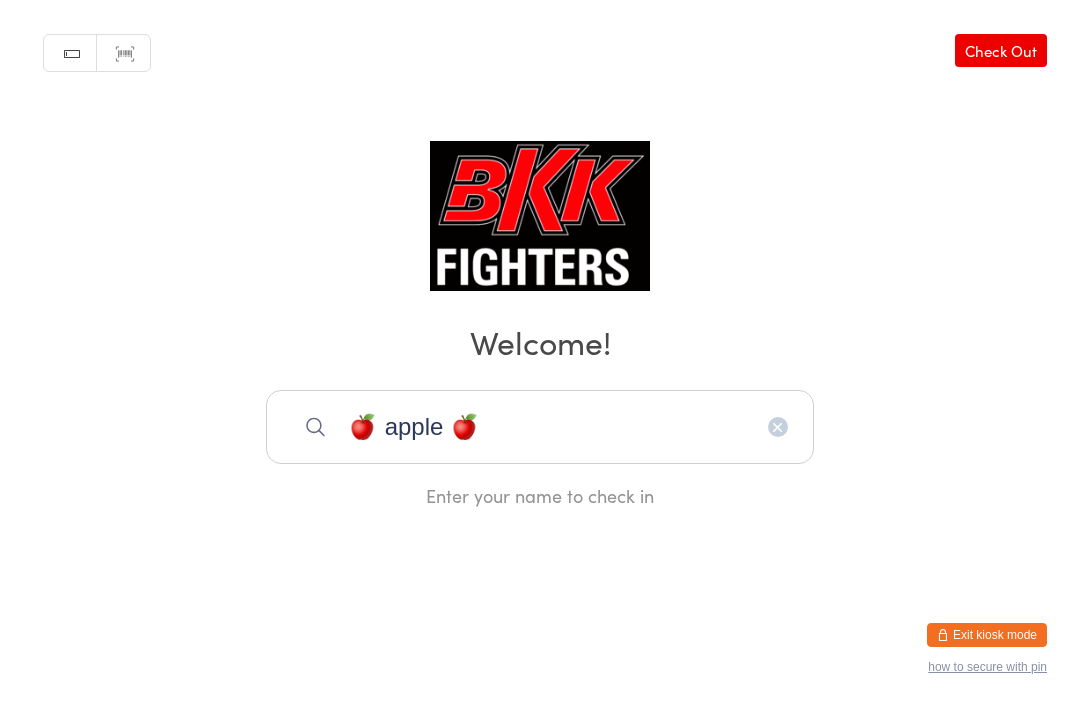 click at bounding box center (778, 427) 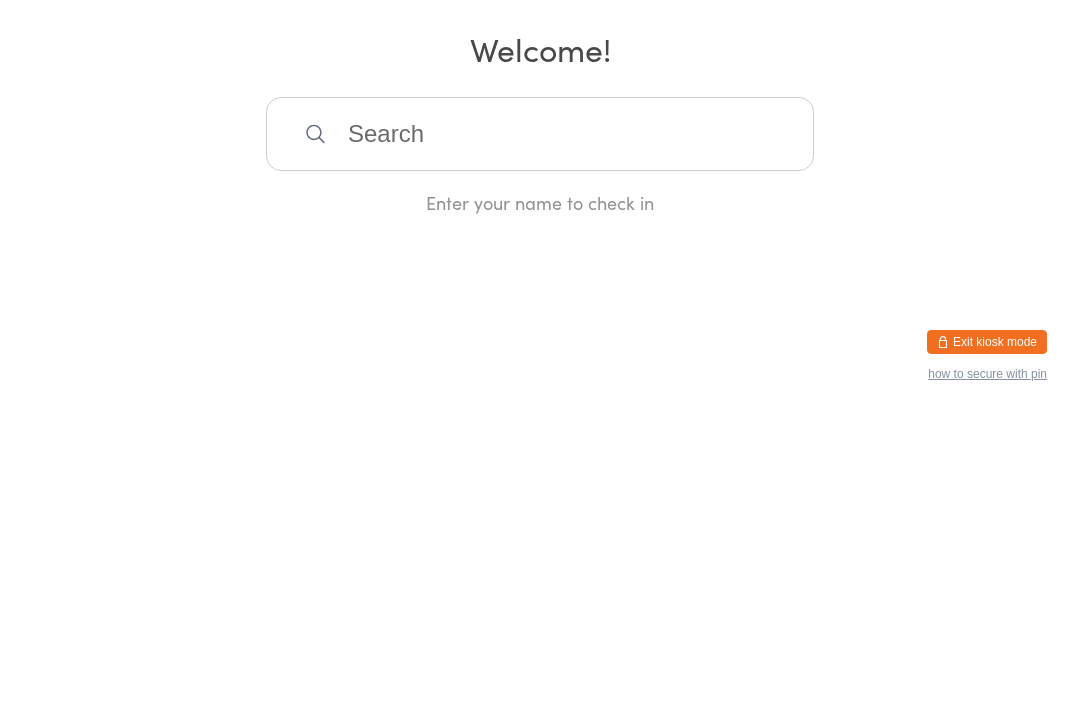 click at bounding box center [540, 427] 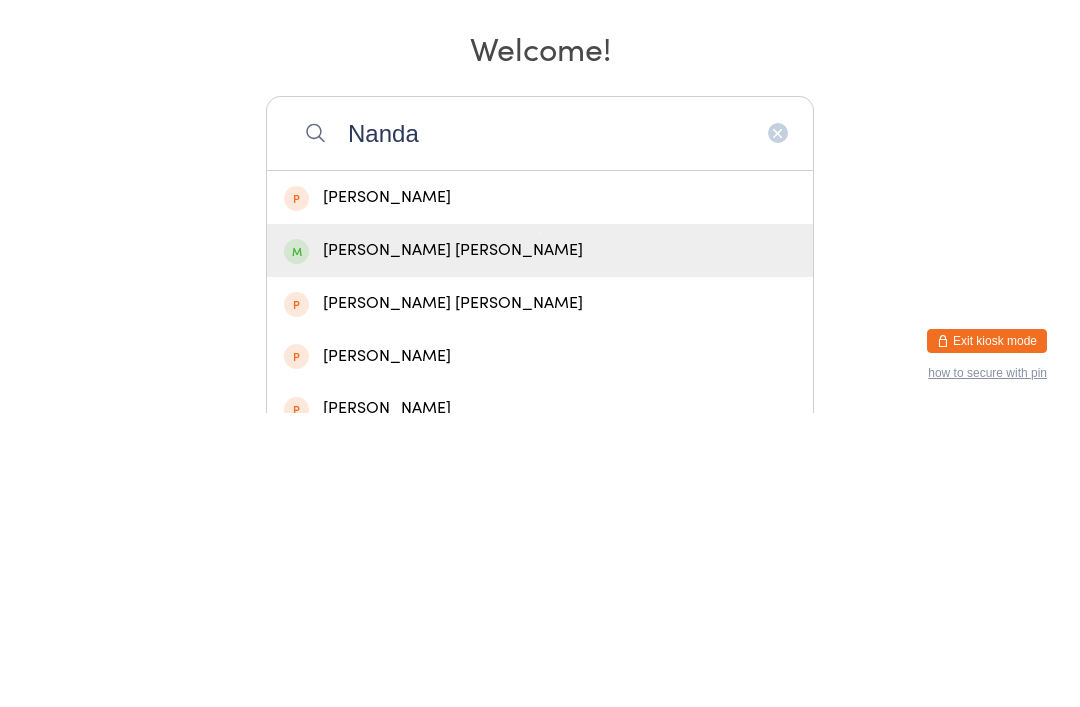 type on "Nanda" 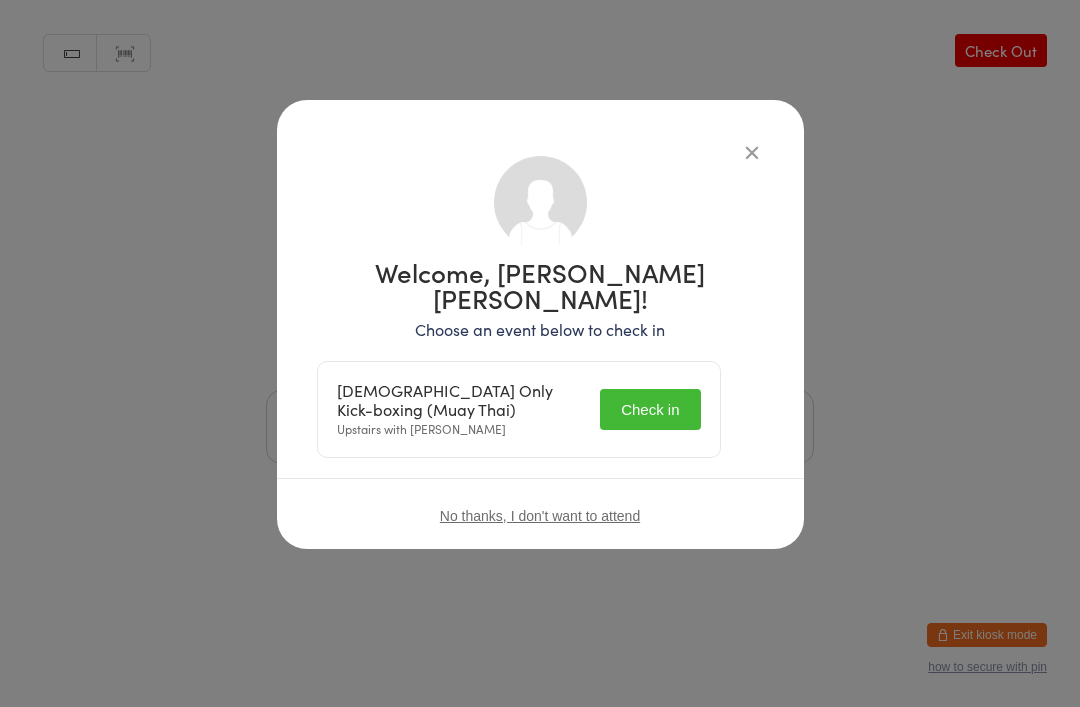 click on "Check in" at bounding box center (650, 409) 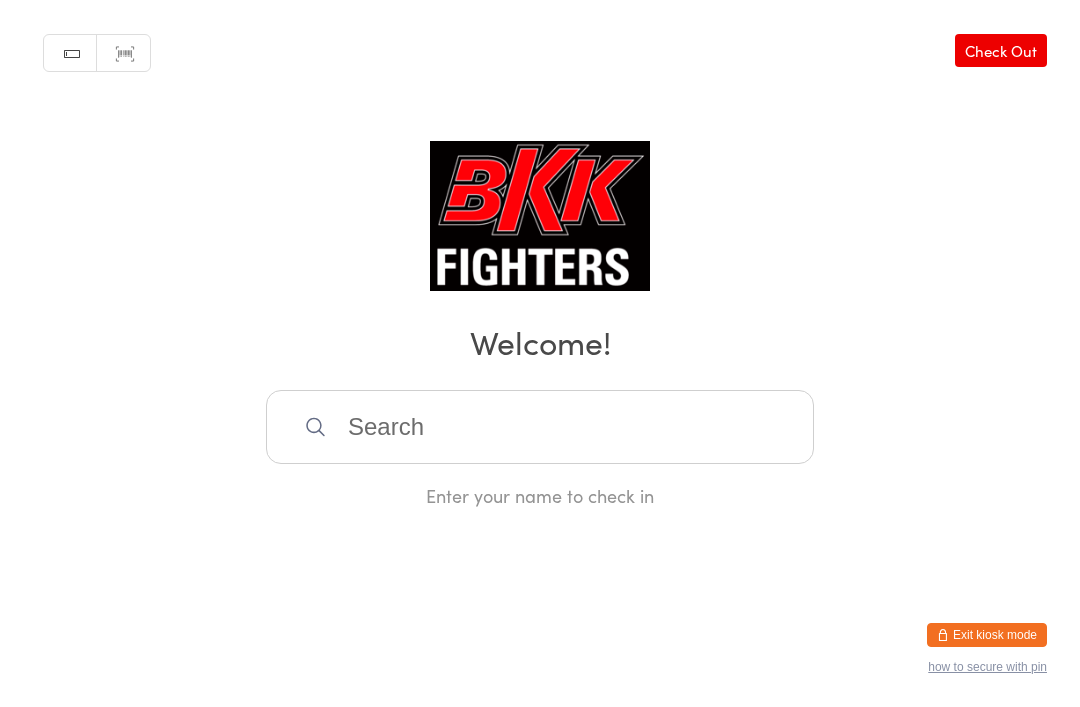 click at bounding box center [540, 427] 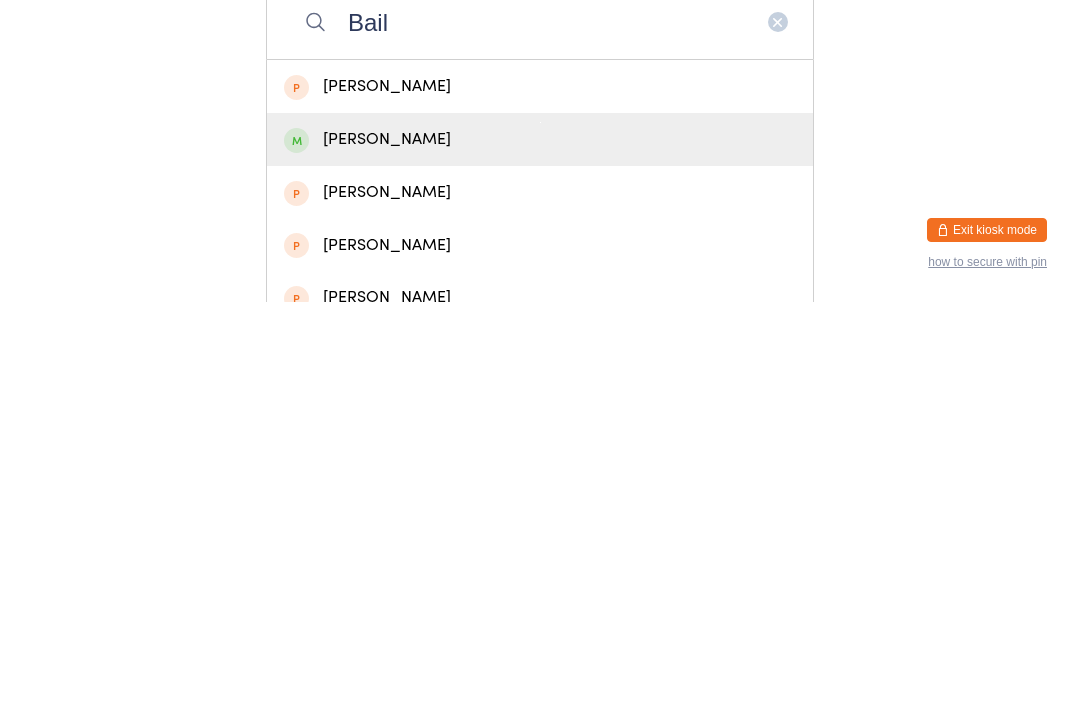 type on "Bail" 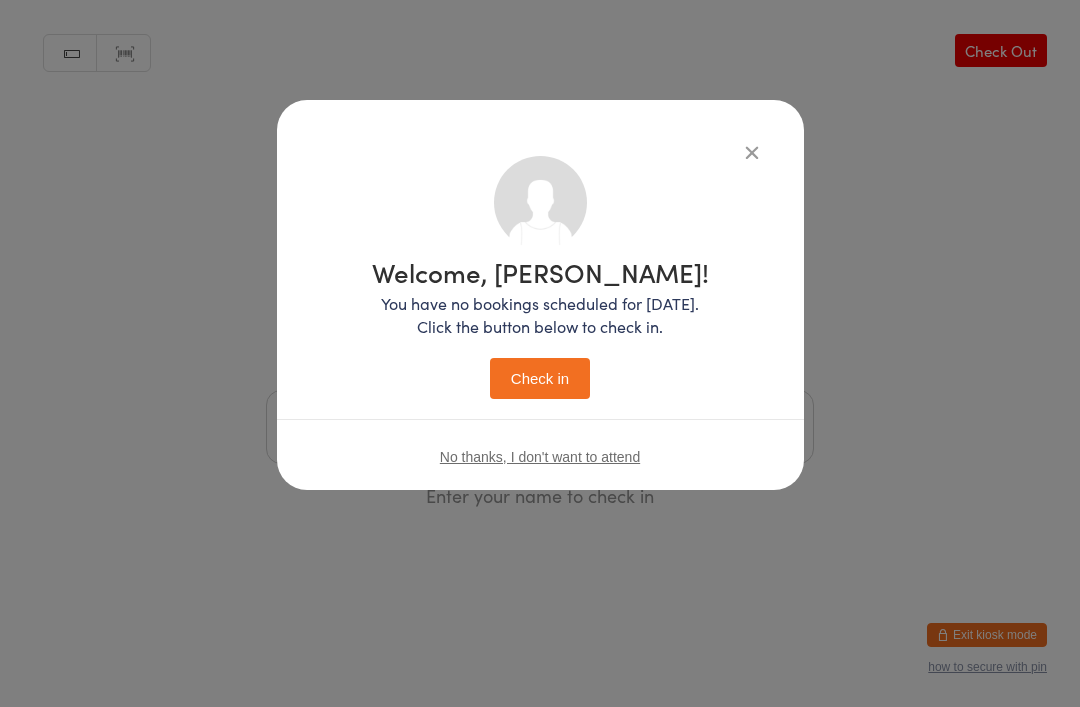 click on "Check in" at bounding box center (540, 378) 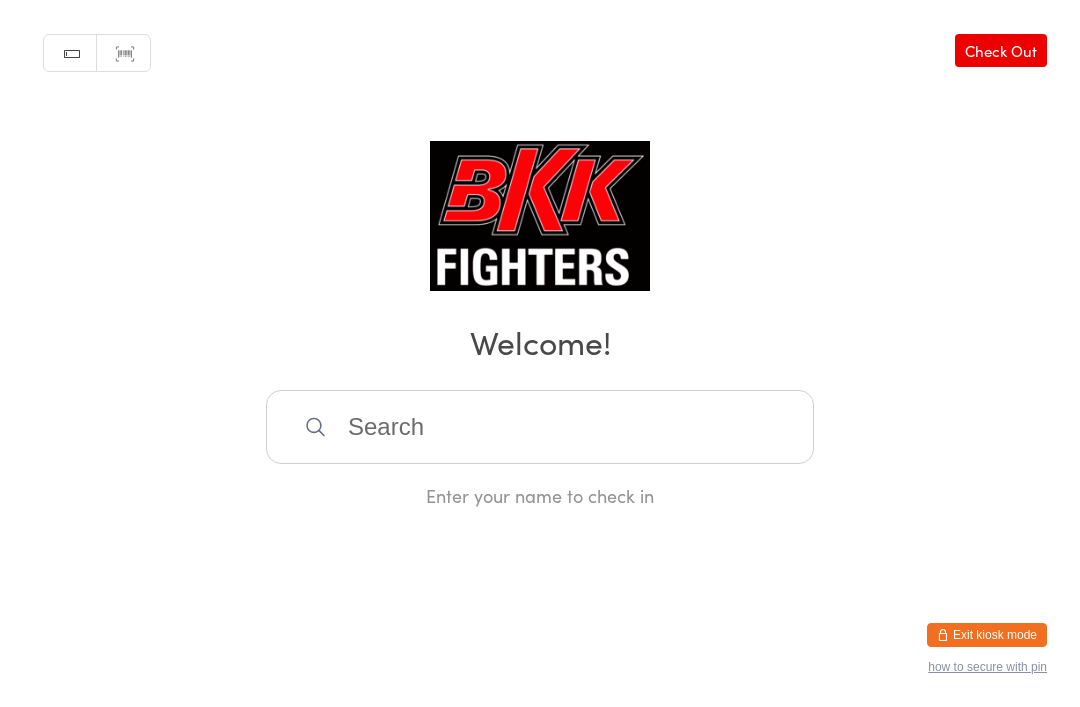 click at bounding box center (540, 427) 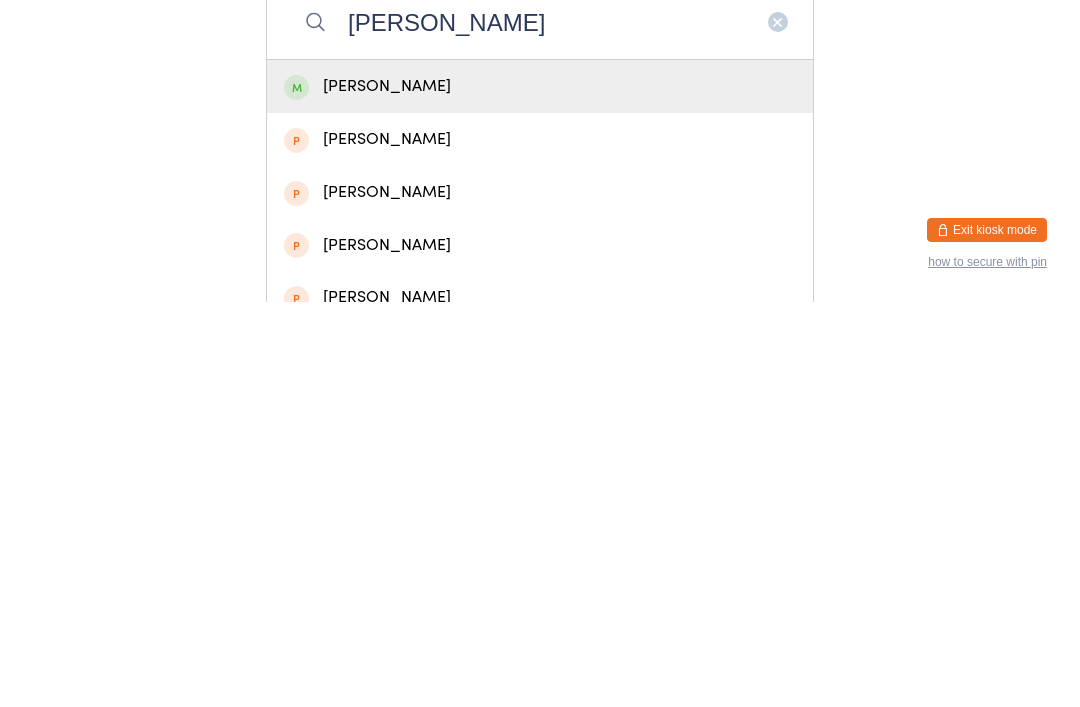 type on "[PERSON_NAME]" 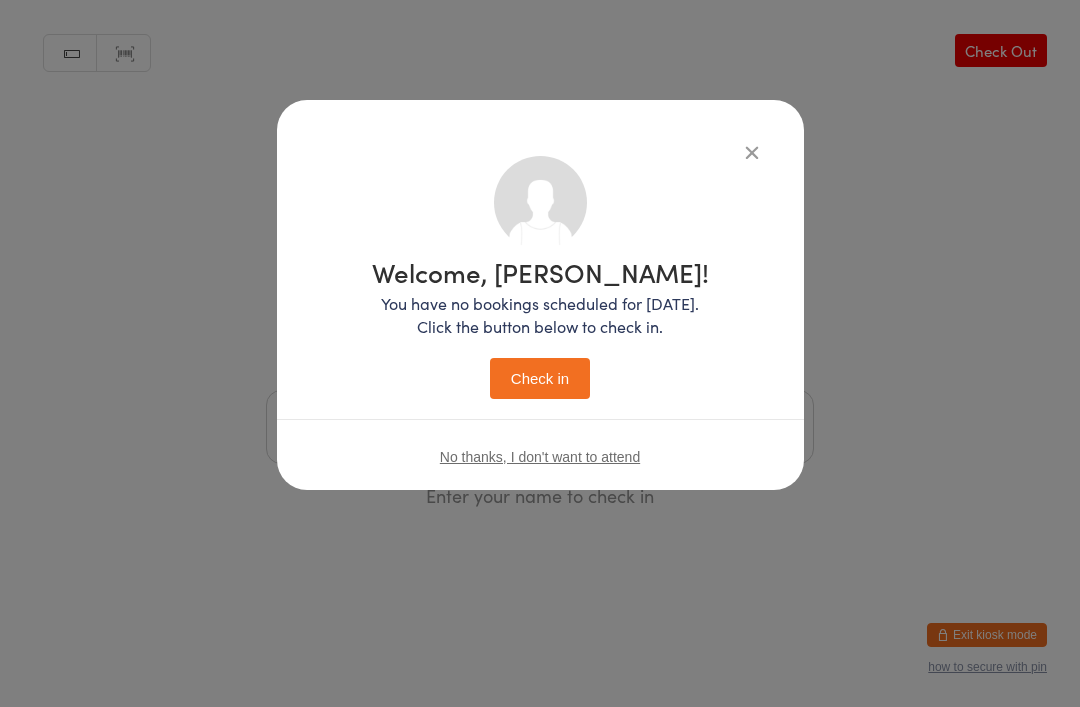 click on "Check in" at bounding box center (540, 378) 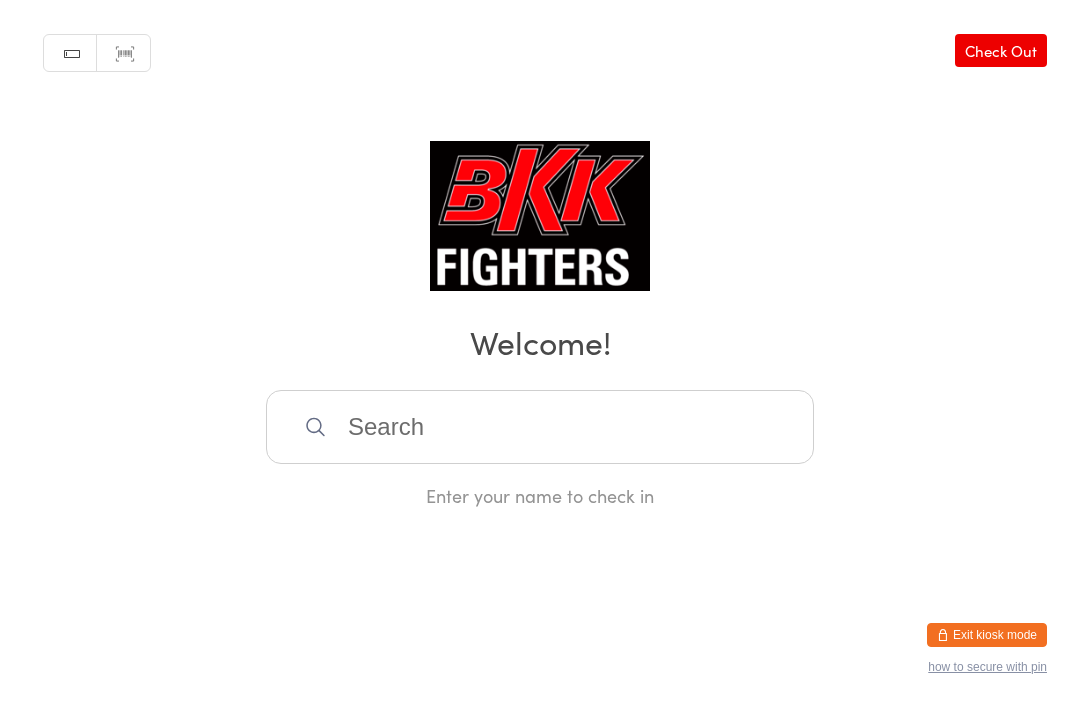 click at bounding box center [540, 427] 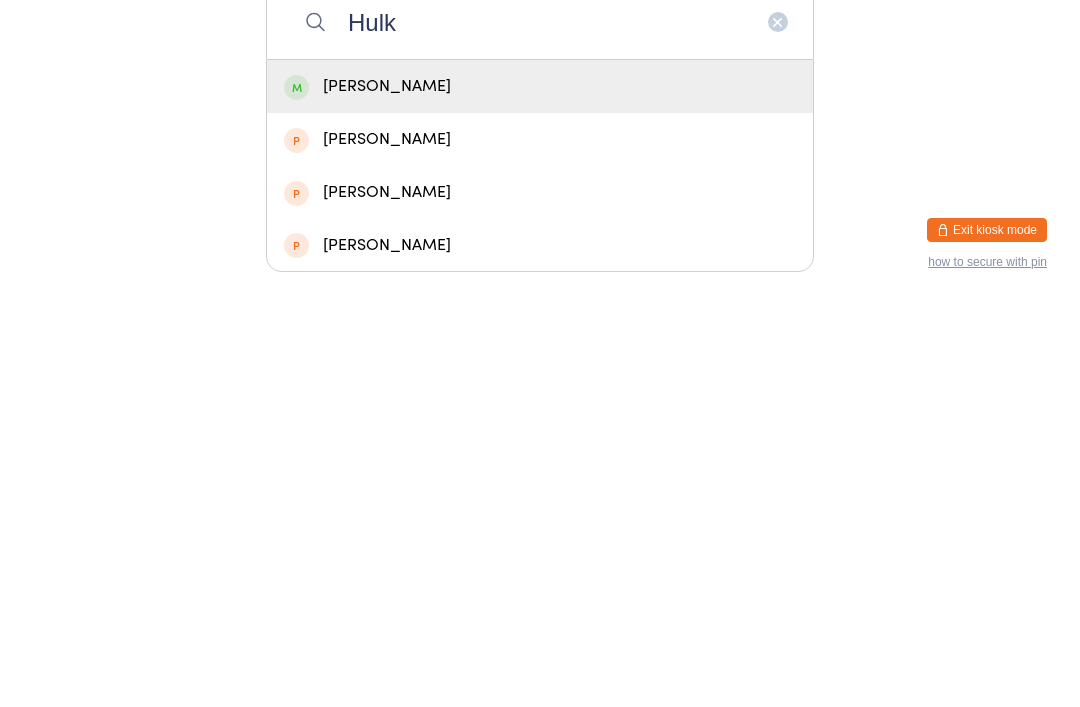 type on "Hulk" 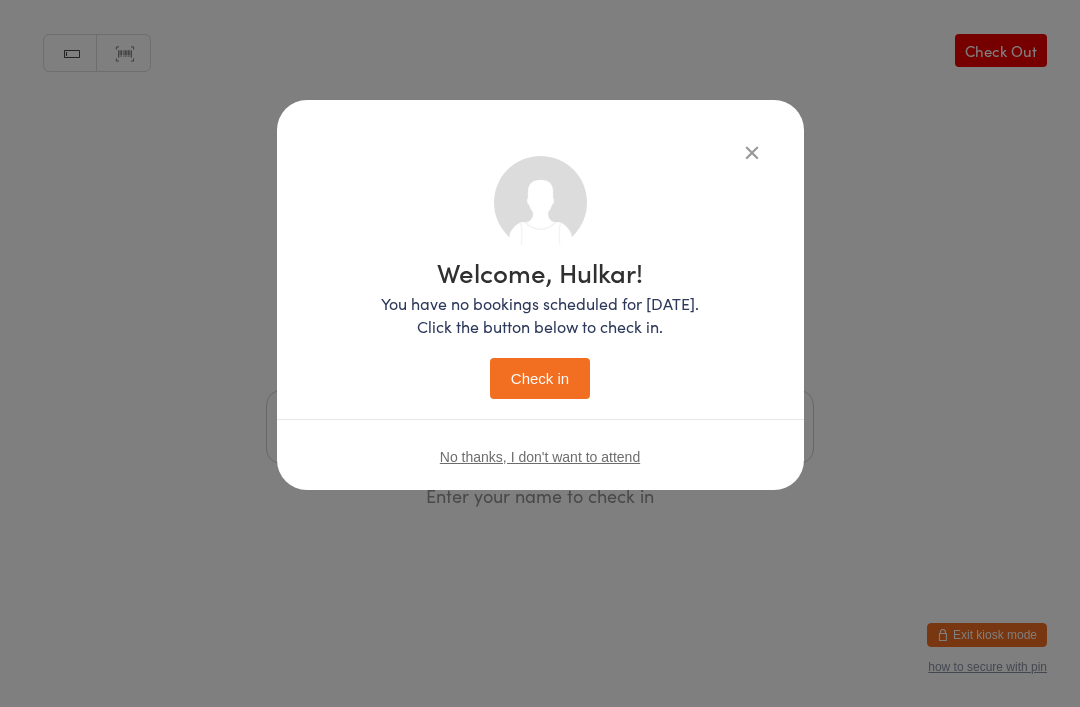 click on "Check in" at bounding box center [540, 378] 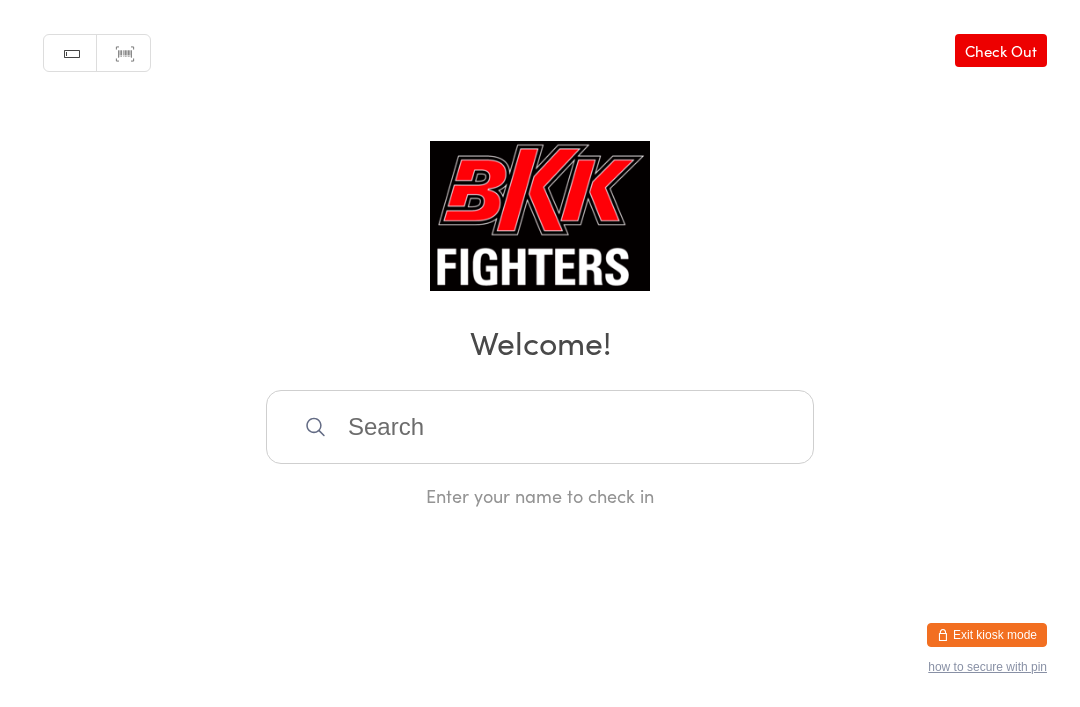 click at bounding box center [540, 427] 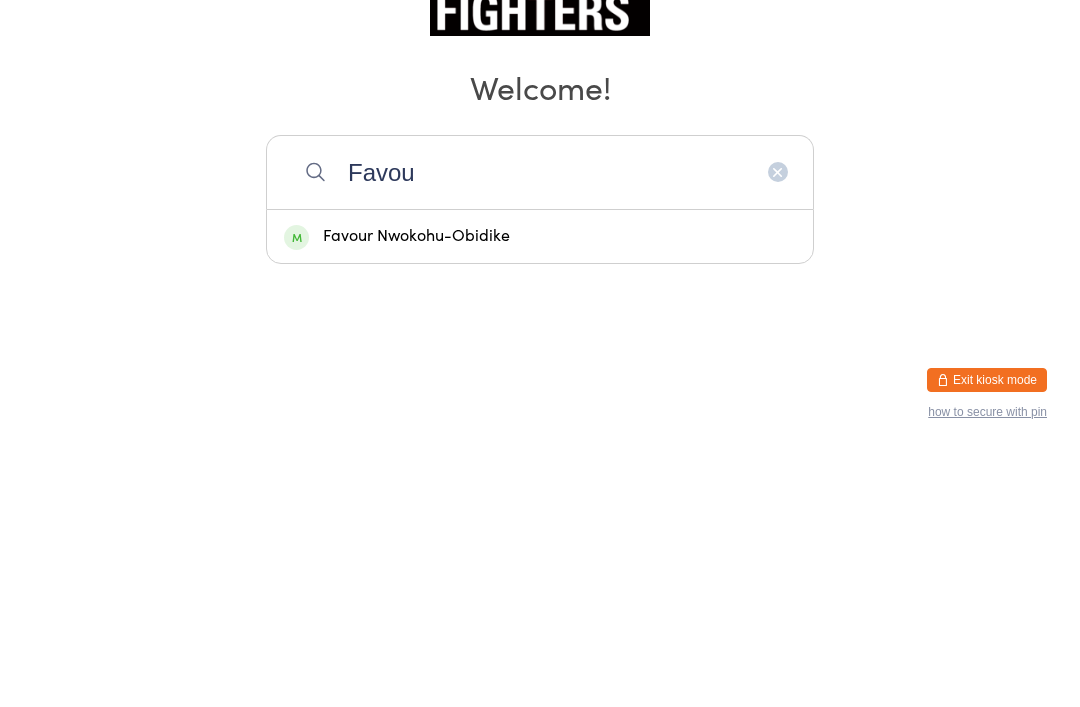 type on "Favou" 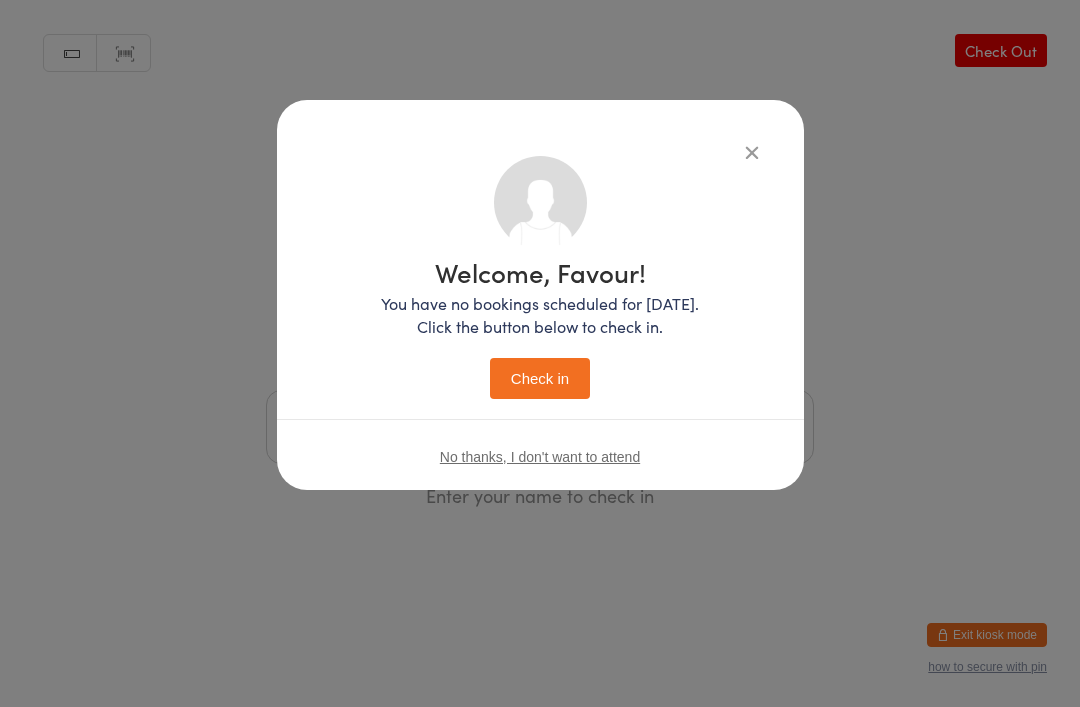 click on "Check in" at bounding box center (540, 378) 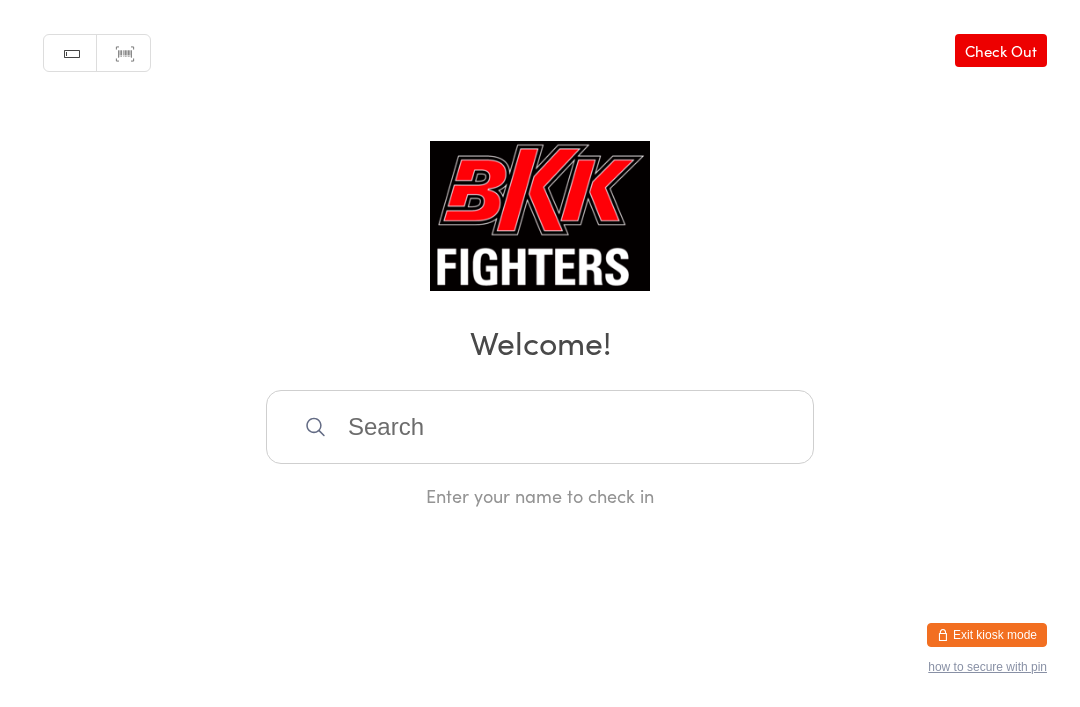 click at bounding box center (540, 427) 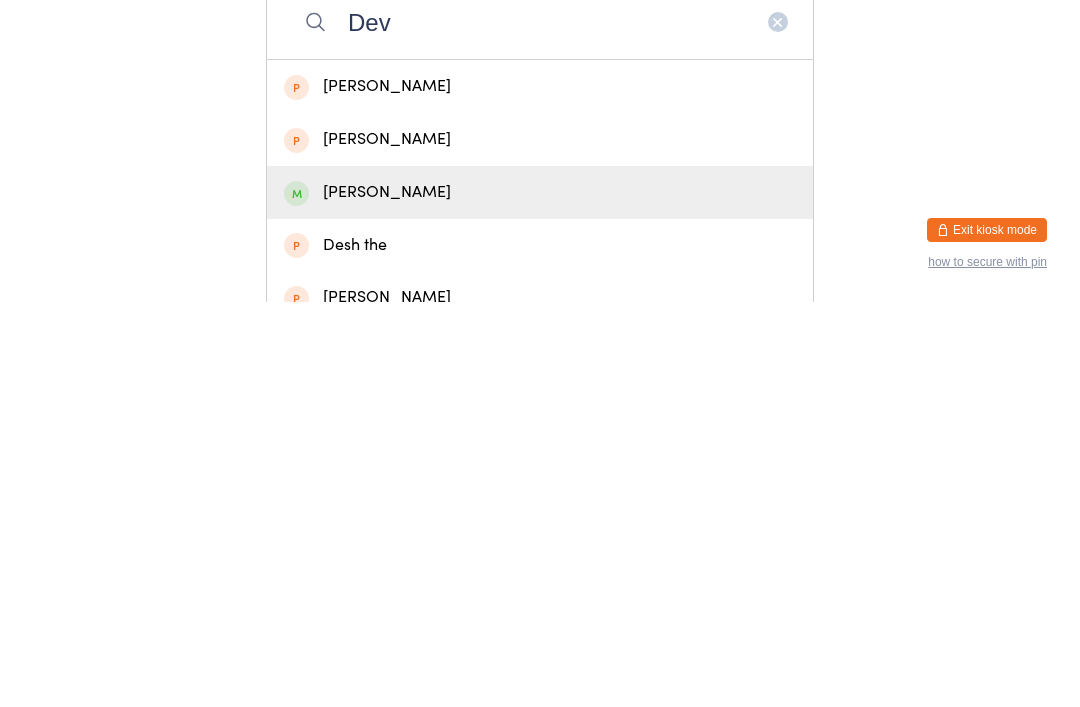 type on "Dev" 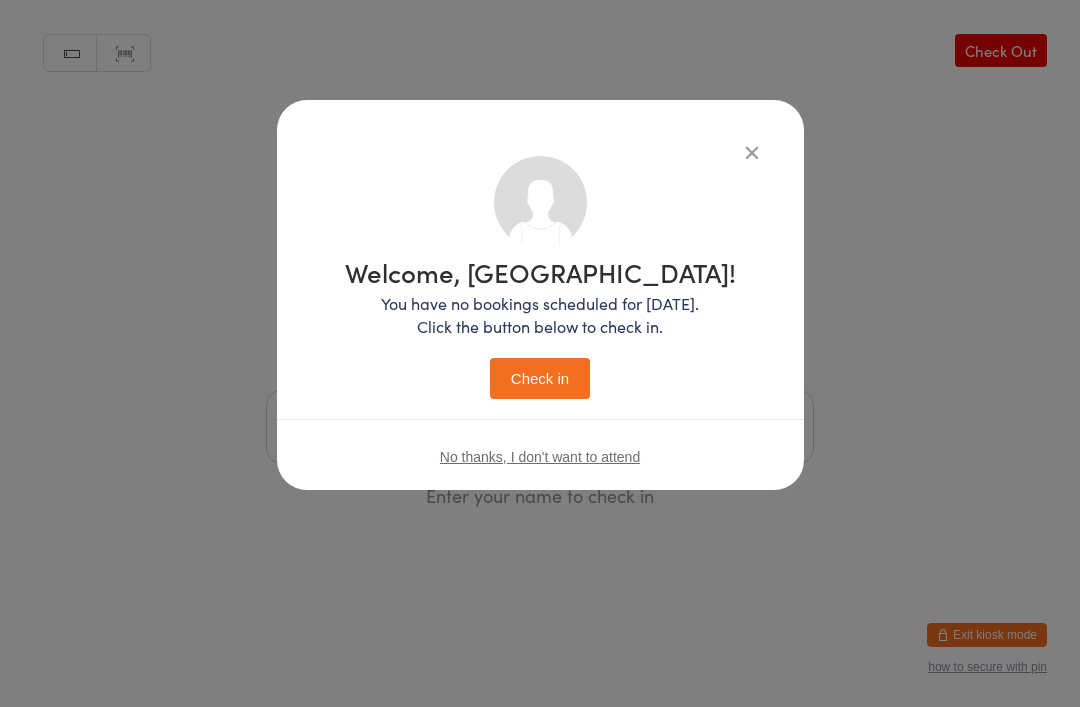 click on "Check in" at bounding box center [540, 378] 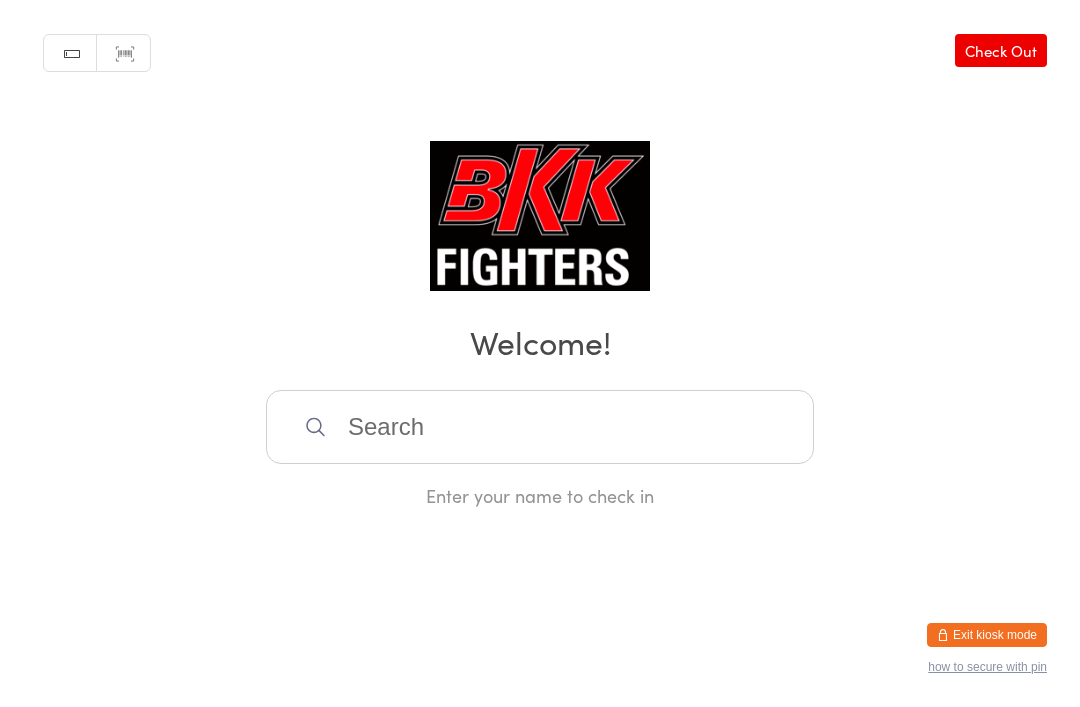 click at bounding box center [540, 427] 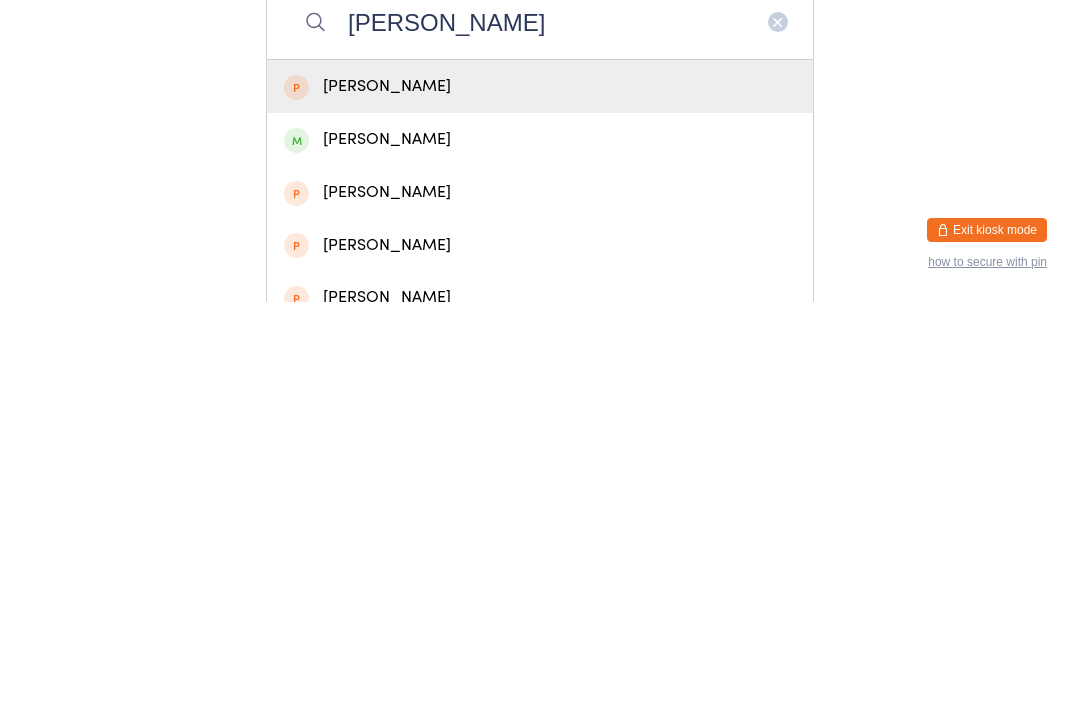 type on "[PERSON_NAME]" 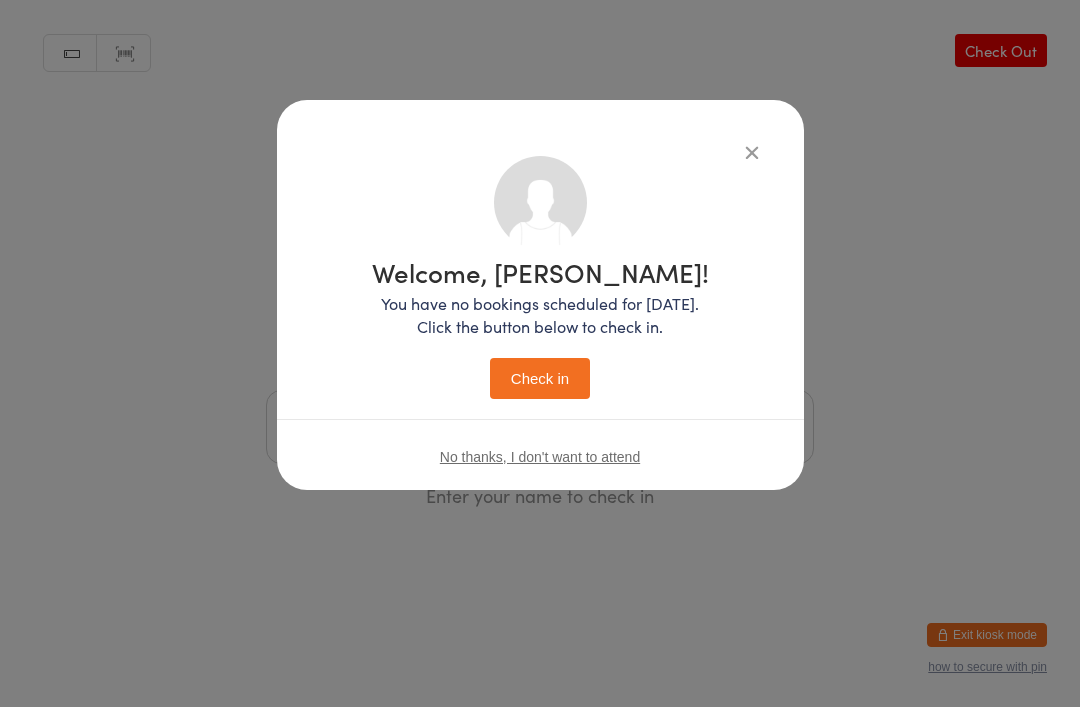 click on "Check in" at bounding box center (540, 378) 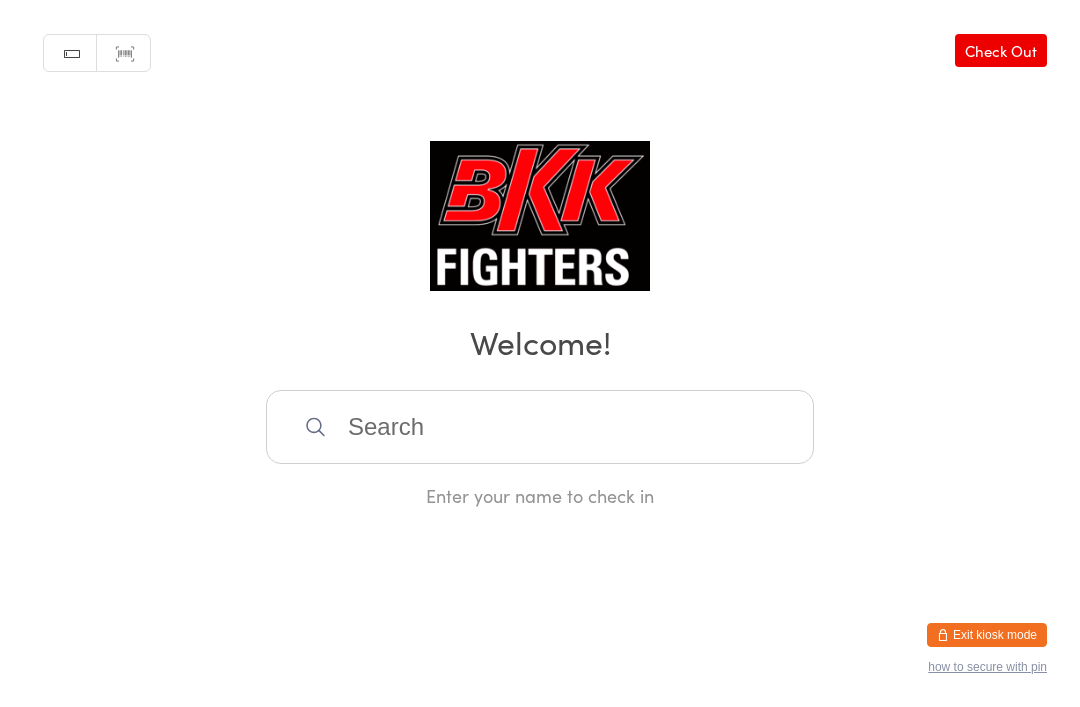 click at bounding box center (540, 427) 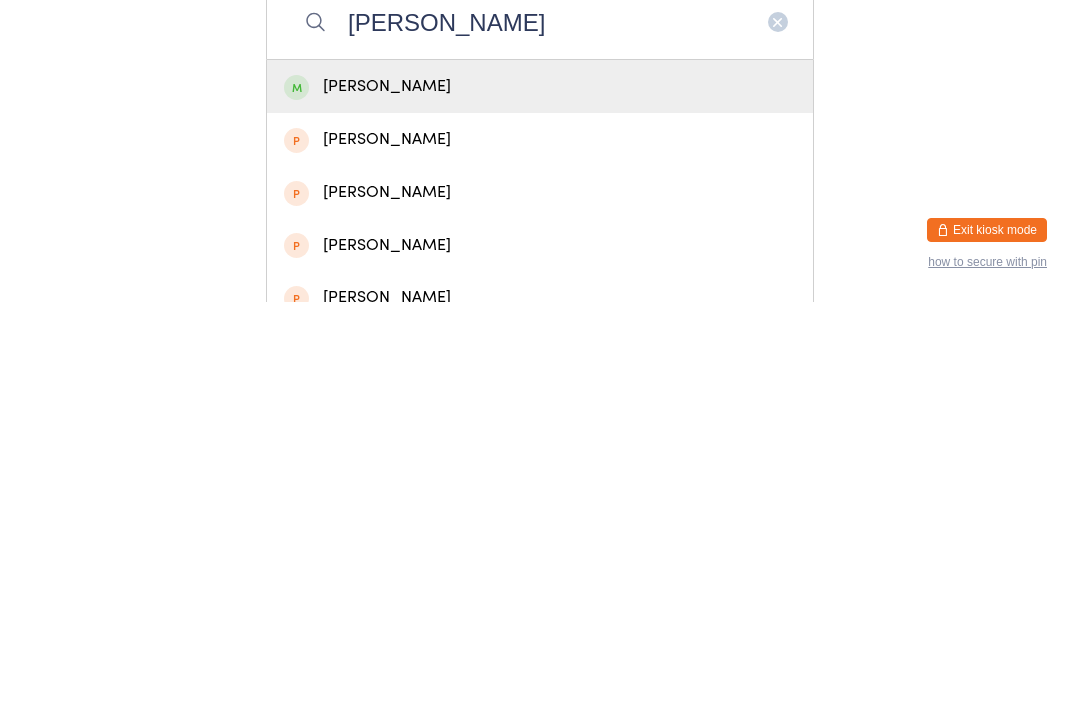 type on "[PERSON_NAME]" 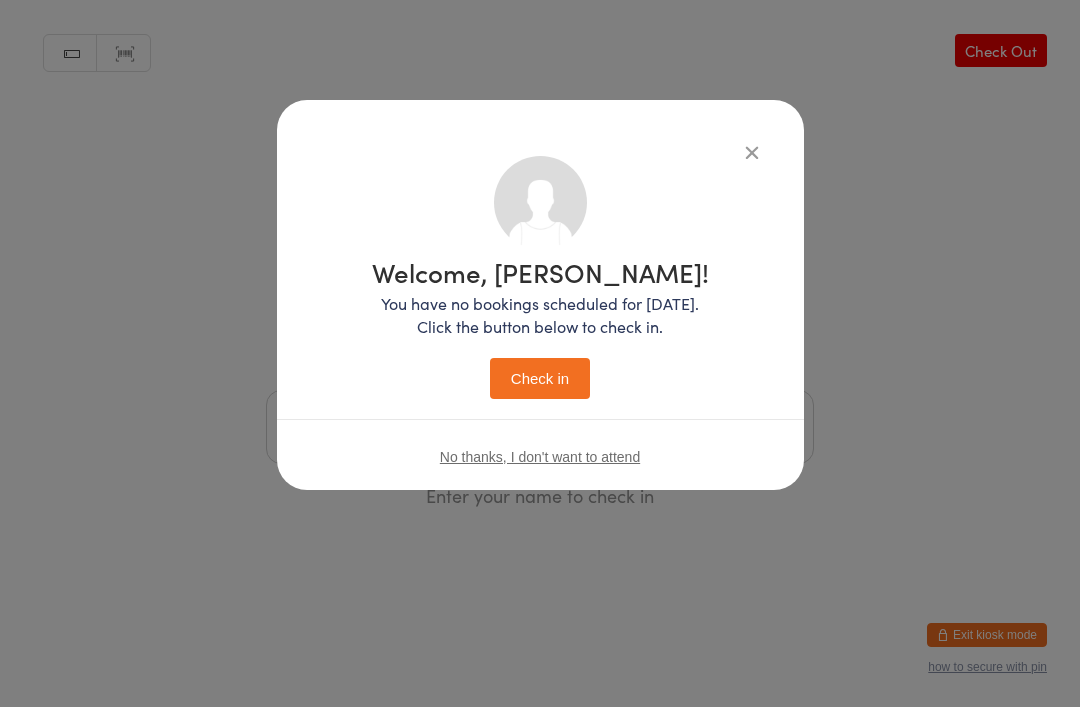 click on "Check in" at bounding box center (540, 378) 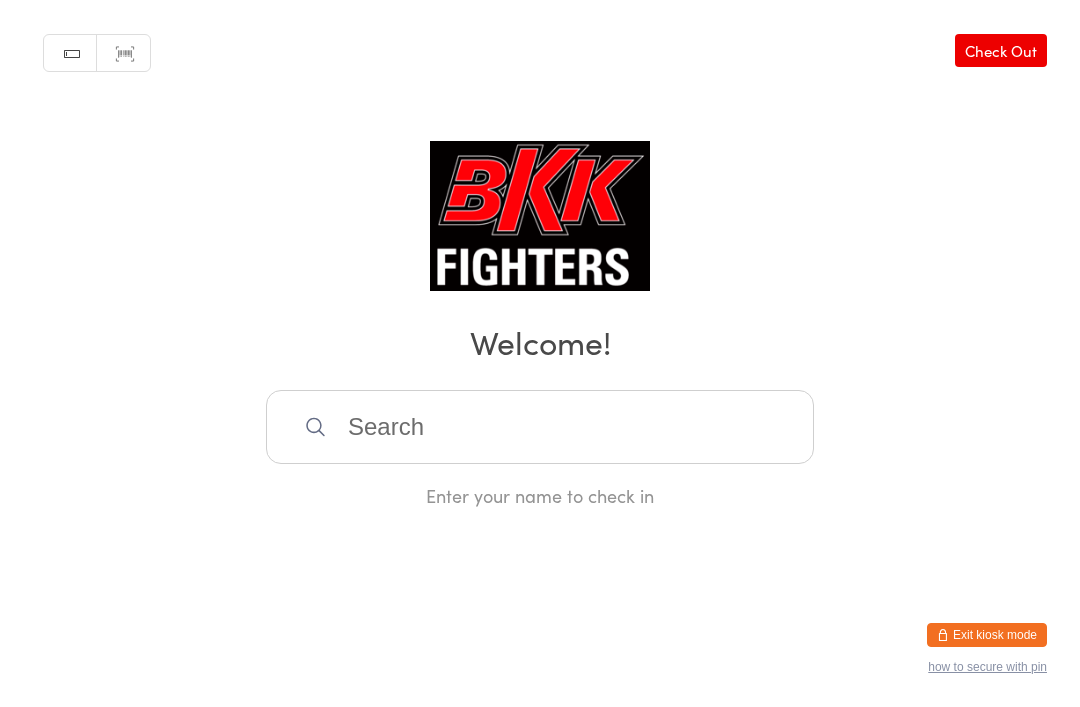 click at bounding box center [540, 427] 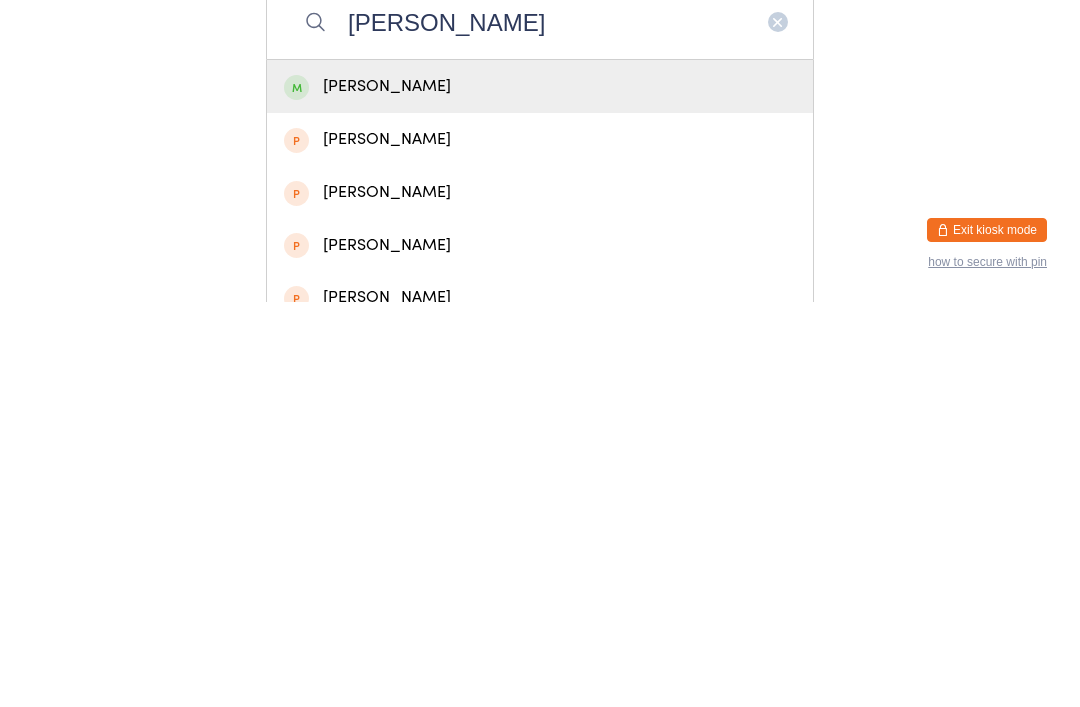 type on "[PERSON_NAME]" 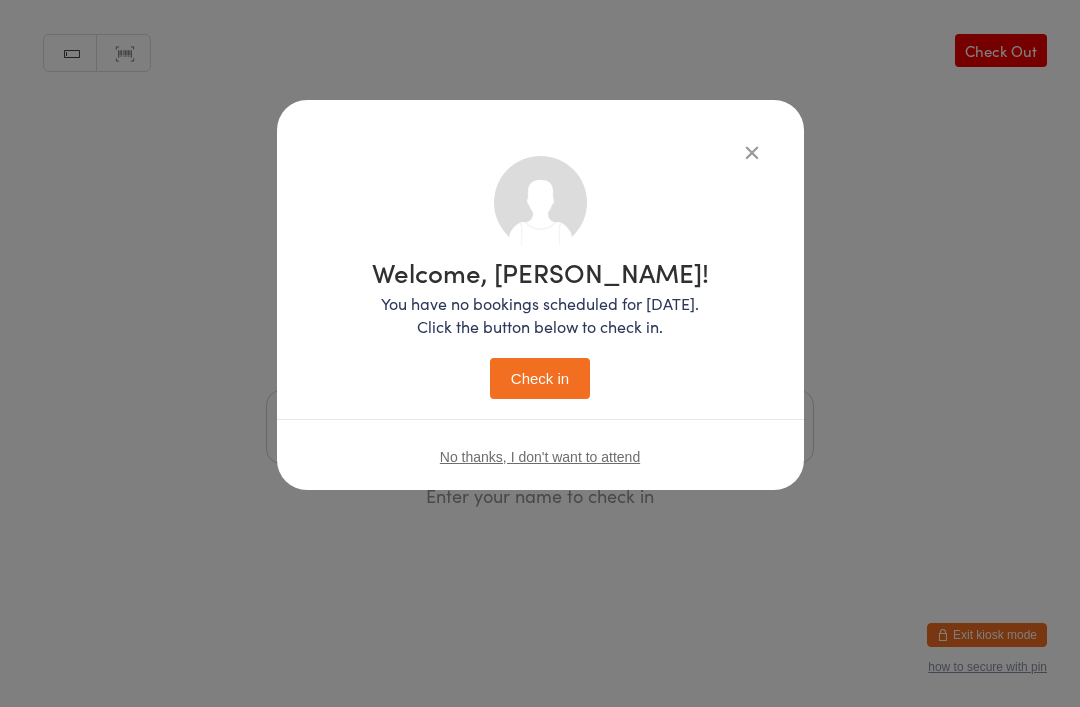 click on "Check in" at bounding box center [540, 378] 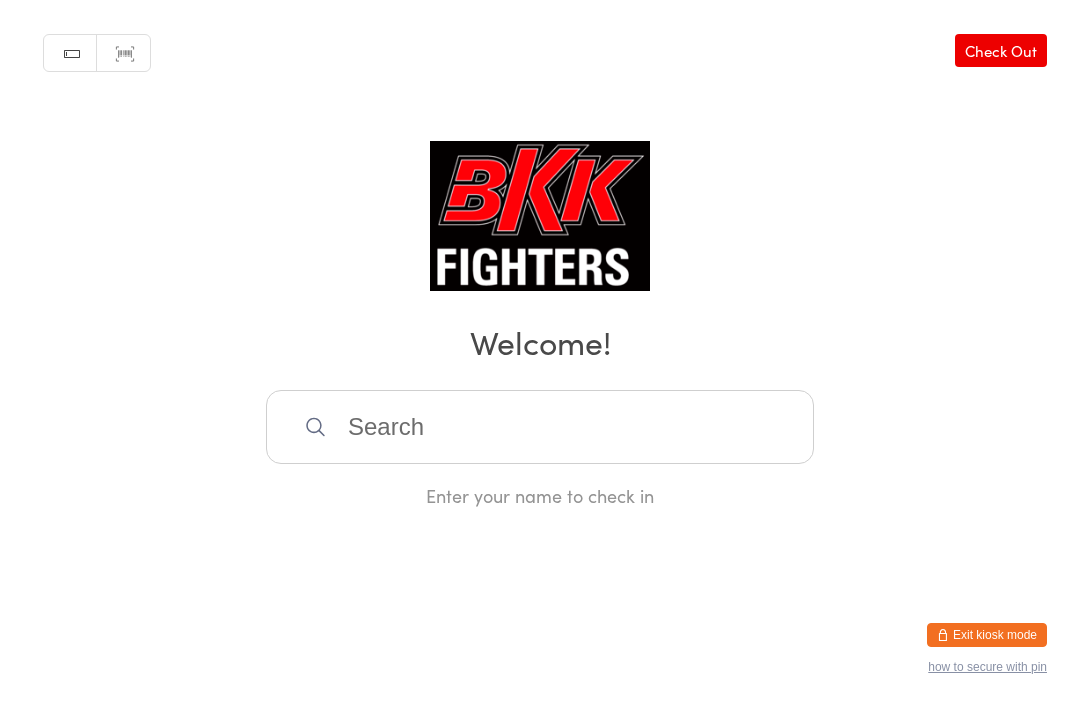 click at bounding box center (540, 427) 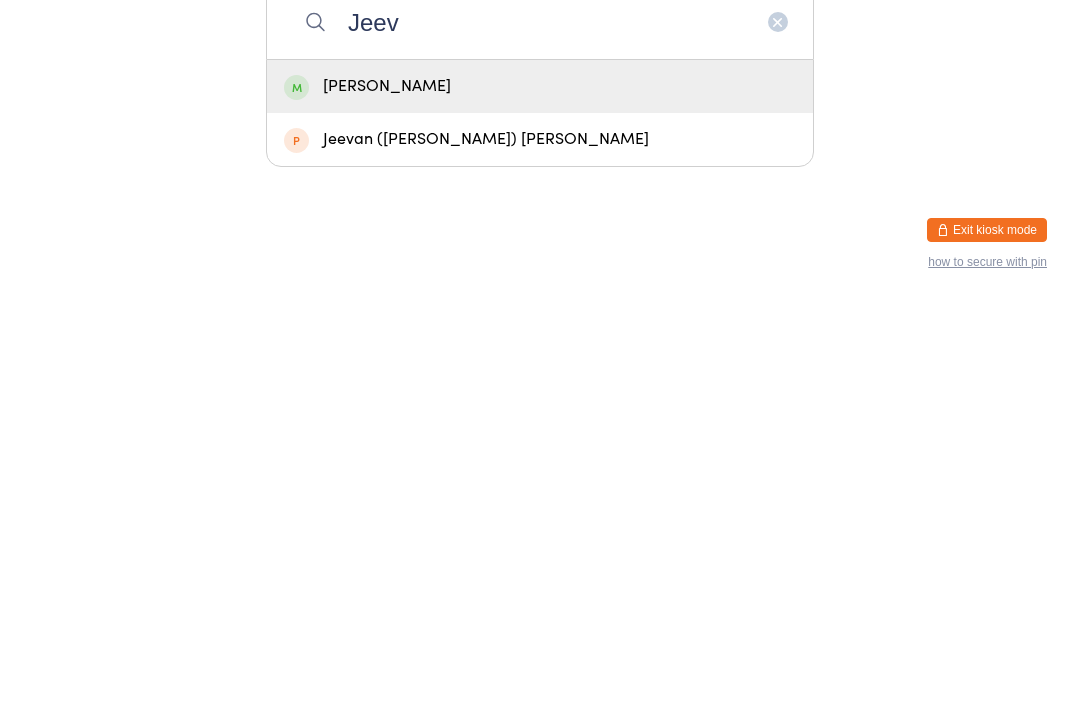 type on "Jeev" 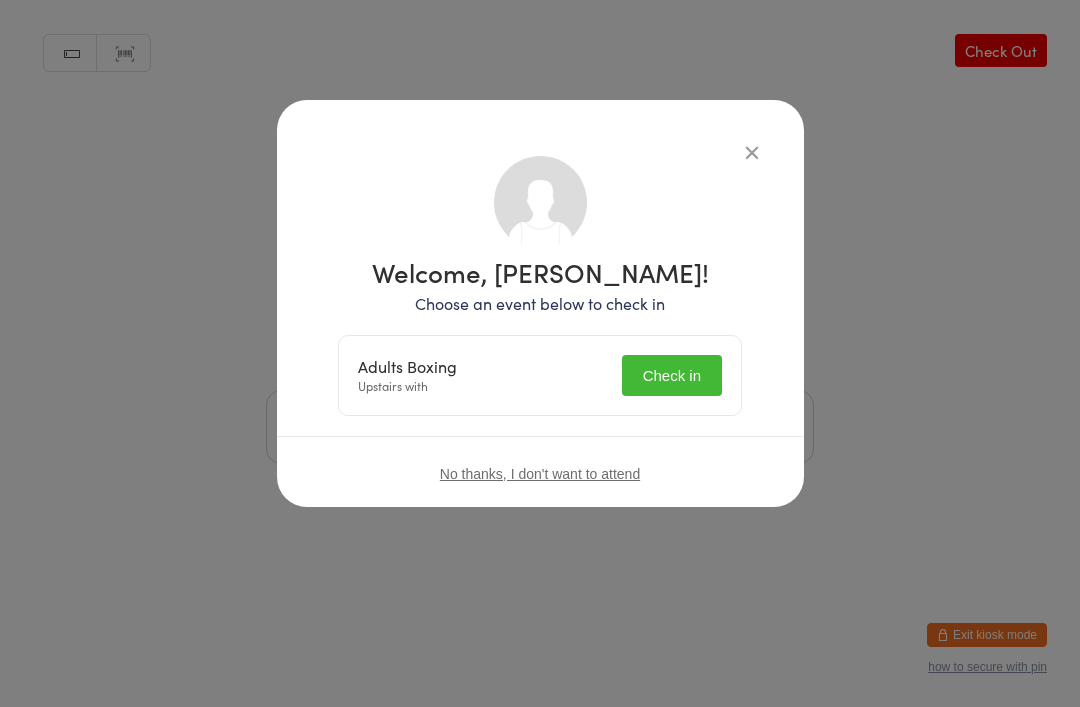click on "Check in" at bounding box center [672, 375] 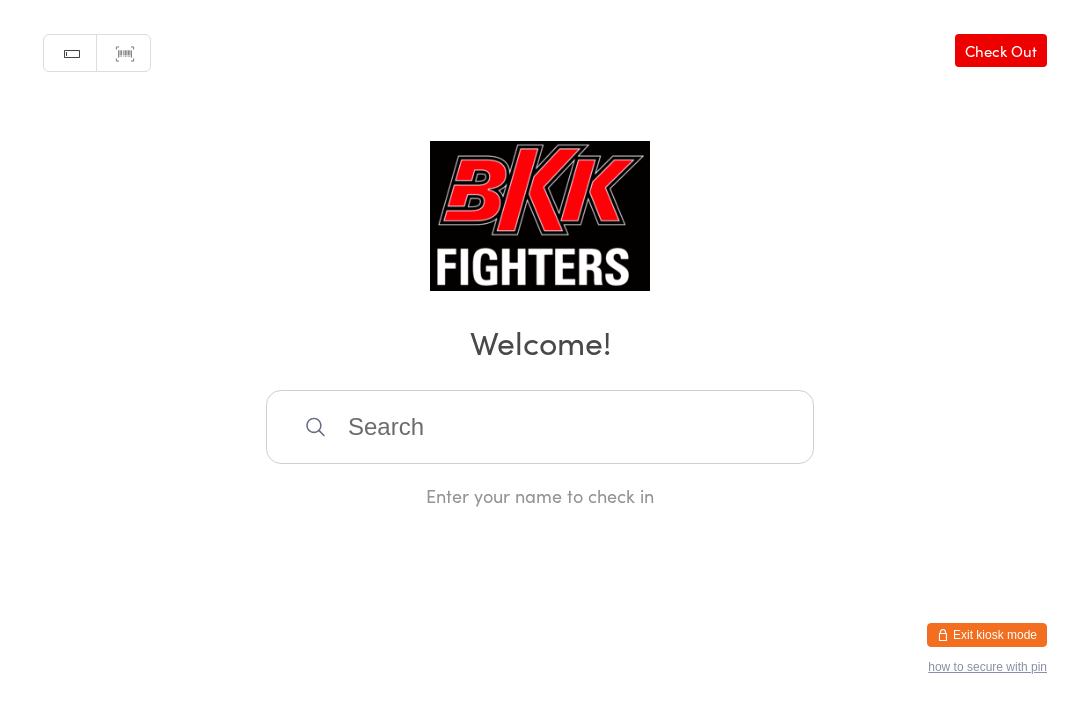click at bounding box center (540, 427) 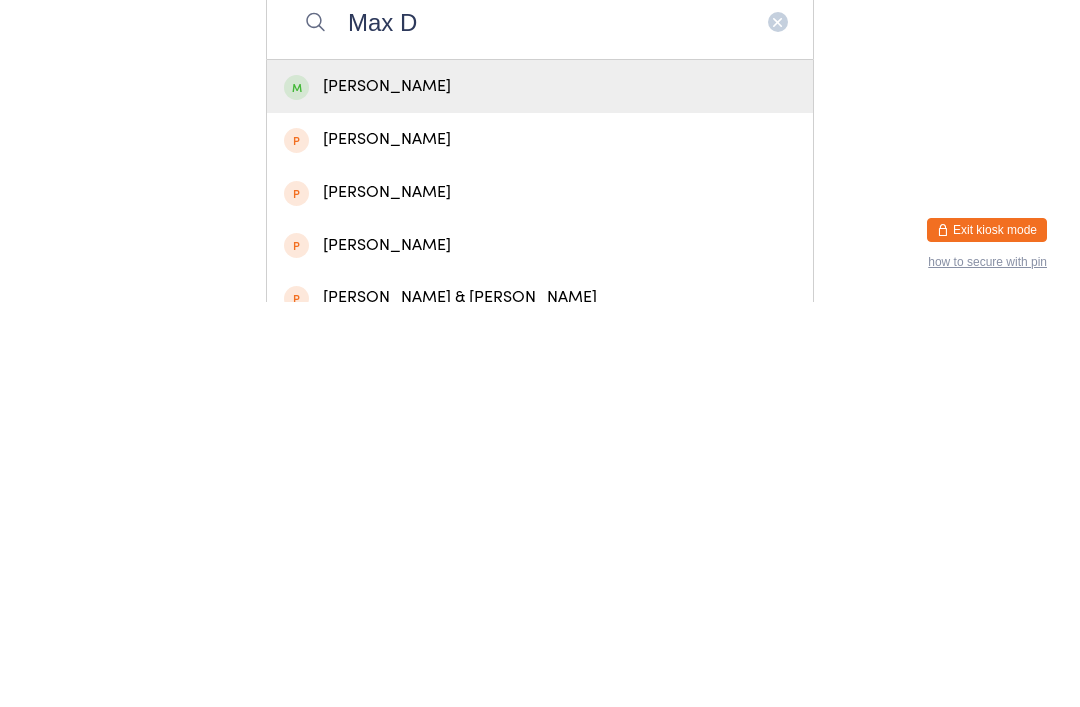 type on "Max D" 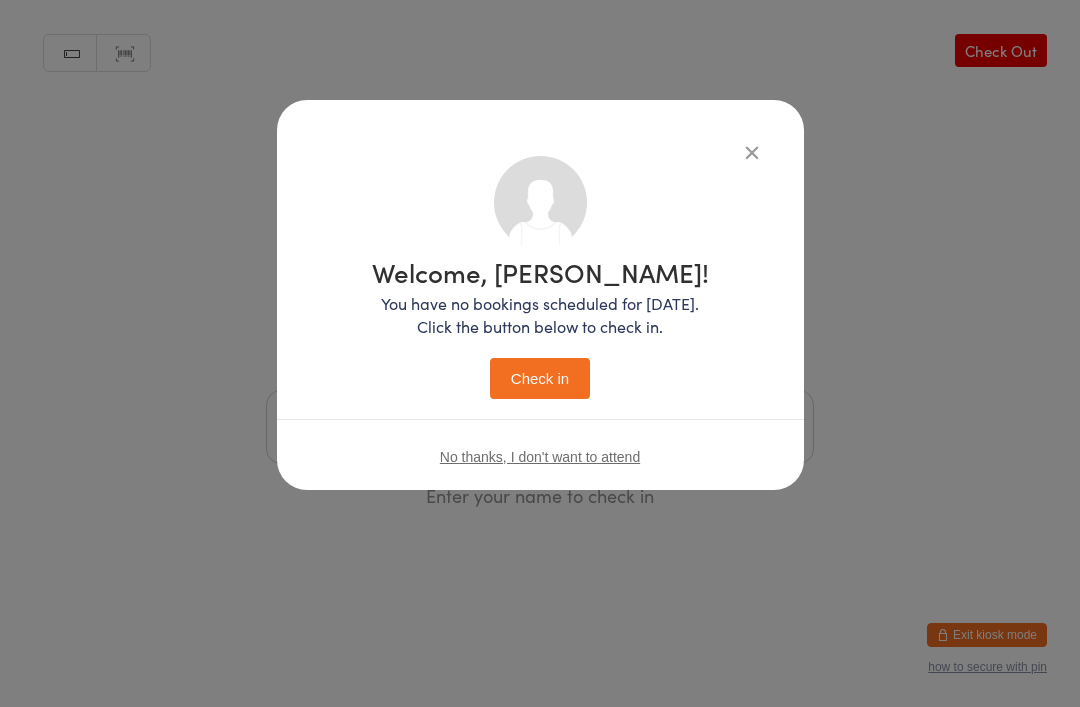 click on "Check in" at bounding box center (540, 378) 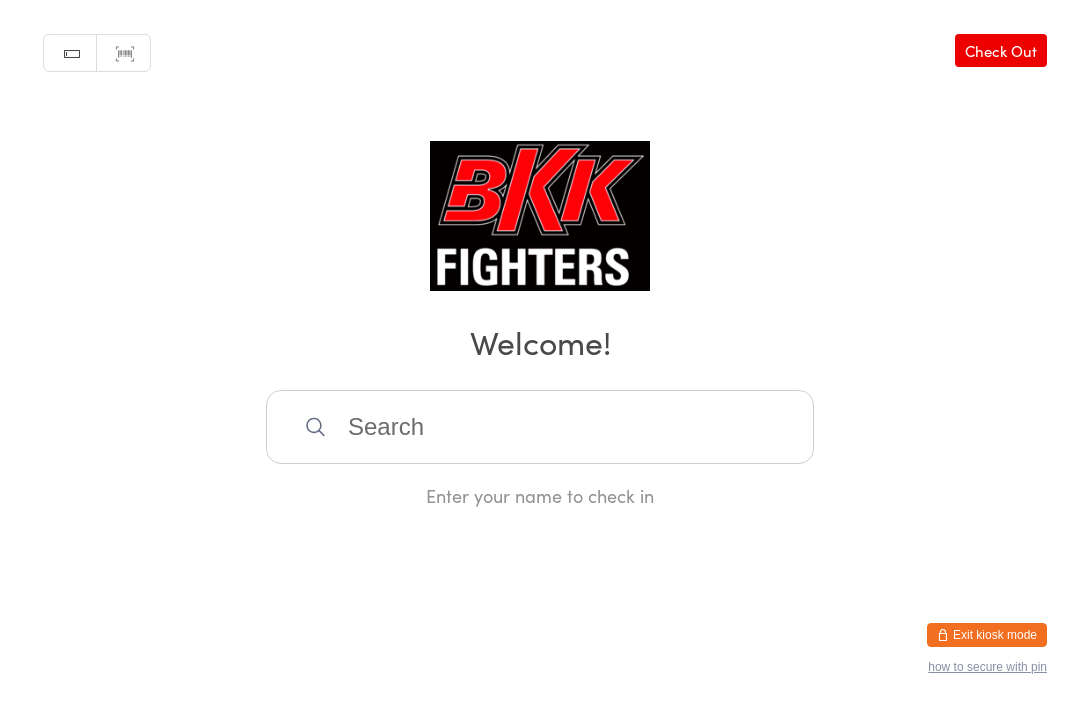 click at bounding box center (540, 427) 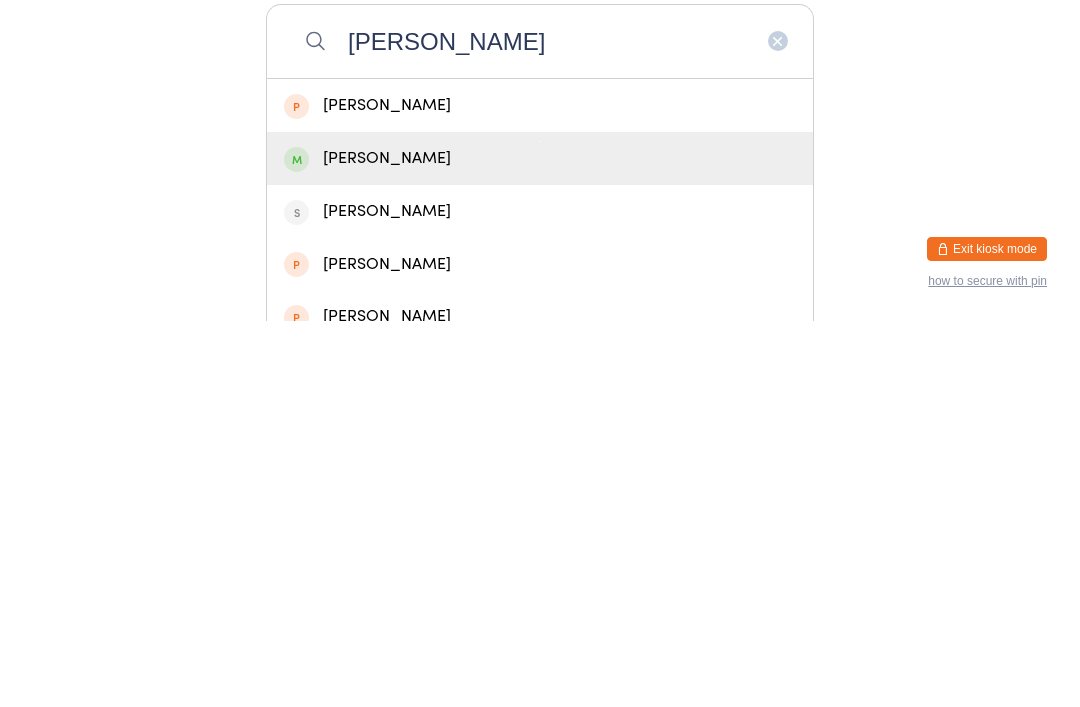 type on "[PERSON_NAME]" 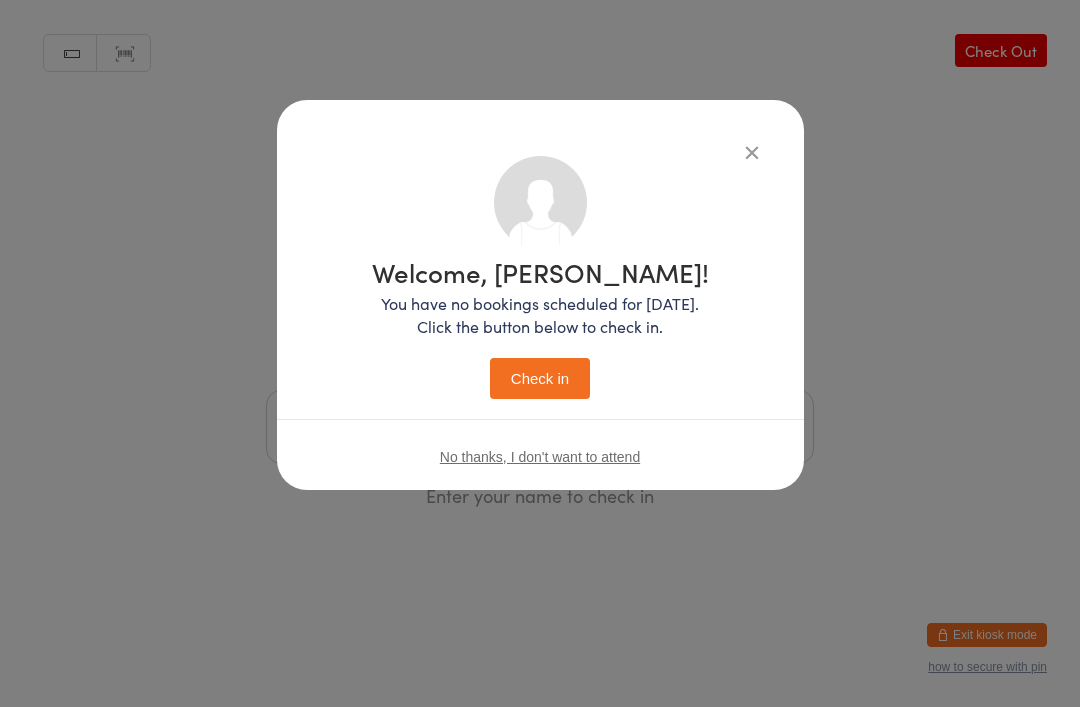 click on "Check in" at bounding box center (540, 378) 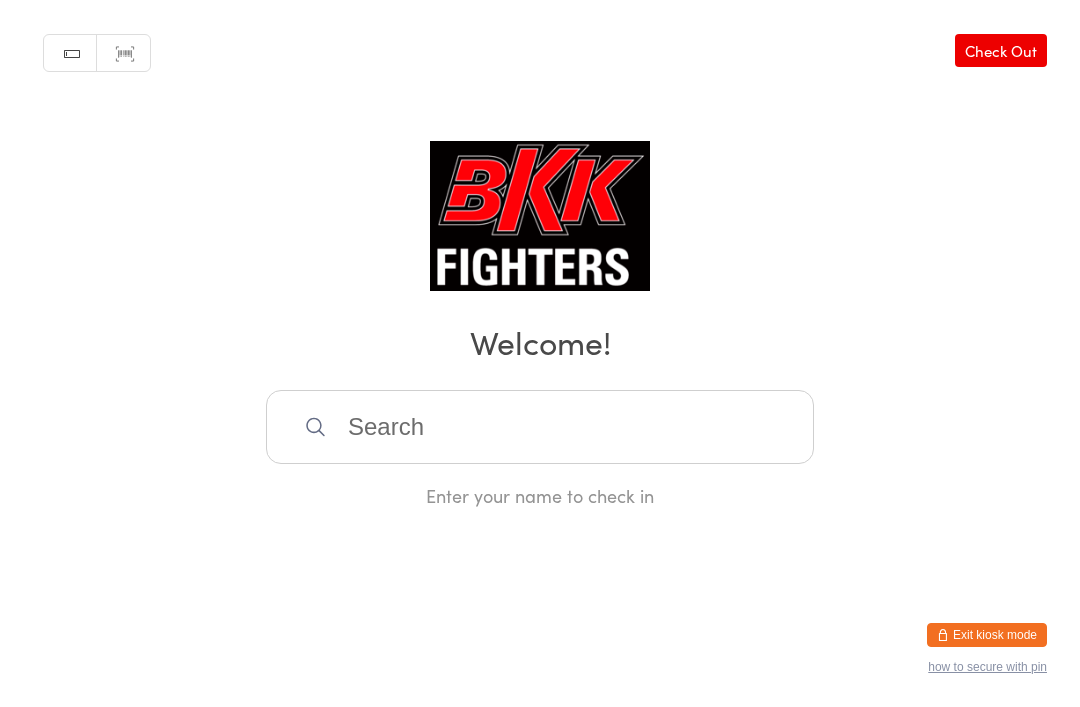 click at bounding box center [540, 427] 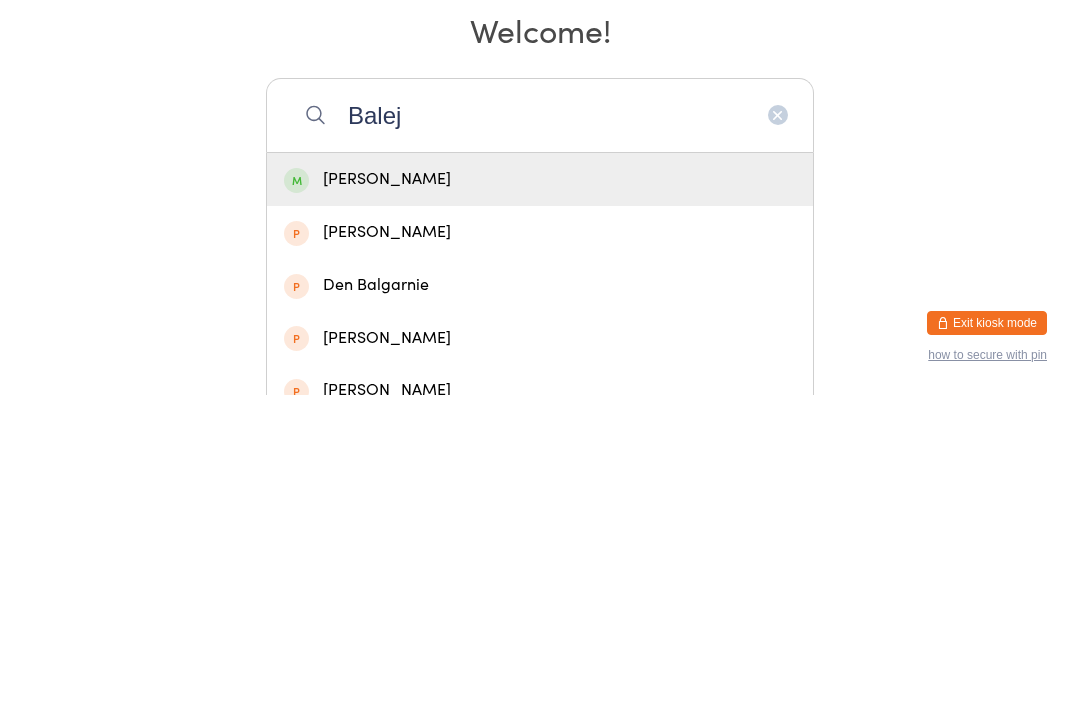 type on "Balej" 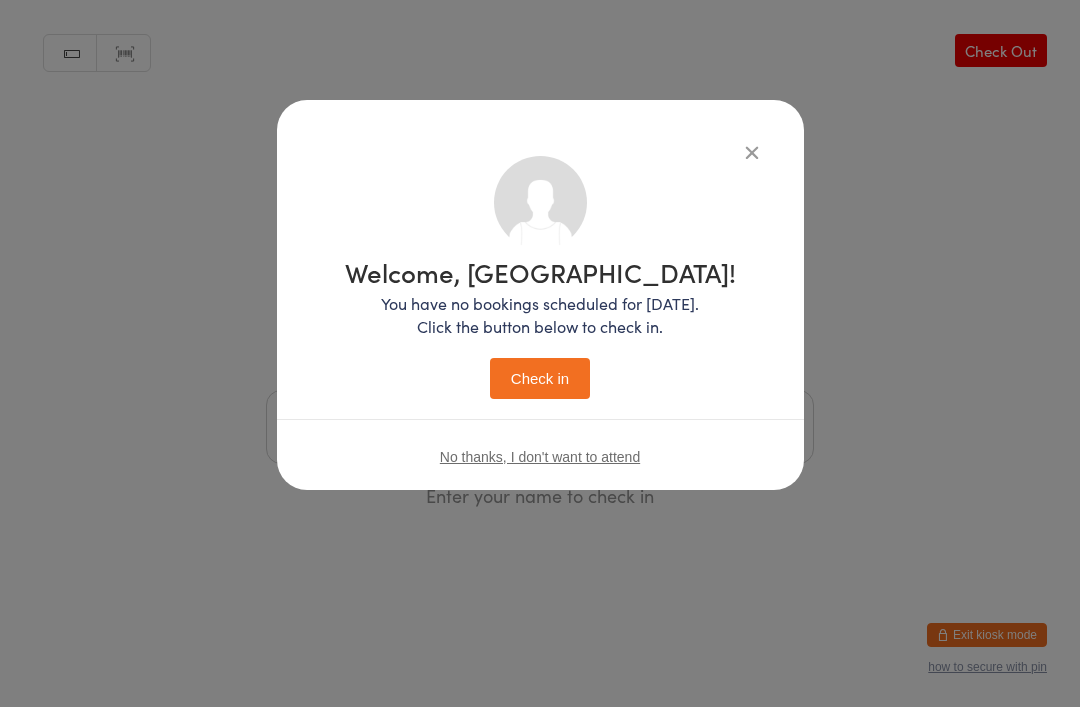 click on "Check in" at bounding box center (540, 378) 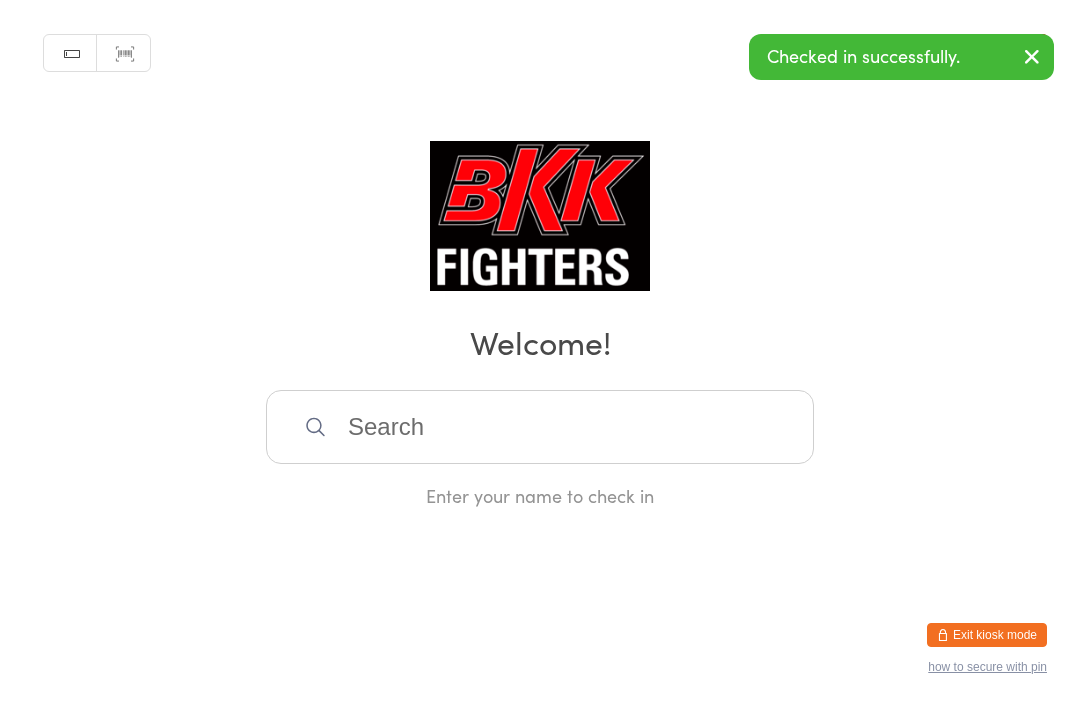 click at bounding box center [540, 427] 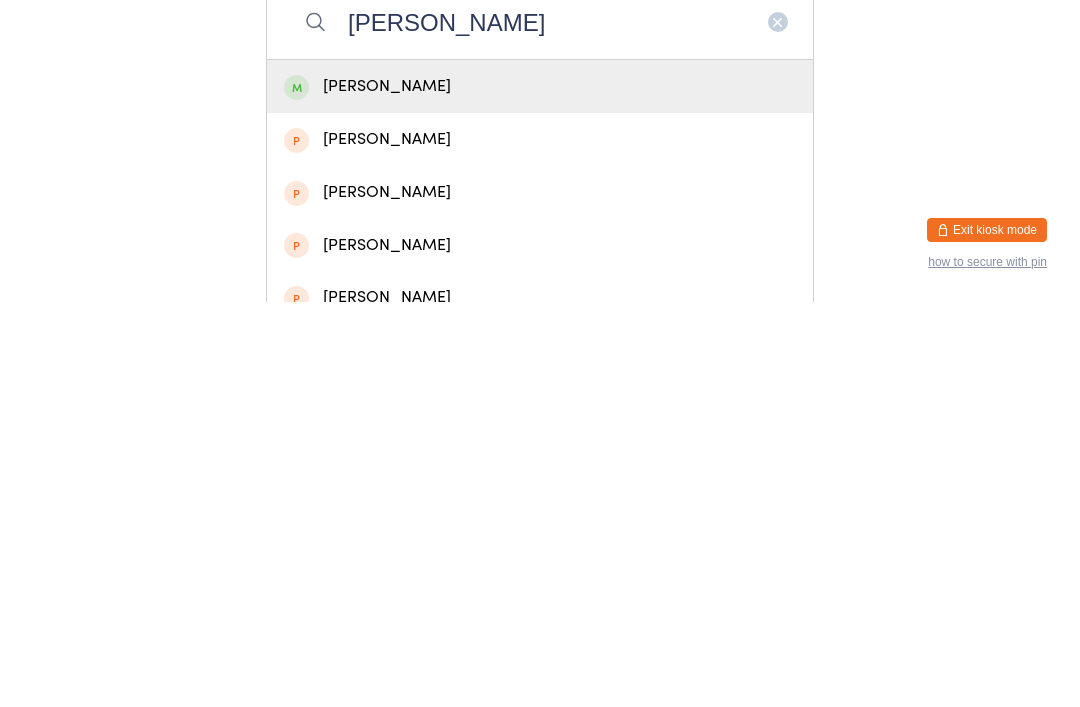 type on "[PERSON_NAME]" 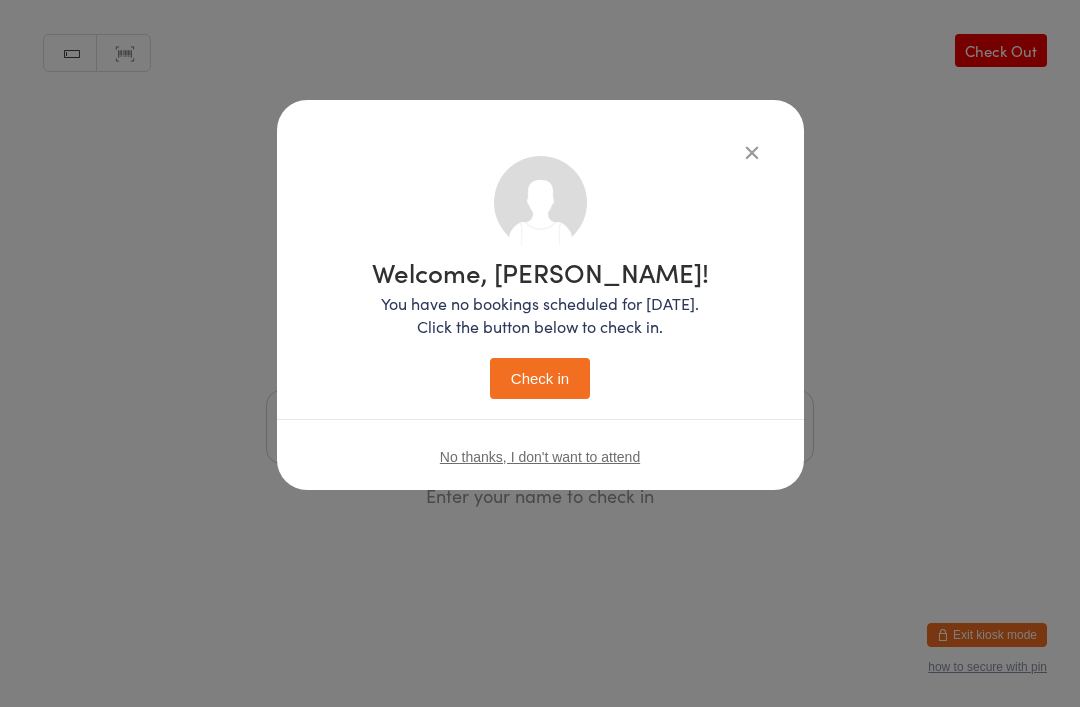 click on "Check in" at bounding box center [540, 378] 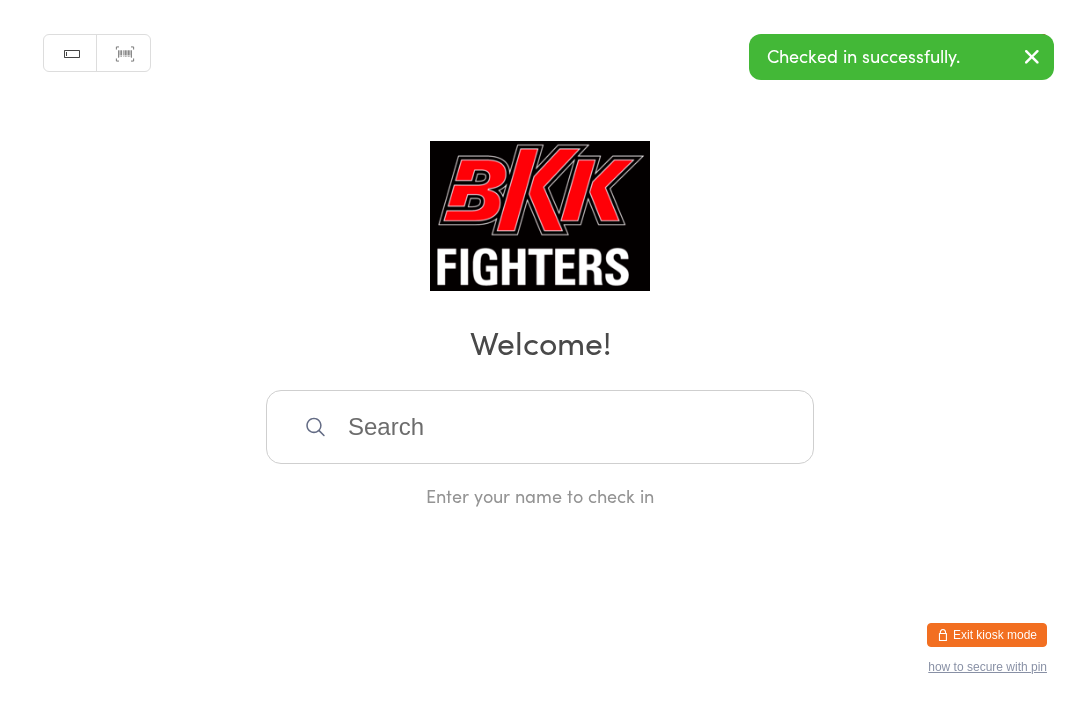 click at bounding box center (540, 427) 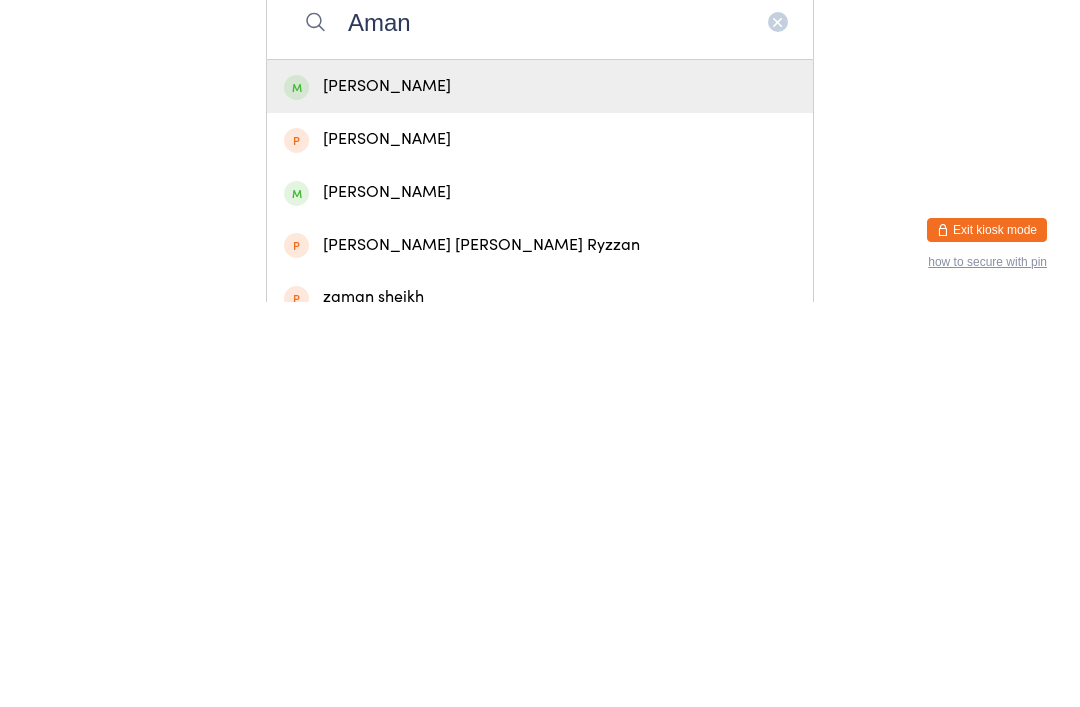 type on "Aman" 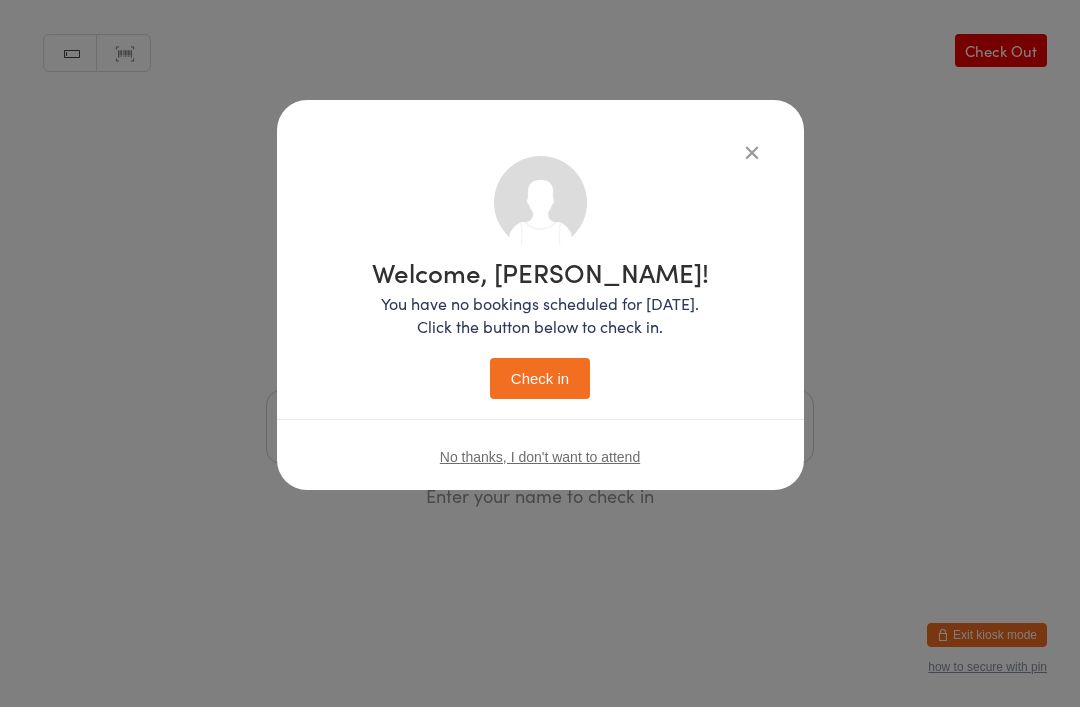 click on "Check in" at bounding box center (540, 378) 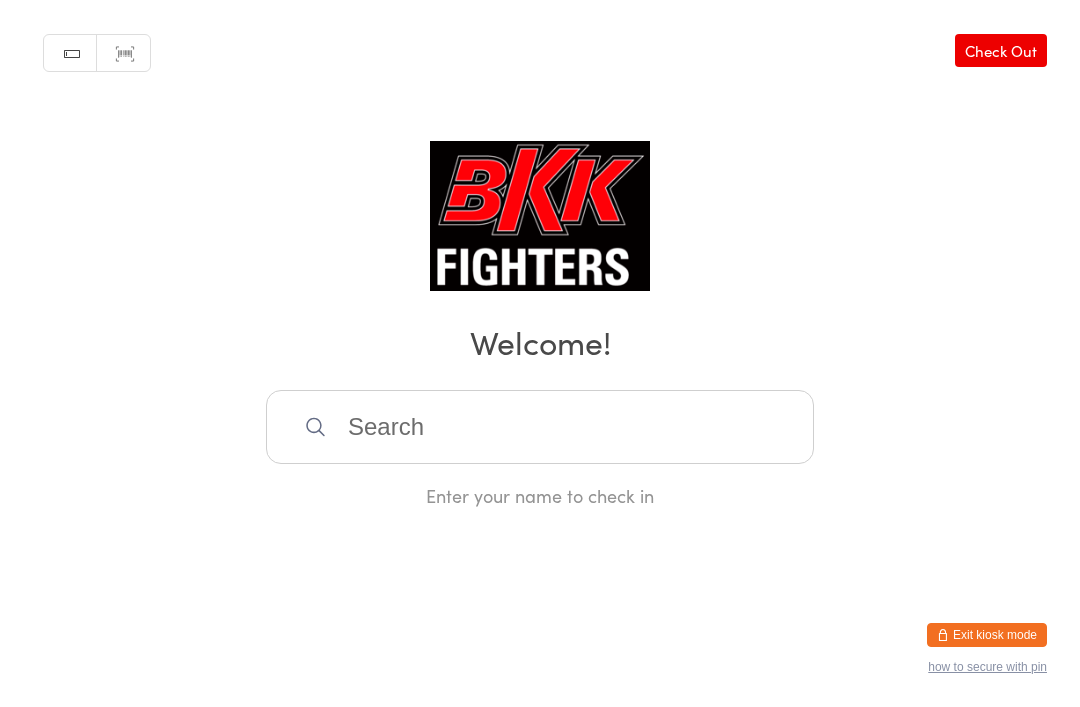 click at bounding box center [540, 427] 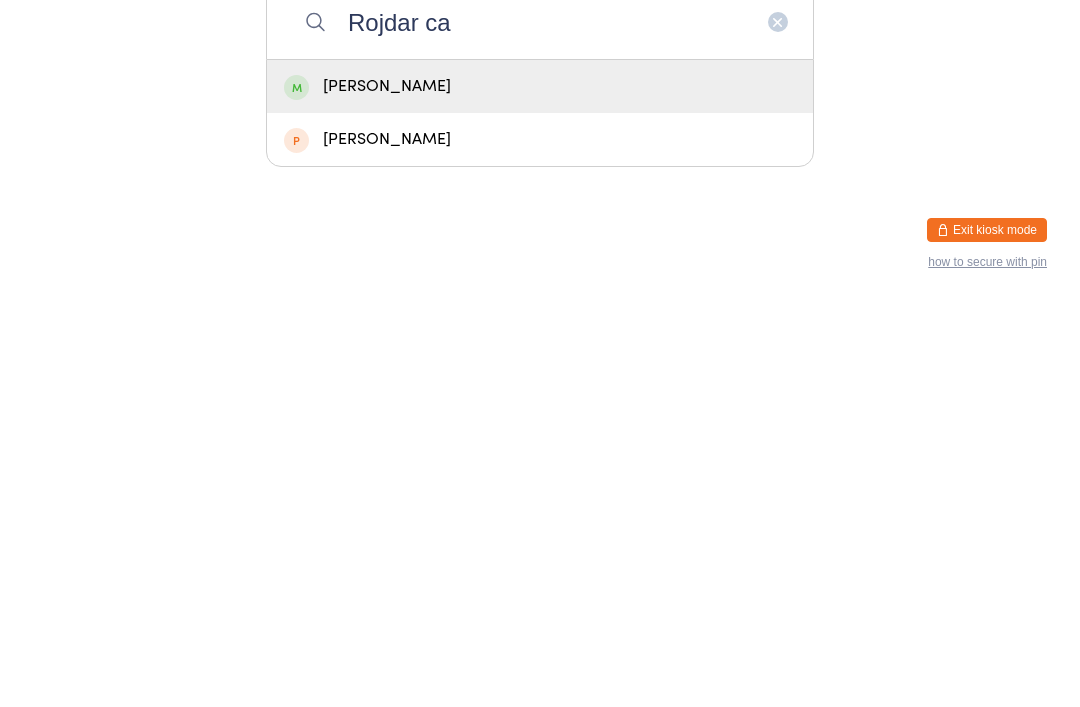 type on "Rojdar ca" 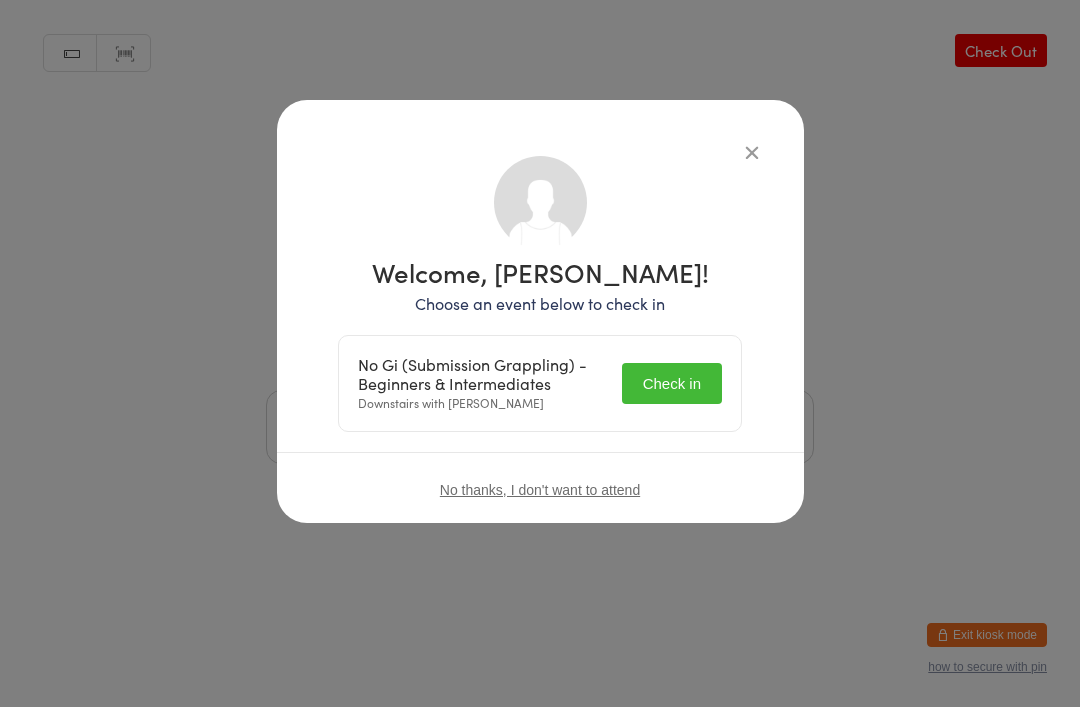 click on "Check in" at bounding box center [672, 383] 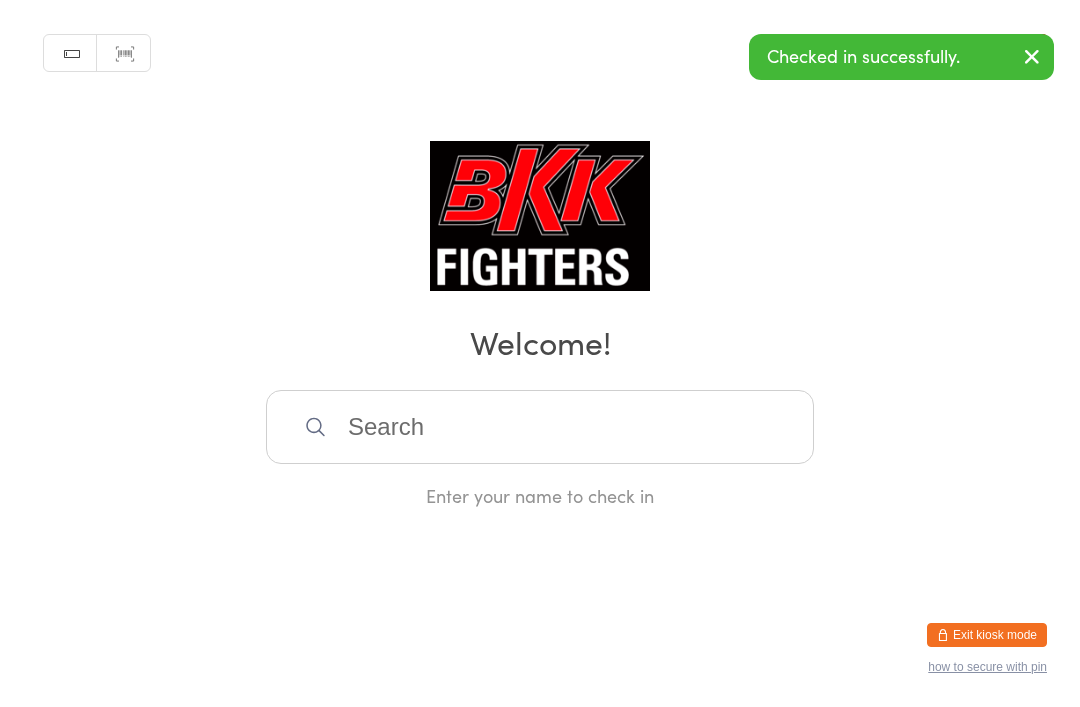 click on "Manual search Scanner input Check Out Welcome! Enter your name to check in" at bounding box center (540, 254) 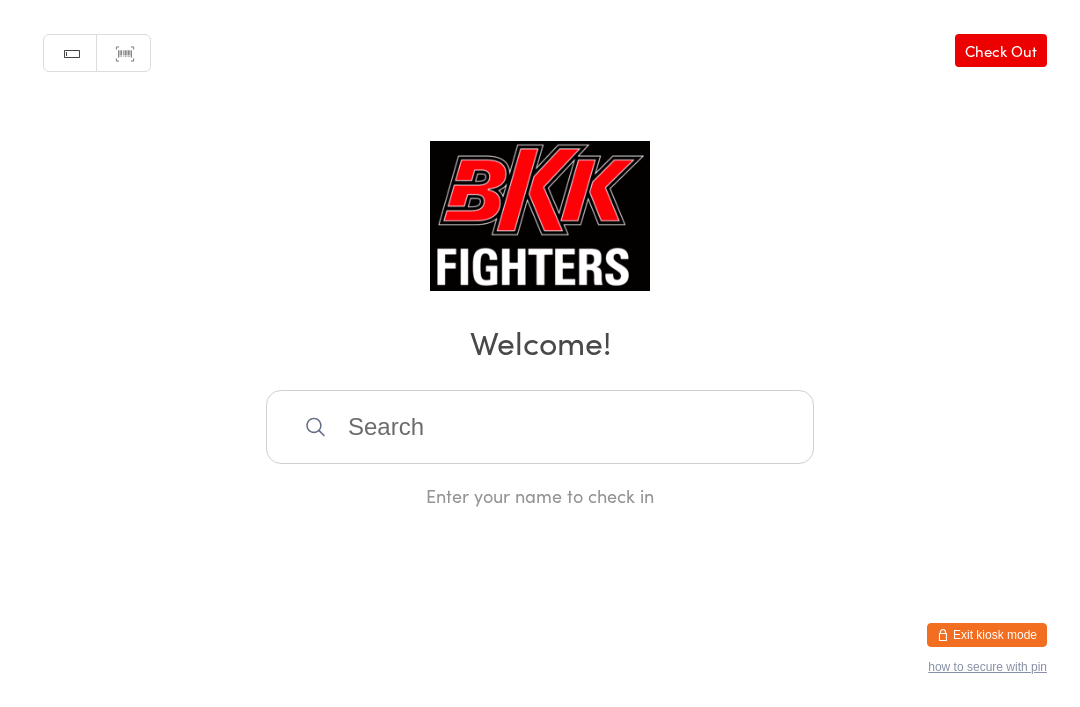 click at bounding box center [540, 427] 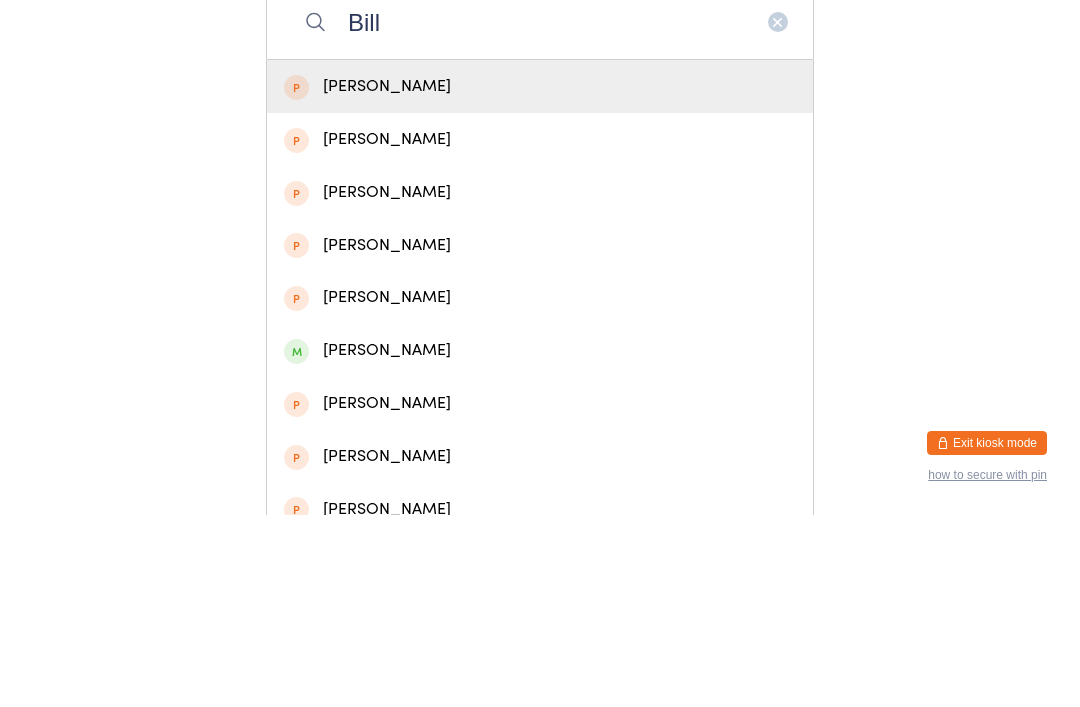 scroll, scrollTop: 227, scrollLeft: 0, axis: vertical 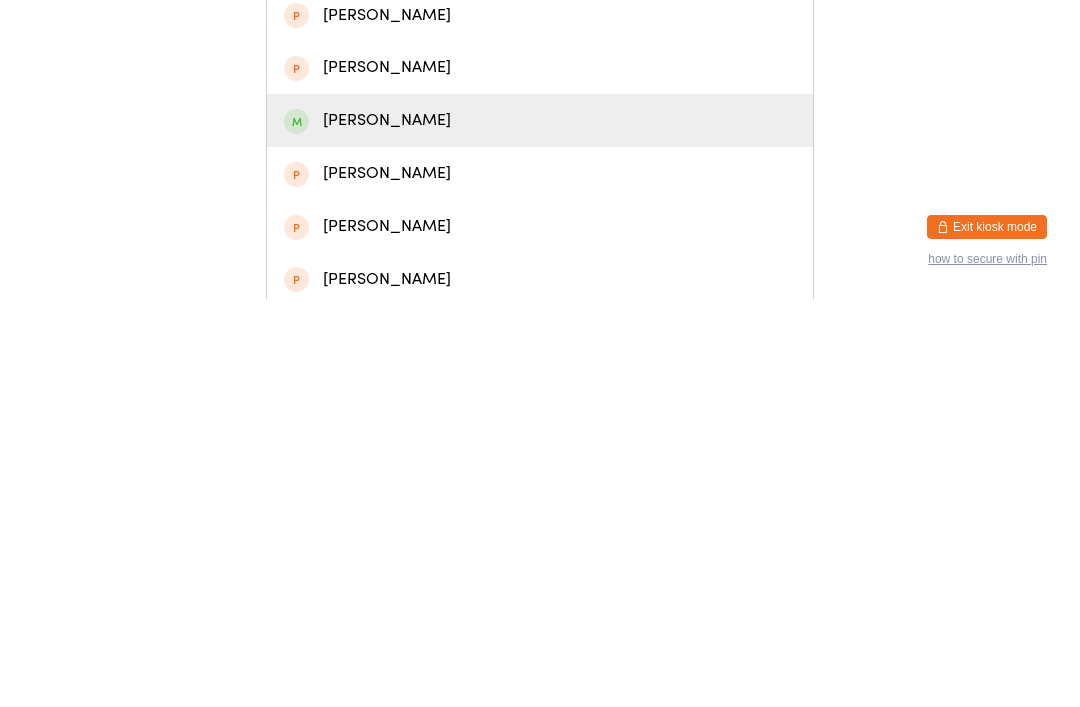 type on "Bill" 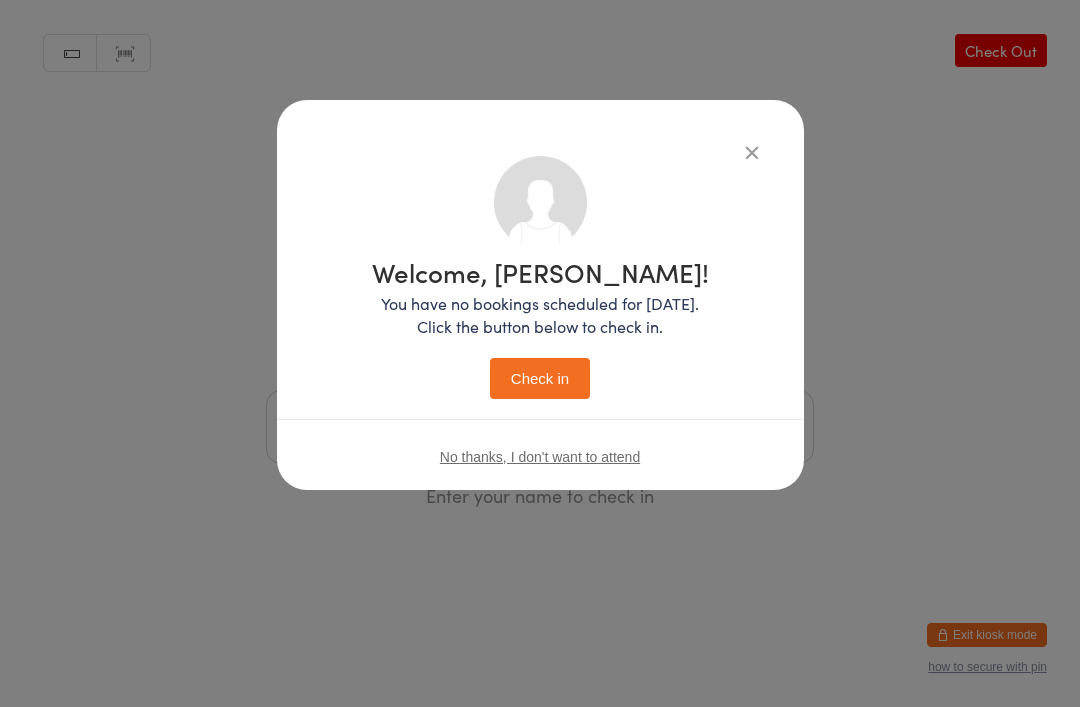 click on "Check in" at bounding box center [540, 378] 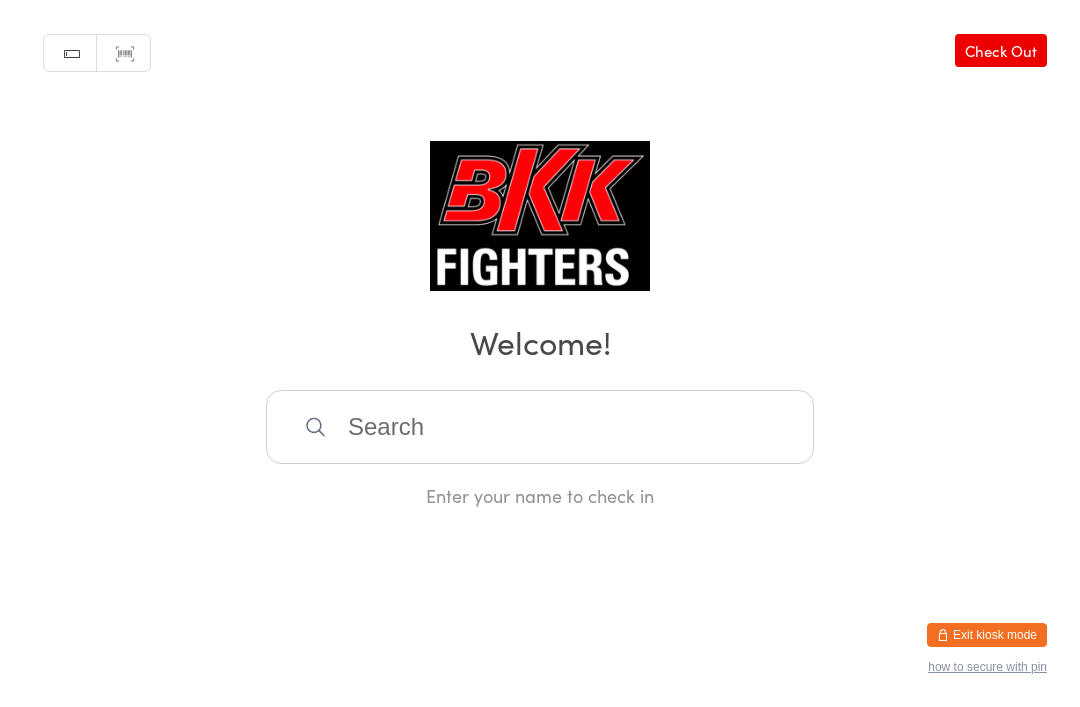 click at bounding box center (540, 427) 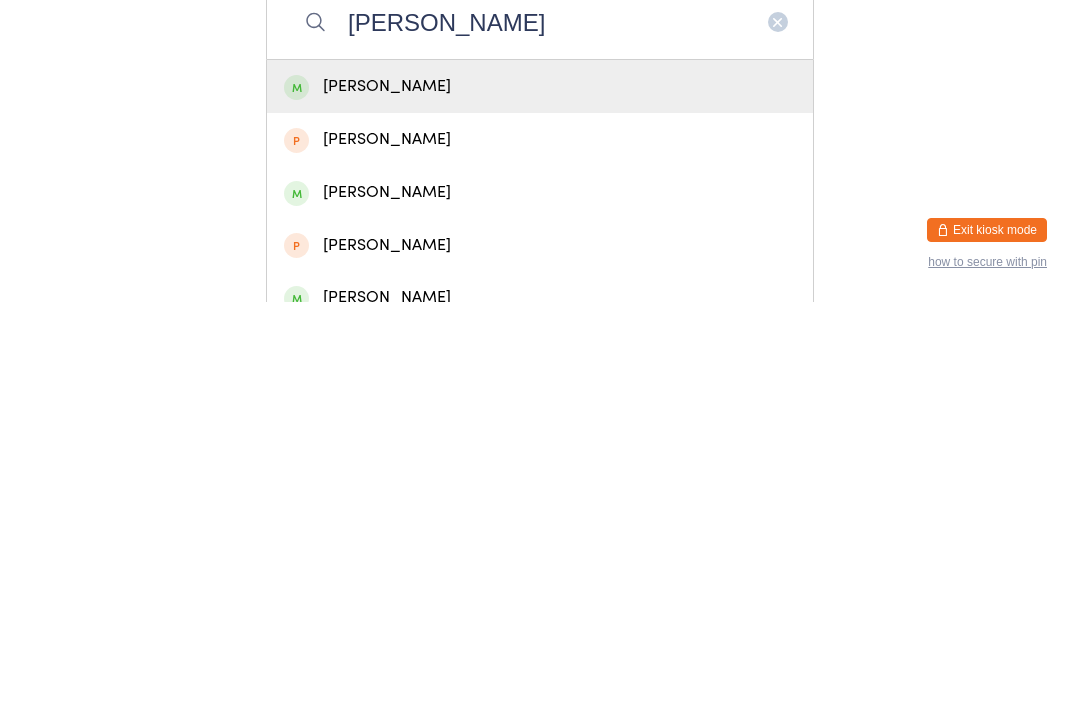 click on "[PERSON_NAME]" at bounding box center [540, 427] 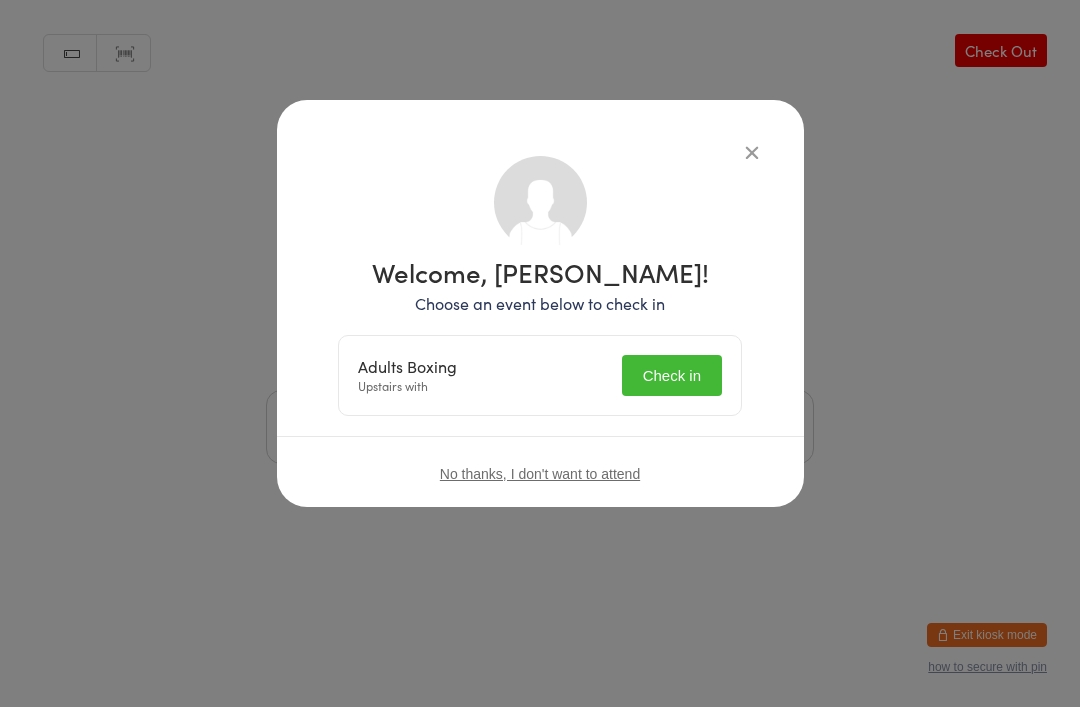 click on "Check in" at bounding box center [672, 375] 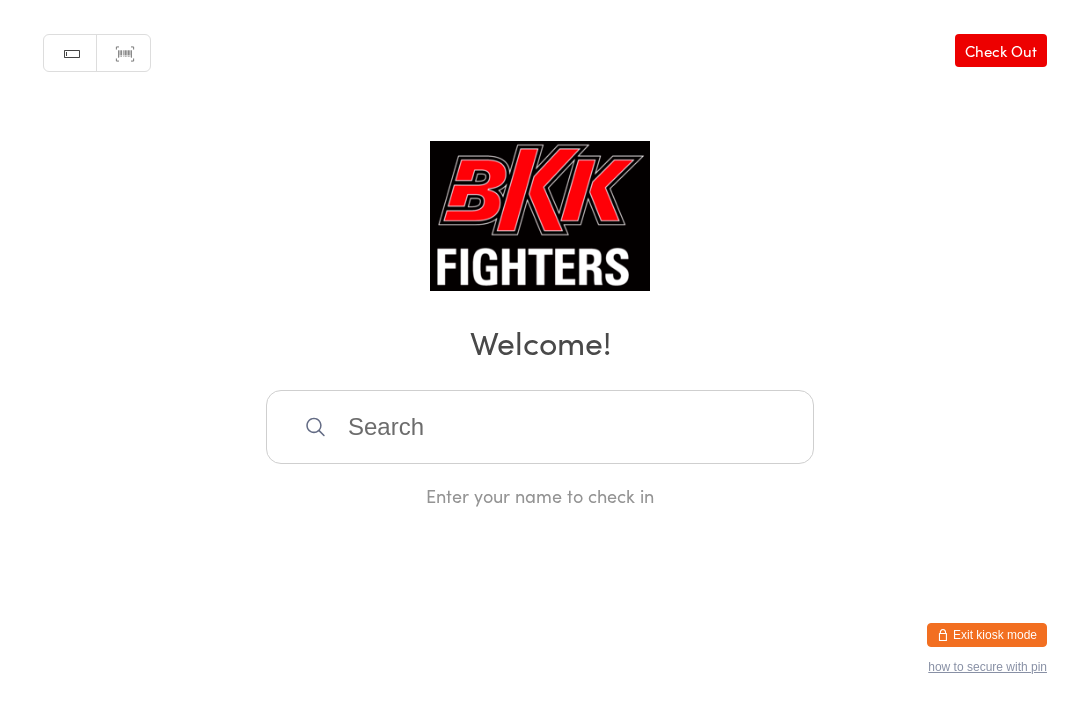 click at bounding box center (540, 427) 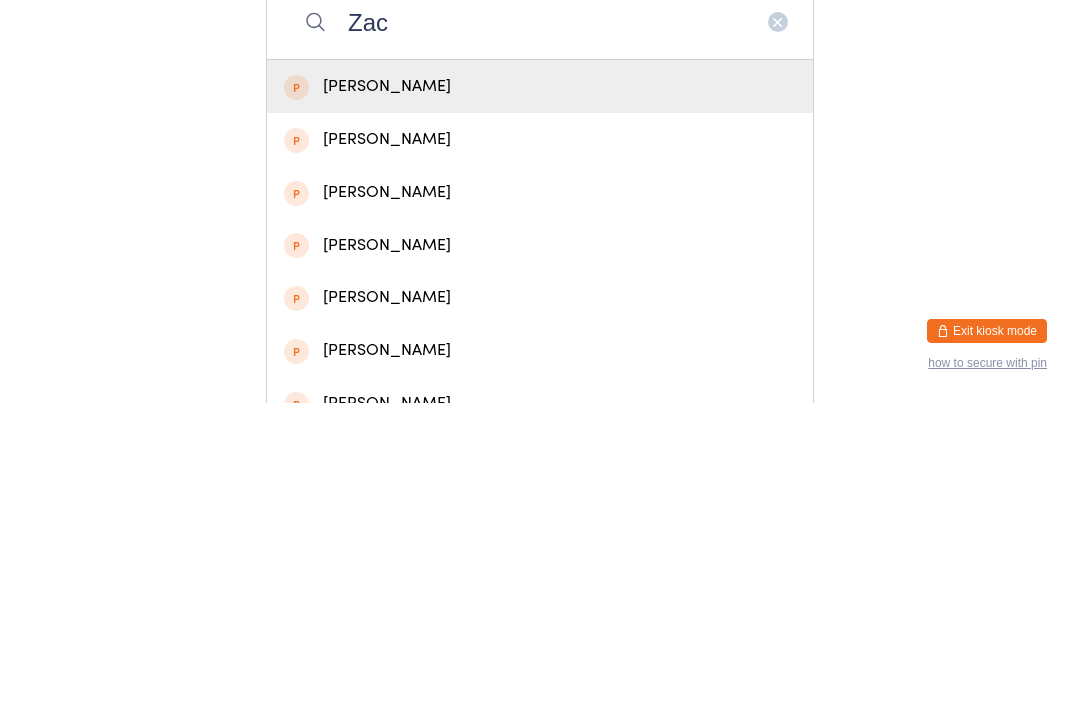 scroll, scrollTop: 149, scrollLeft: 0, axis: vertical 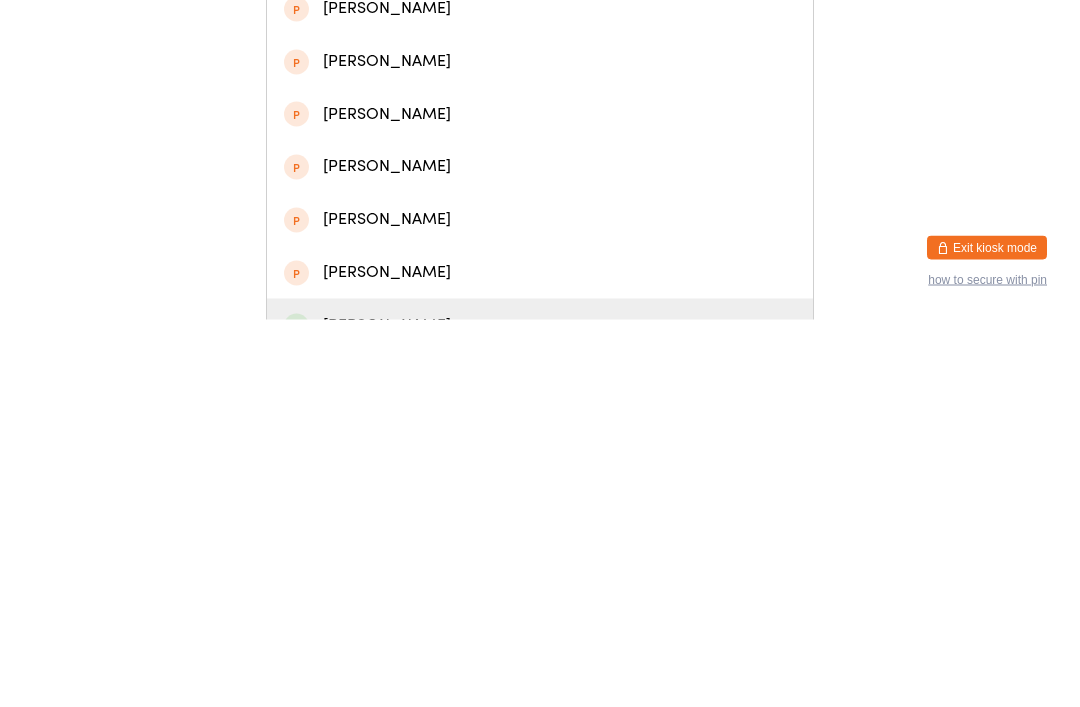 type on "Zac" 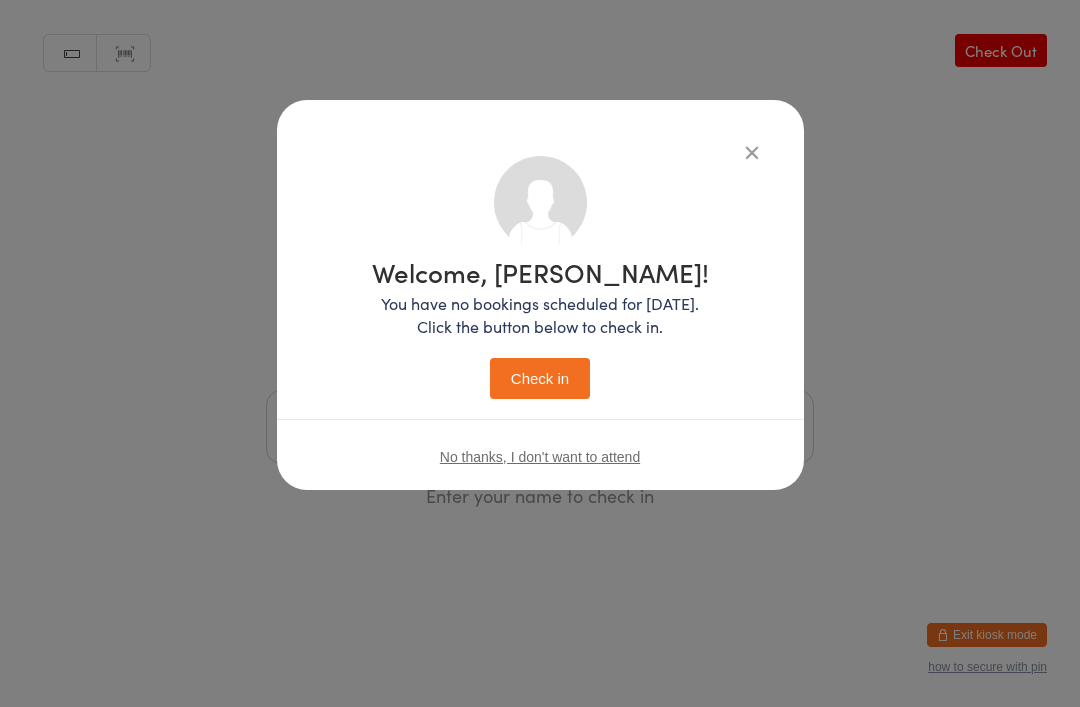 click on "Check in" at bounding box center (540, 378) 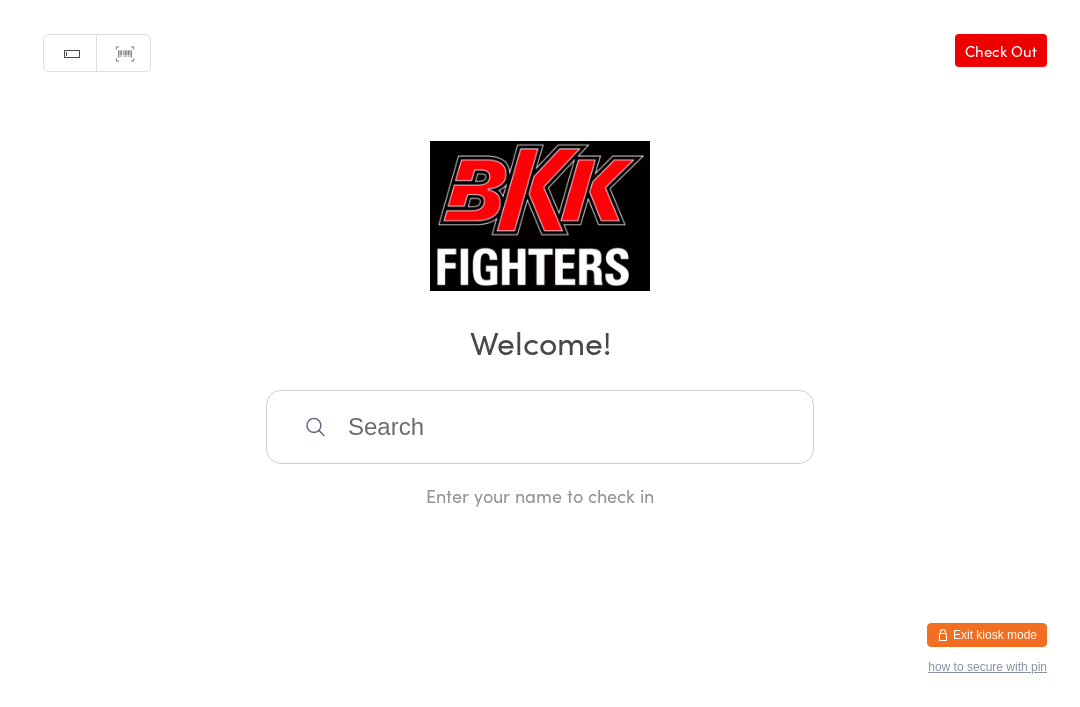 click at bounding box center (540, 427) 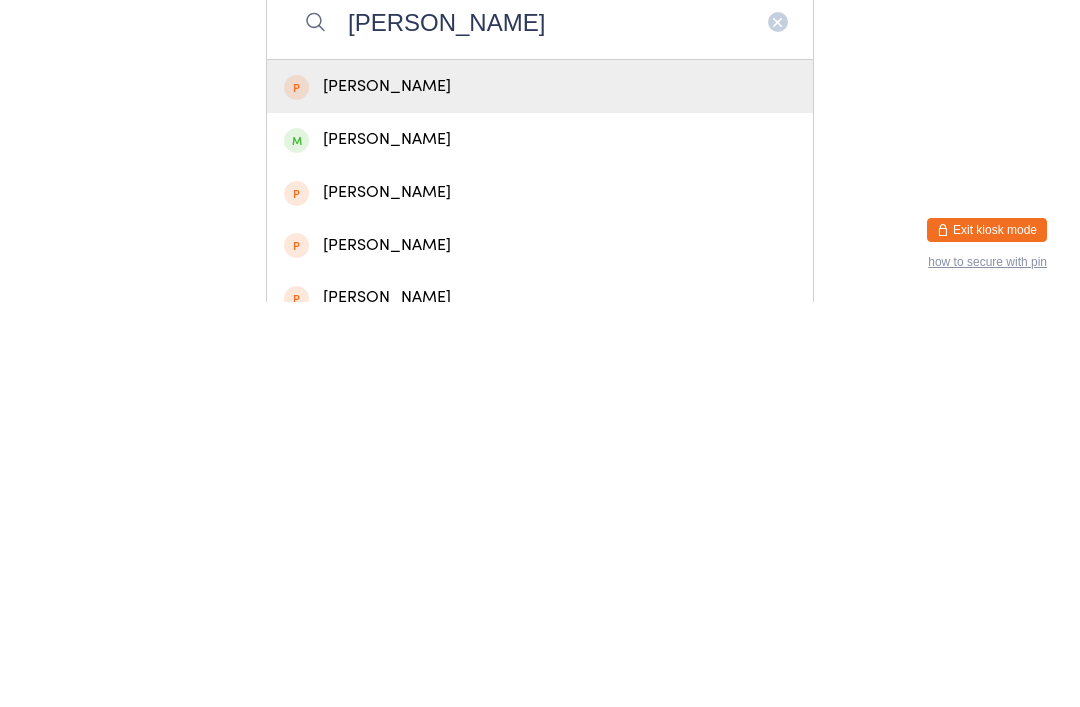 type on "[PERSON_NAME]" 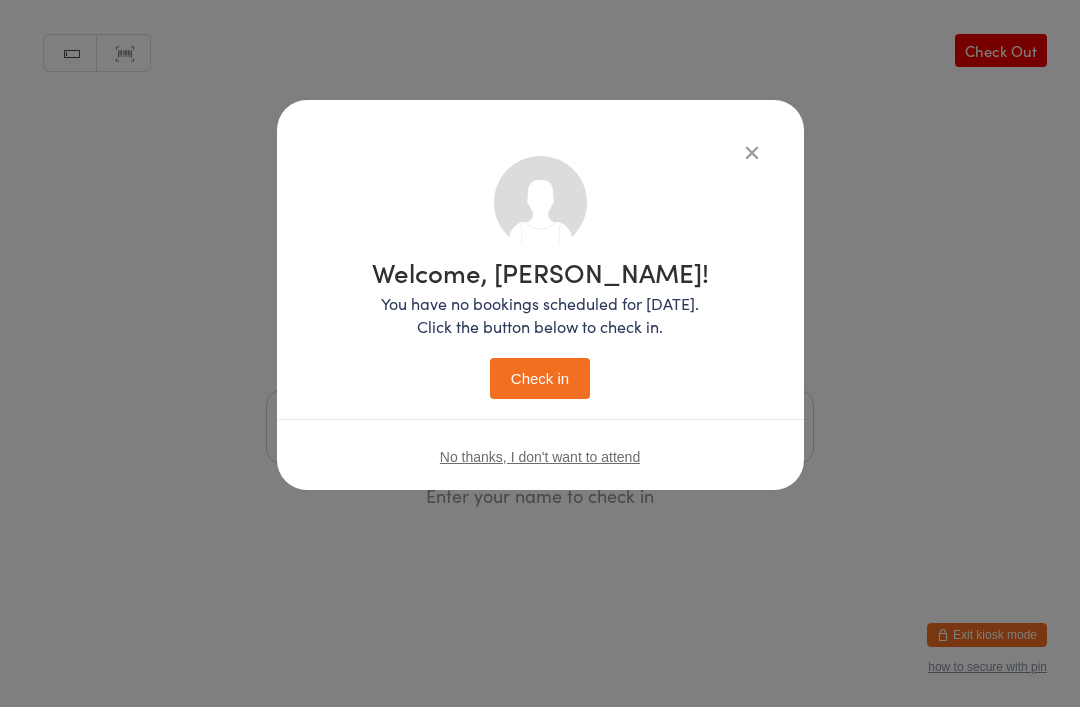 click on "Check in" at bounding box center [540, 378] 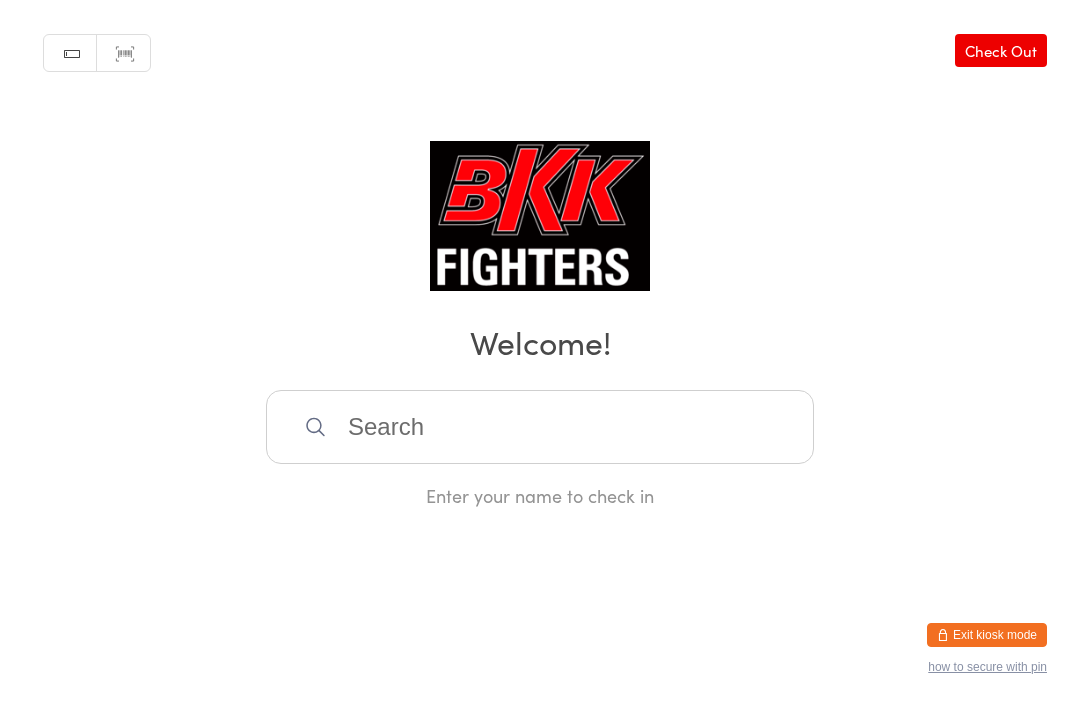 click at bounding box center (540, 427) 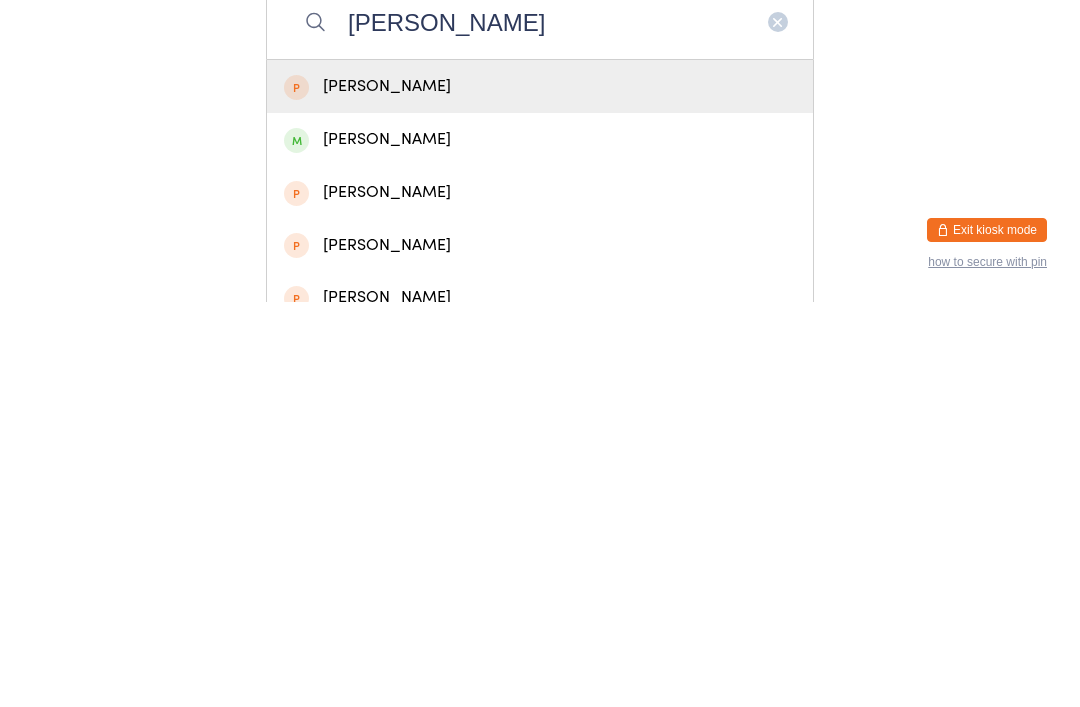 type on "[PERSON_NAME]" 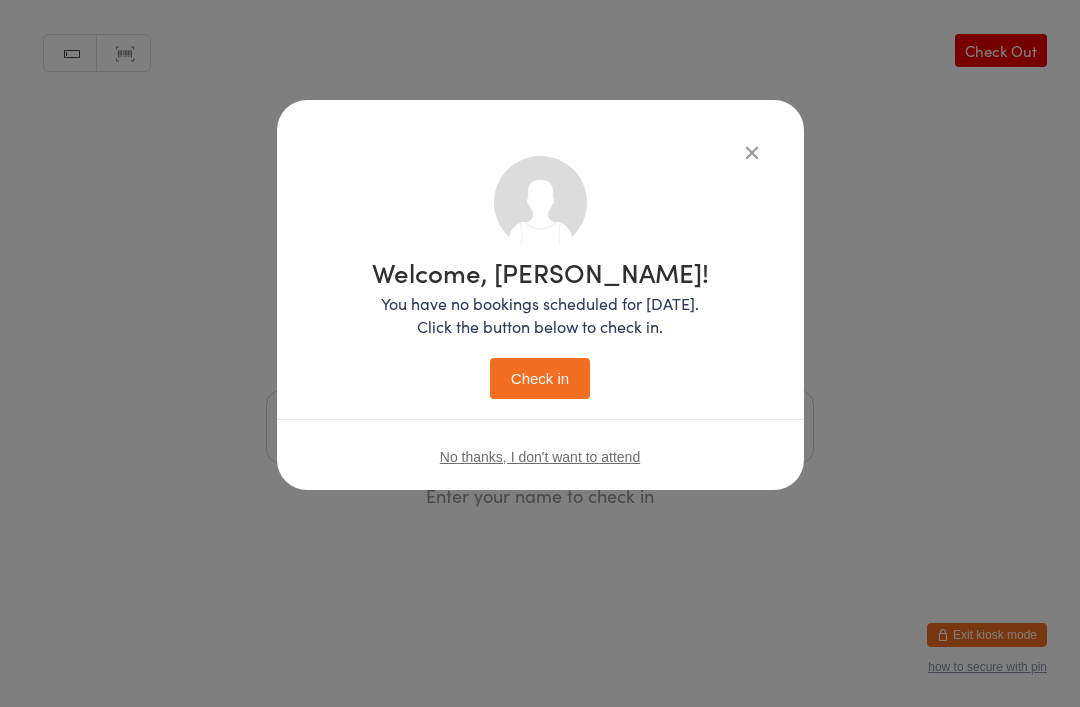 click on "Check in" at bounding box center (540, 378) 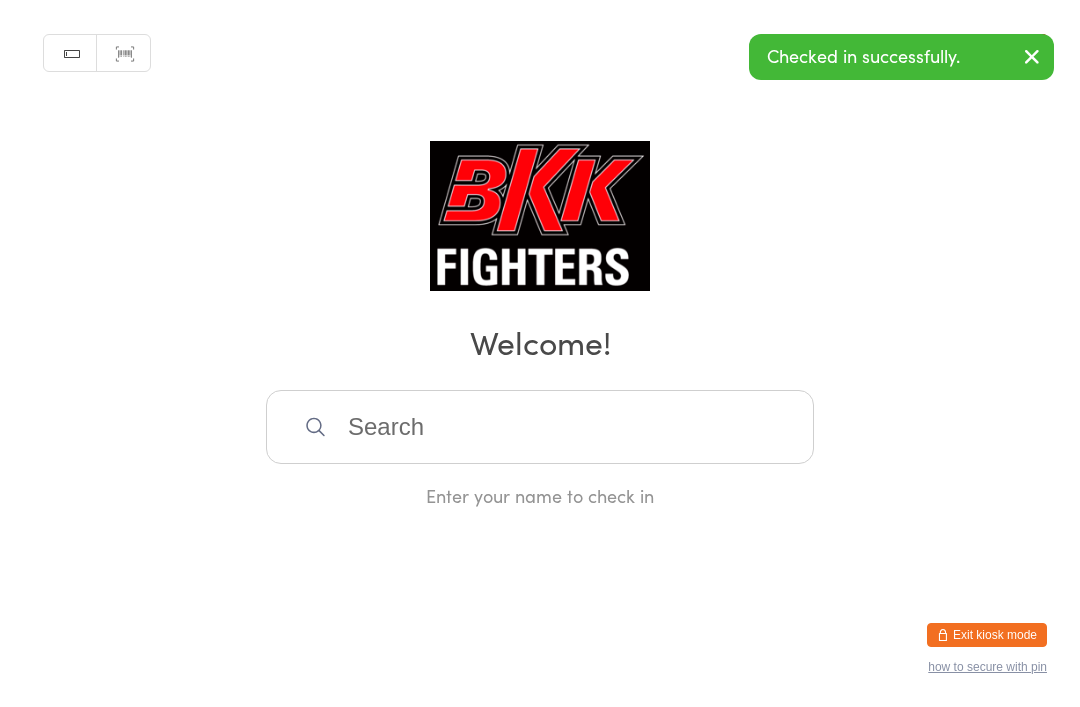 click at bounding box center [540, 427] 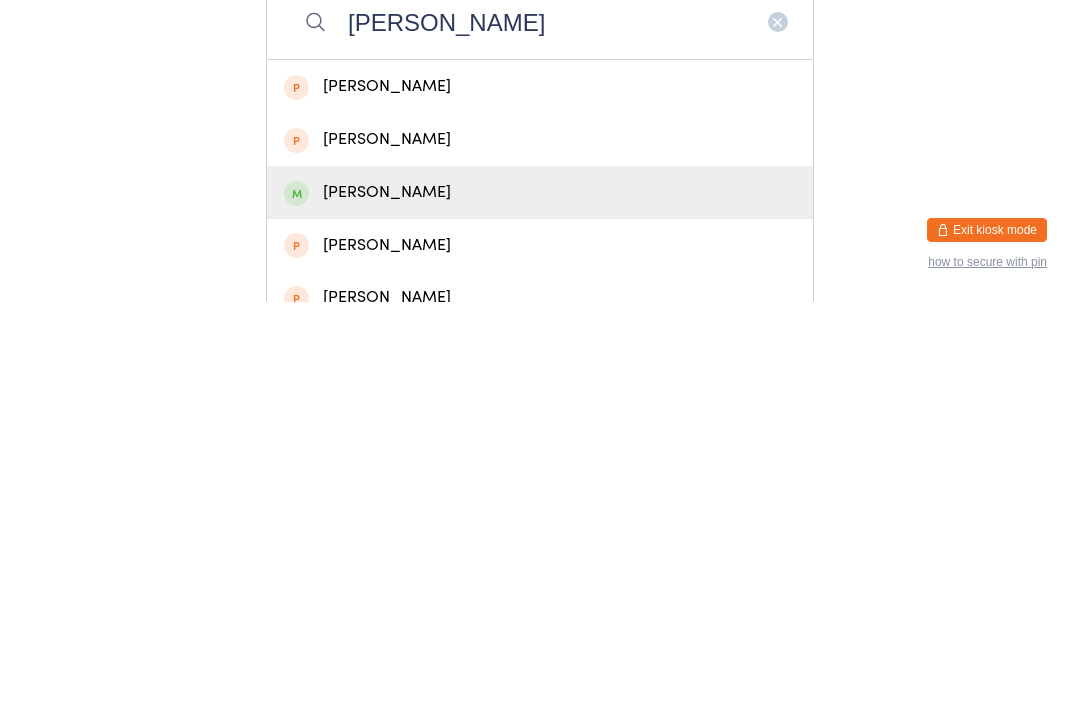 type on "[PERSON_NAME]" 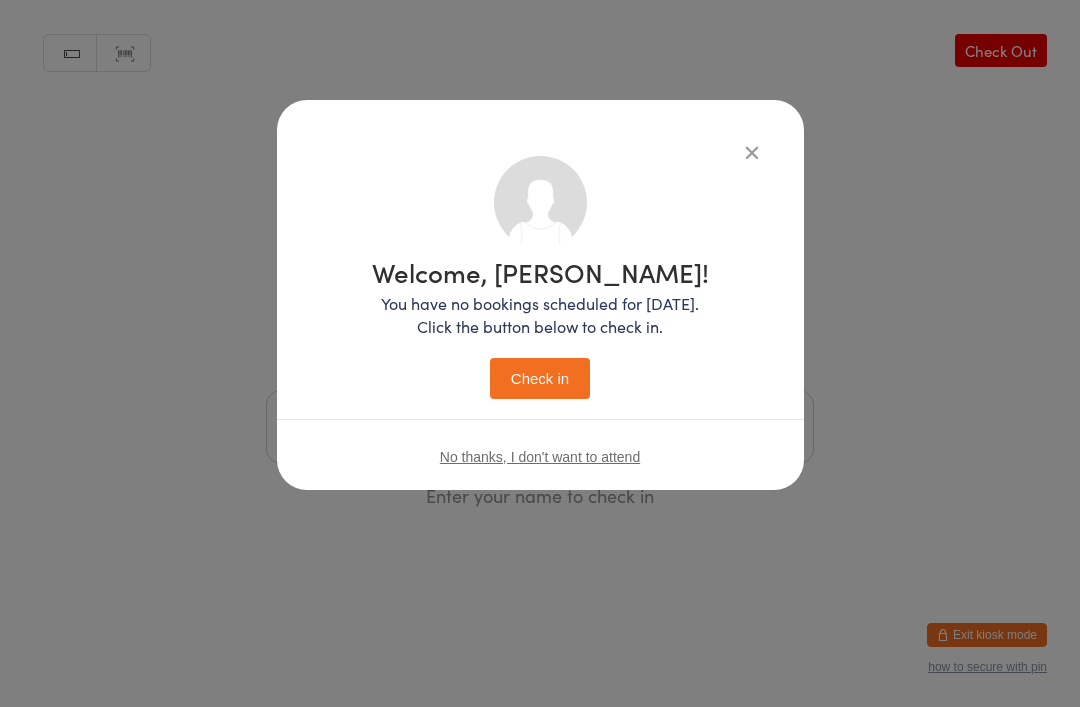 click on "Check in" at bounding box center (540, 378) 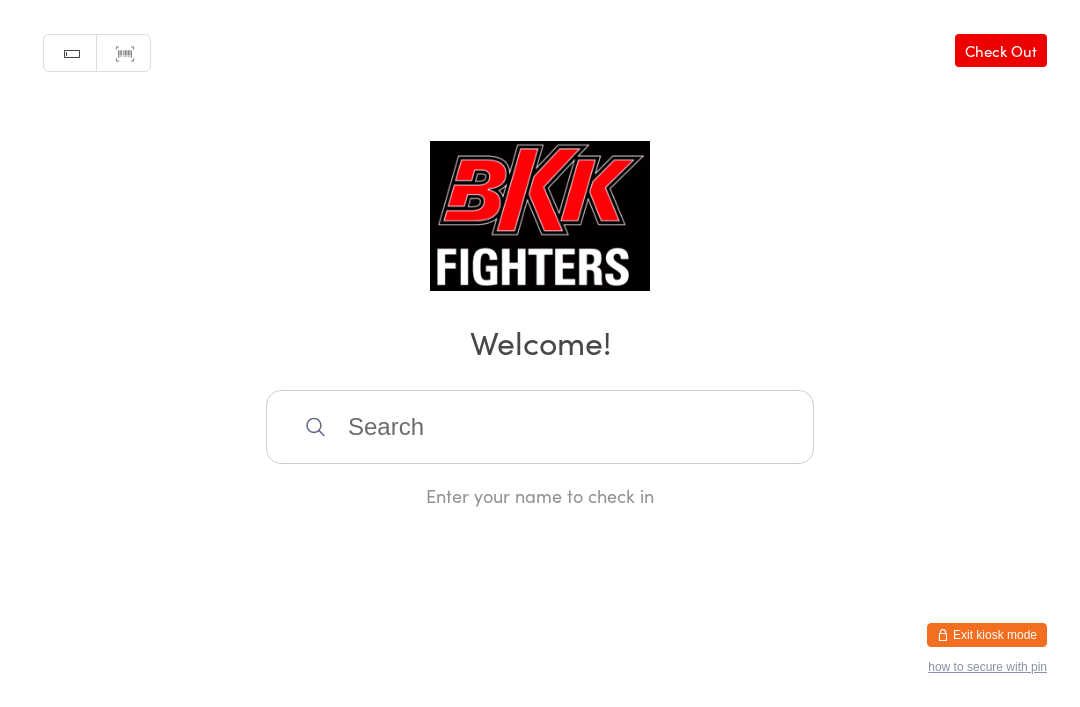 click at bounding box center (540, 427) 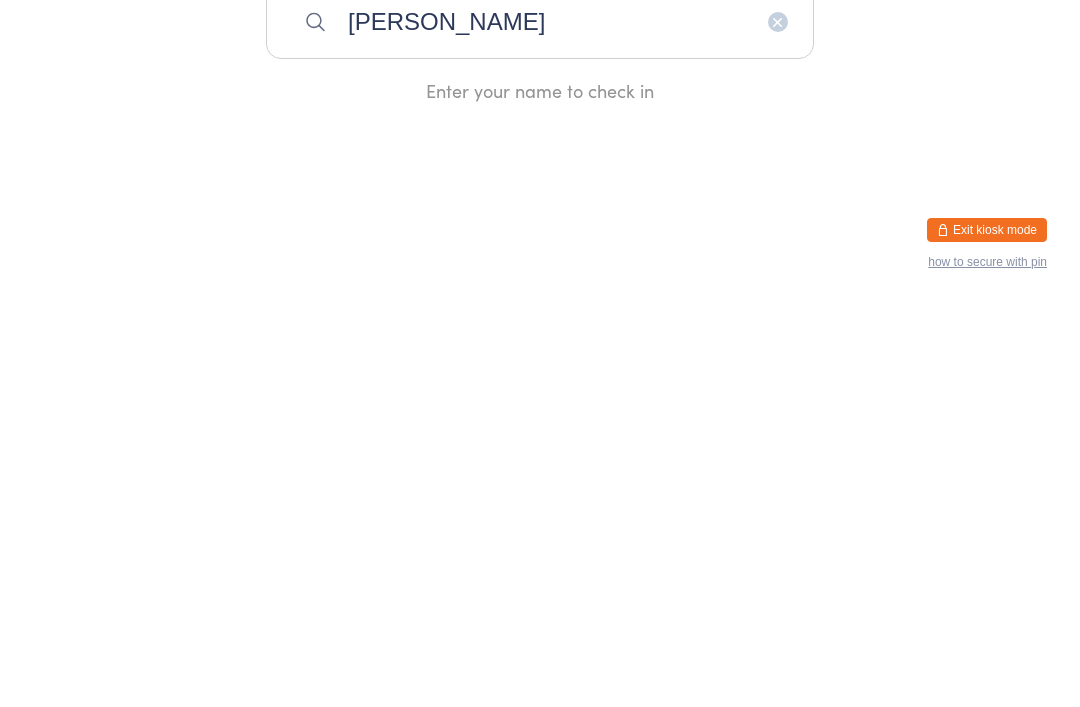 type on "[PERSON_NAME]" 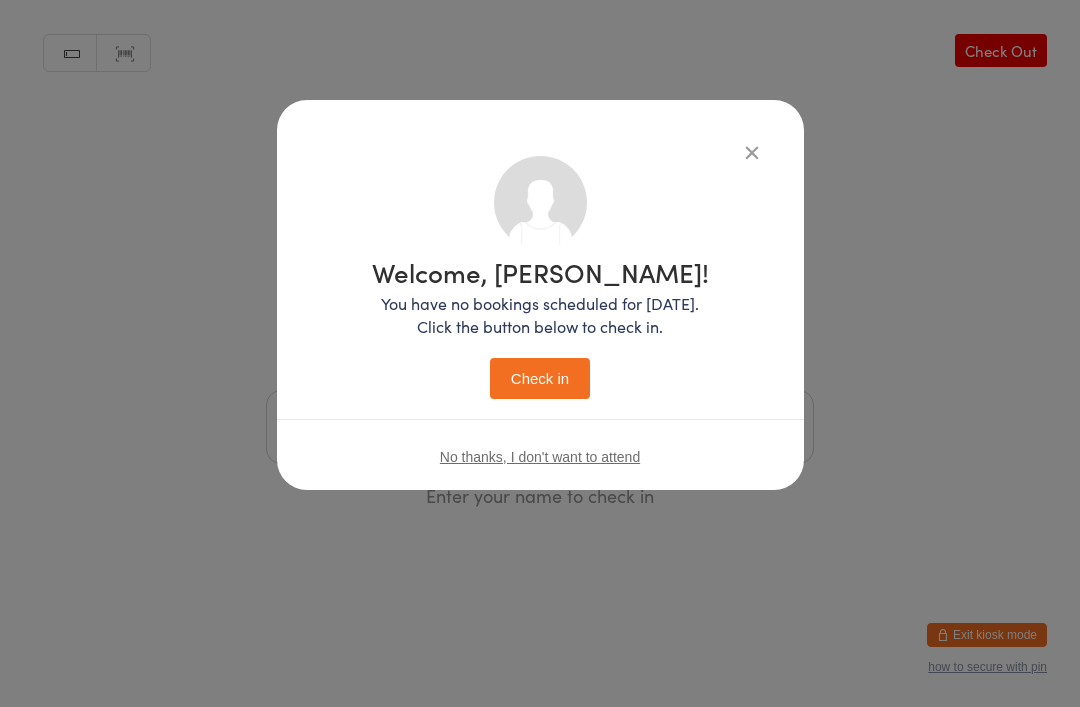 click on "Check in" at bounding box center [540, 378] 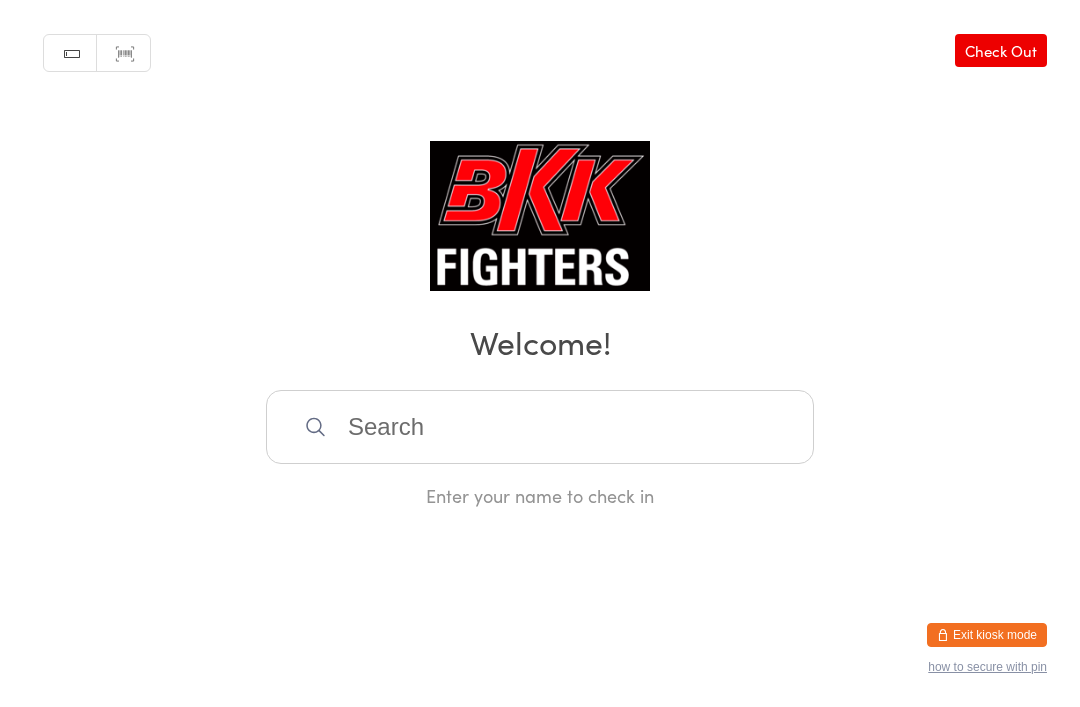 click at bounding box center (540, 427) 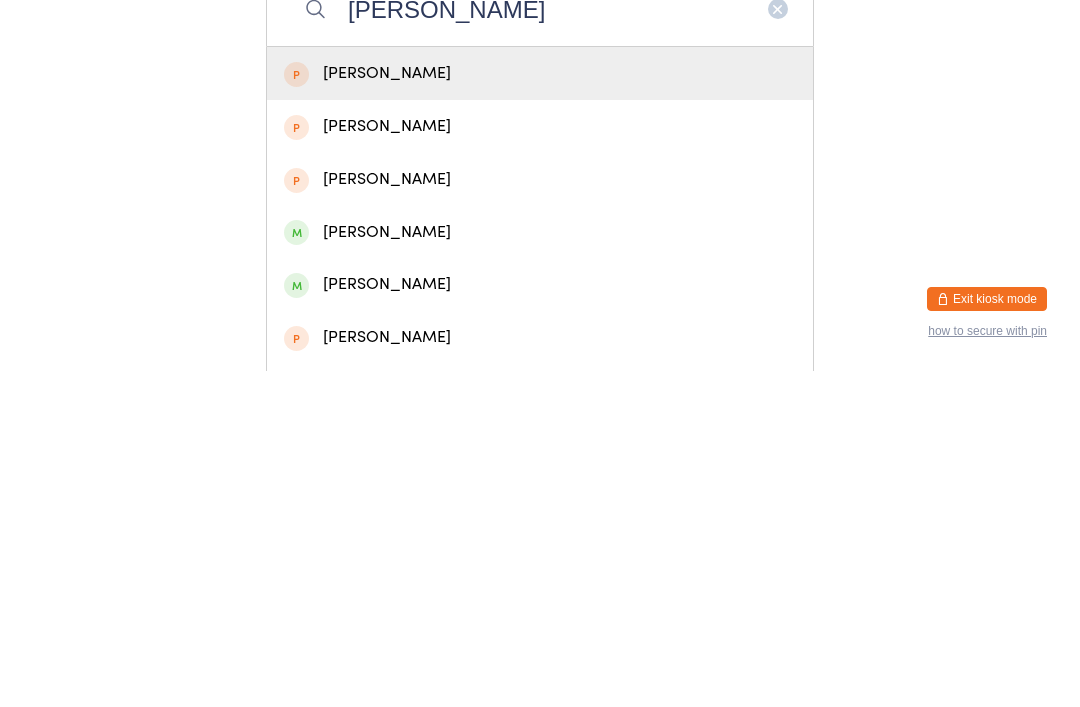 scroll, scrollTop: 83, scrollLeft: 0, axis: vertical 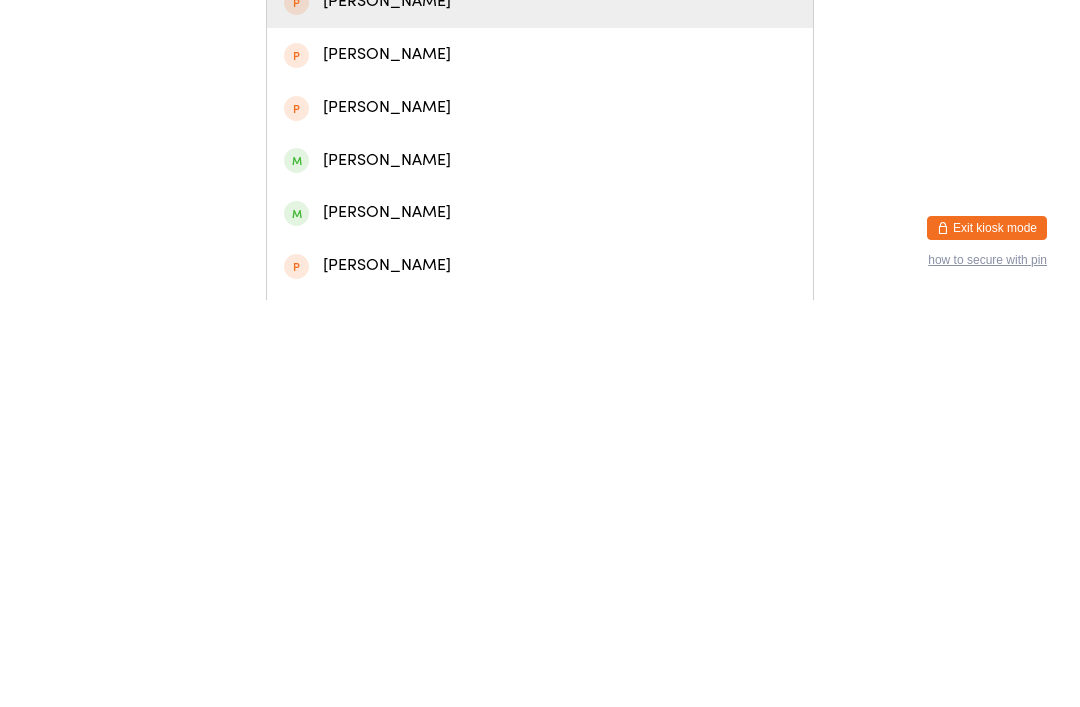 type on "[PERSON_NAME]" 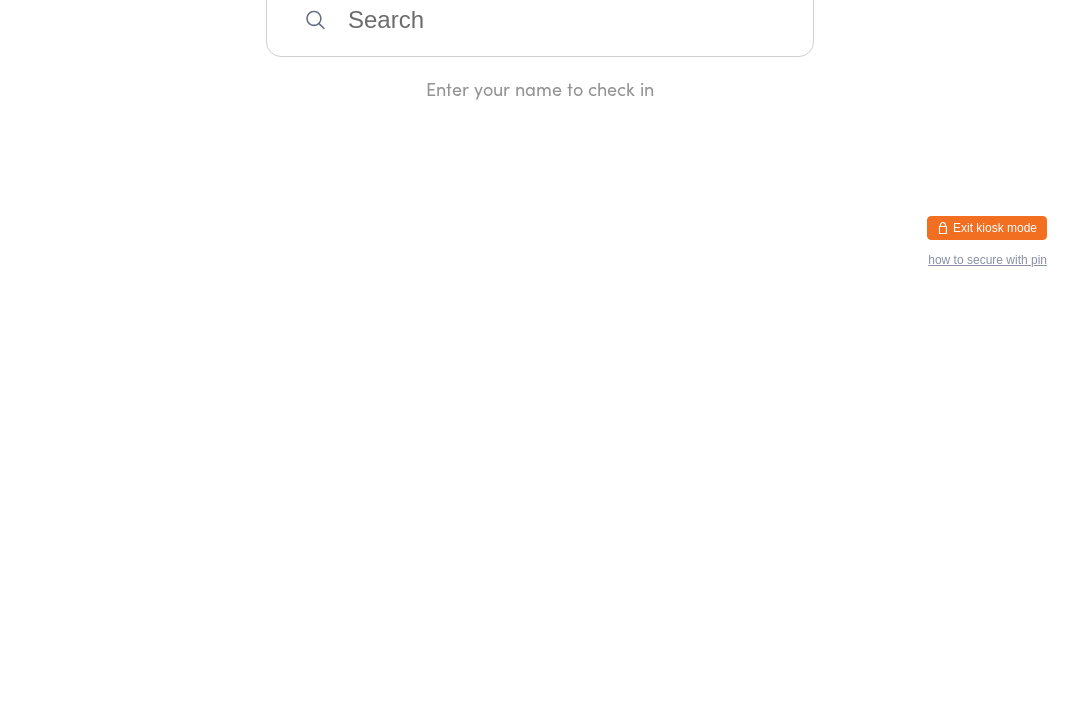 scroll, scrollTop: 0, scrollLeft: 0, axis: both 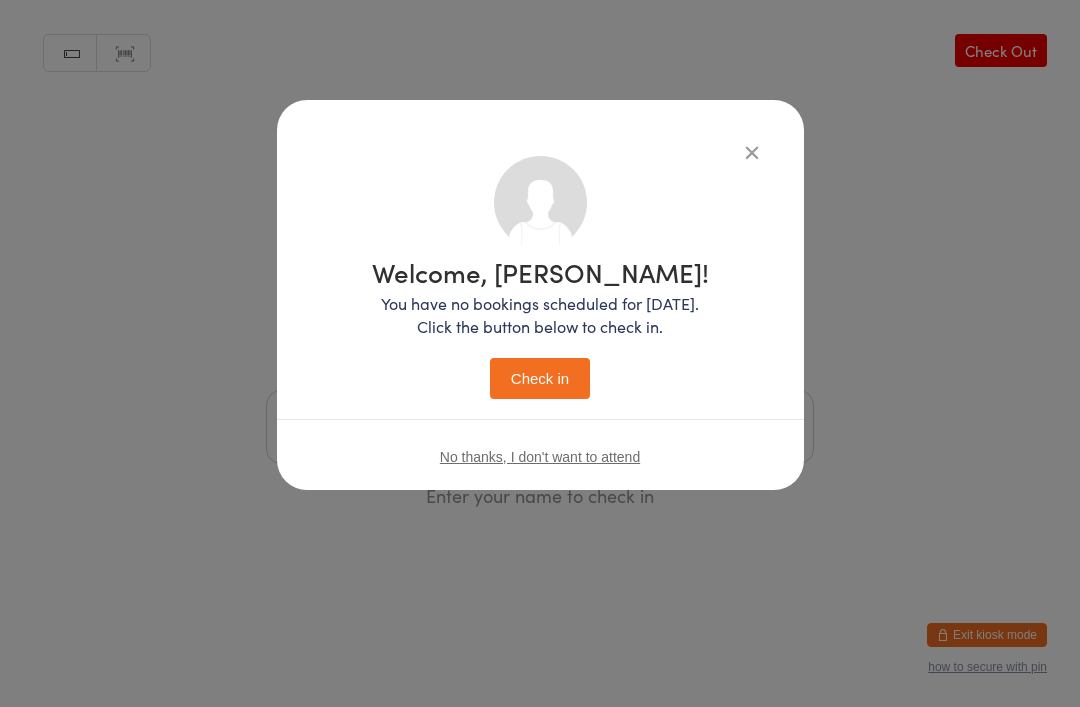 click on "Check in" at bounding box center (540, 378) 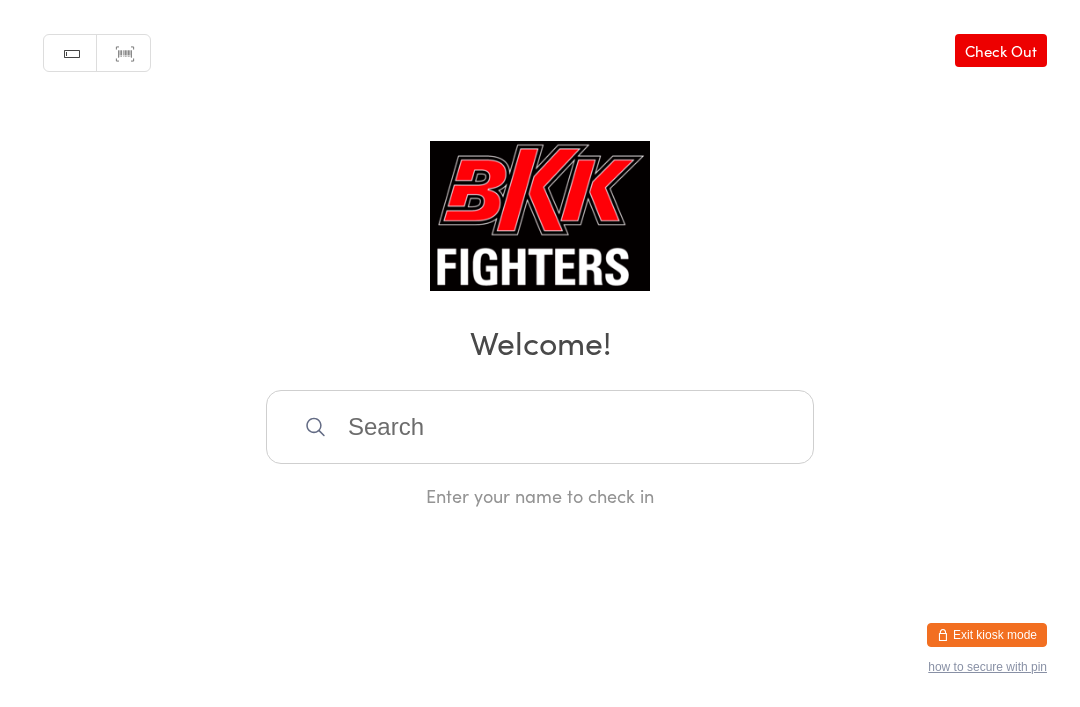 click at bounding box center (540, 427) 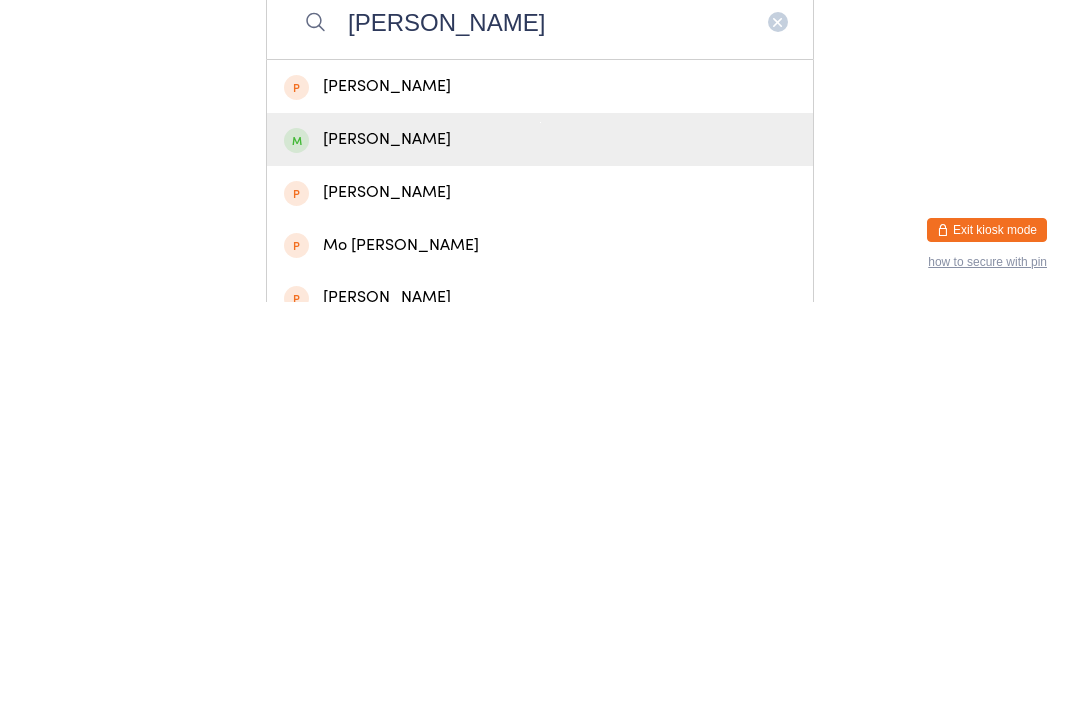 type on "[PERSON_NAME]" 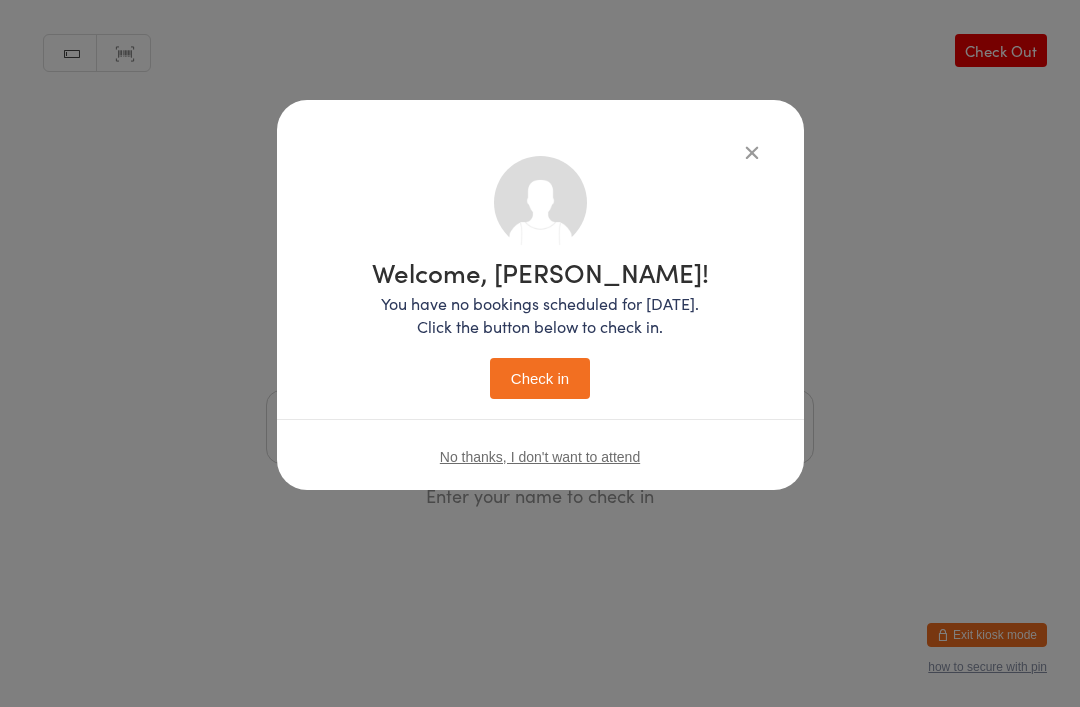 click on "Check in" at bounding box center [540, 378] 